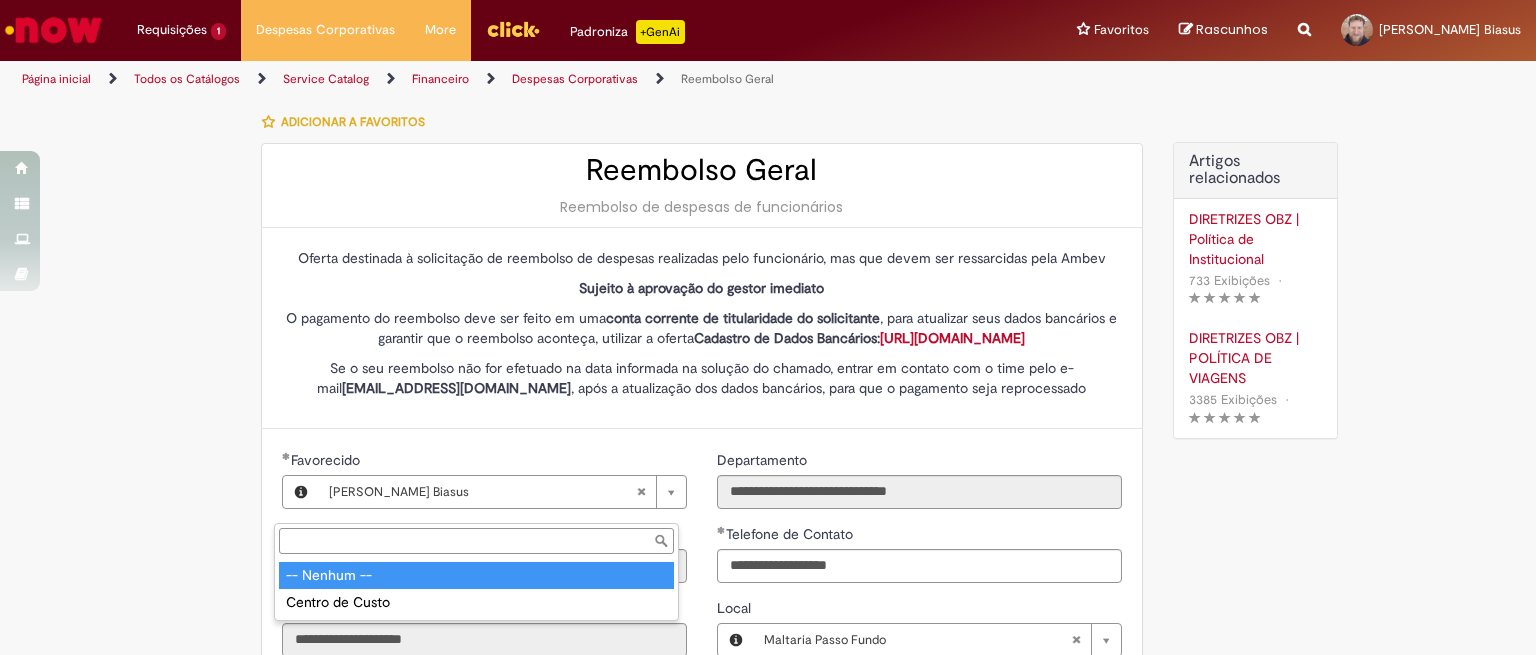 scroll, scrollTop: 0, scrollLeft: 0, axis: both 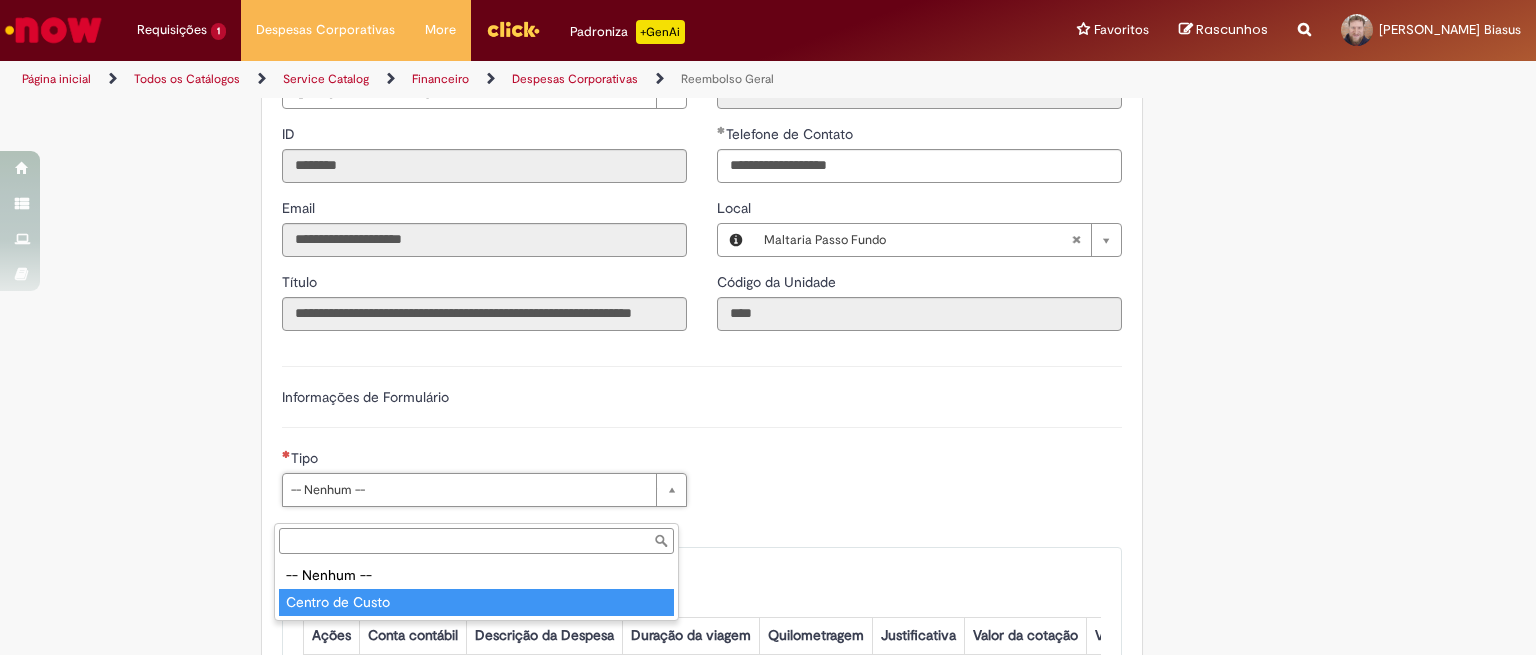 type on "**********" 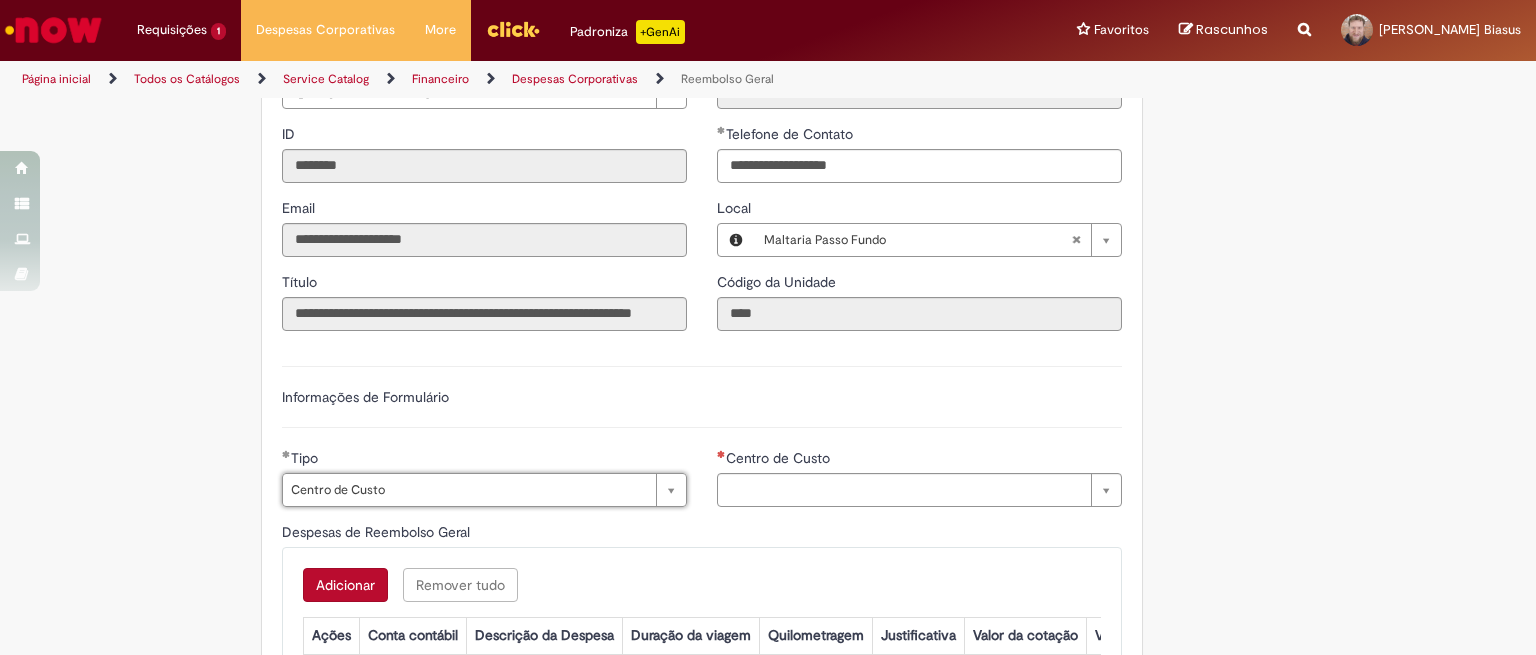 type on "**********" 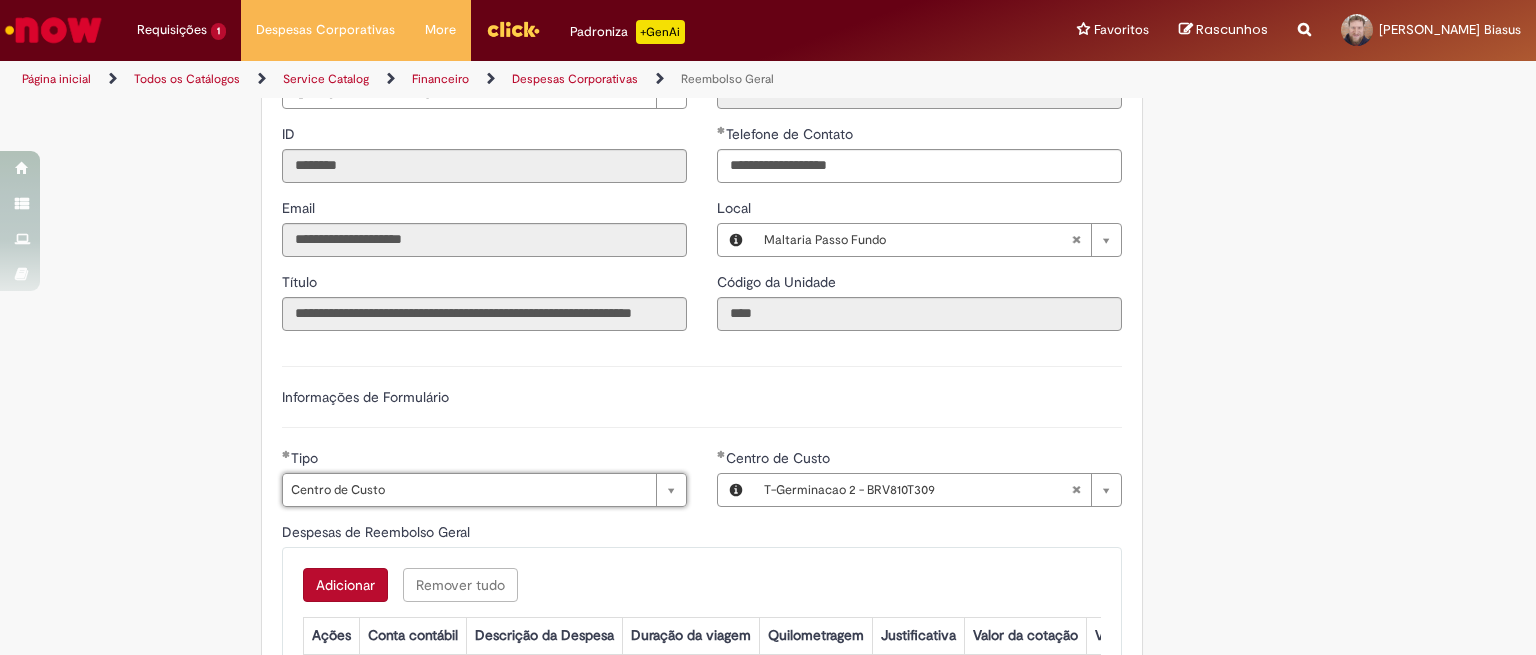type 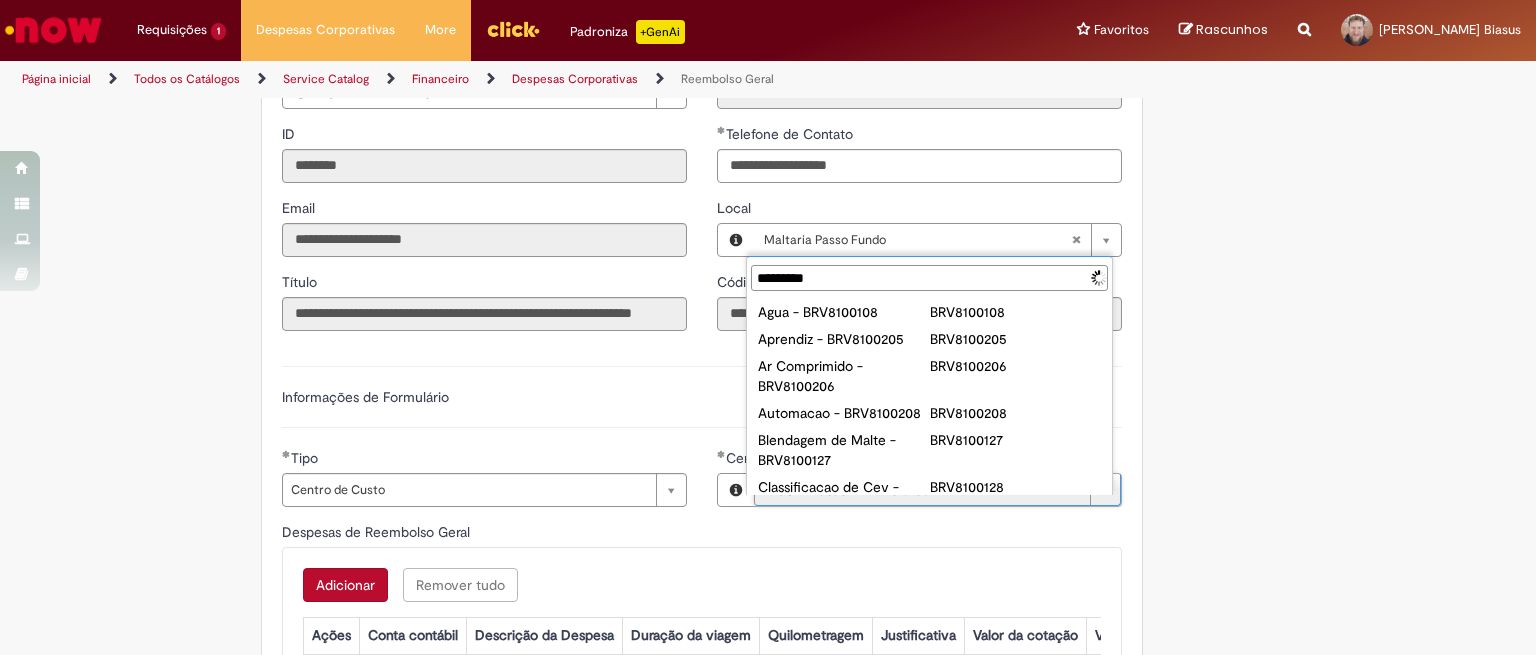 type on "**********" 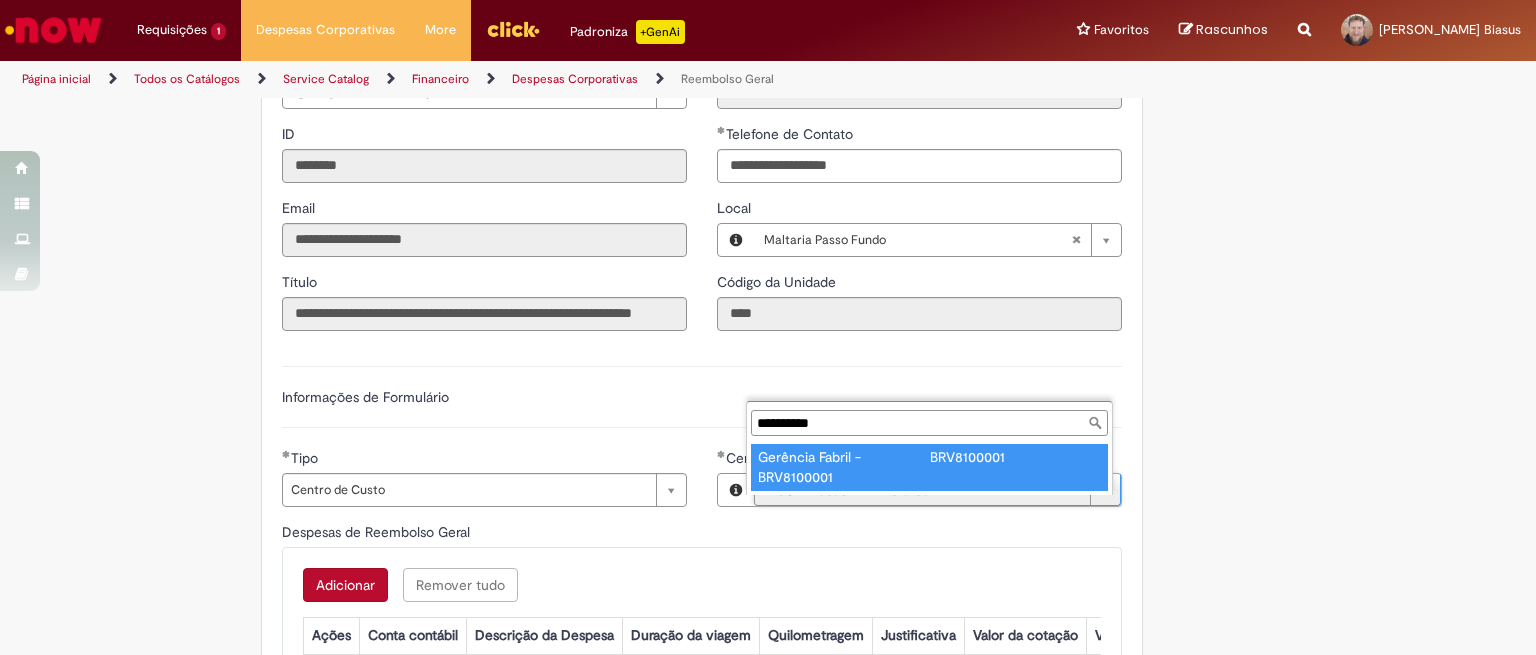type on "**********" 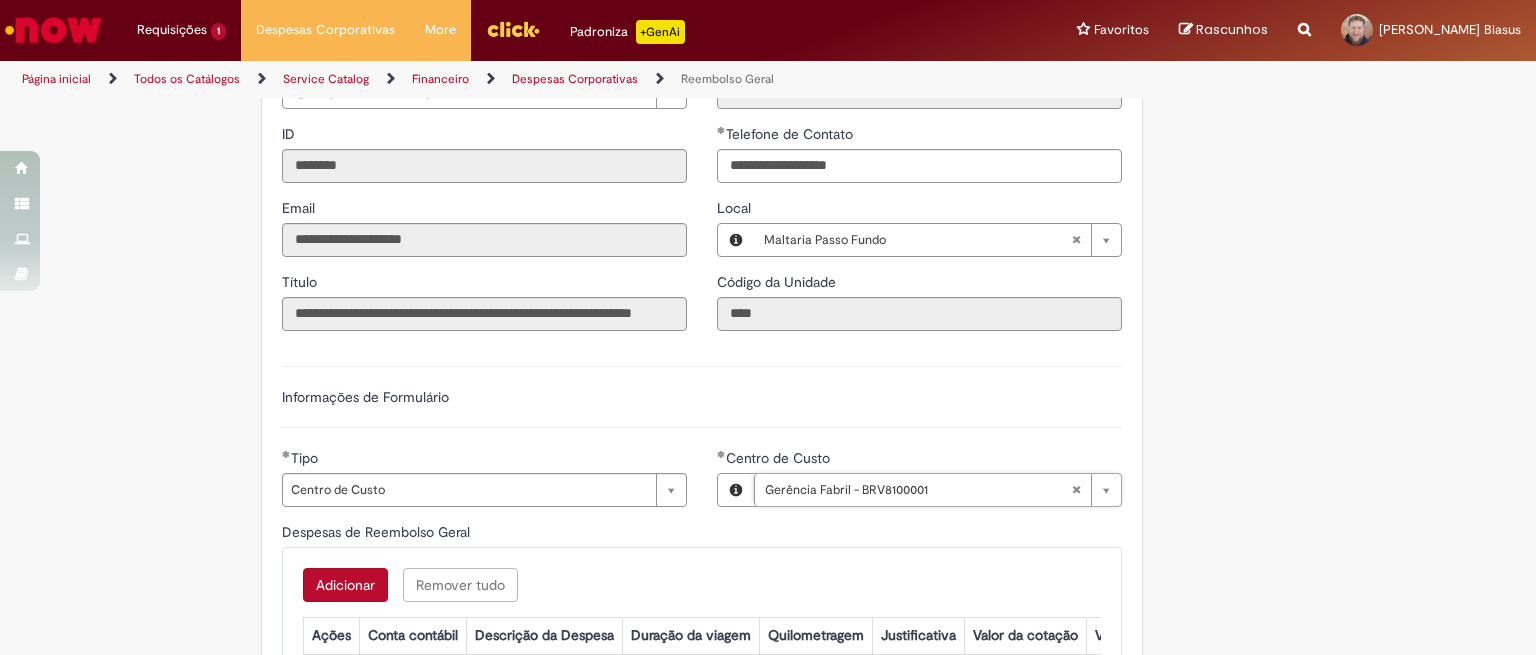 scroll, scrollTop: 0, scrollLeft: 183, axis: horizontal 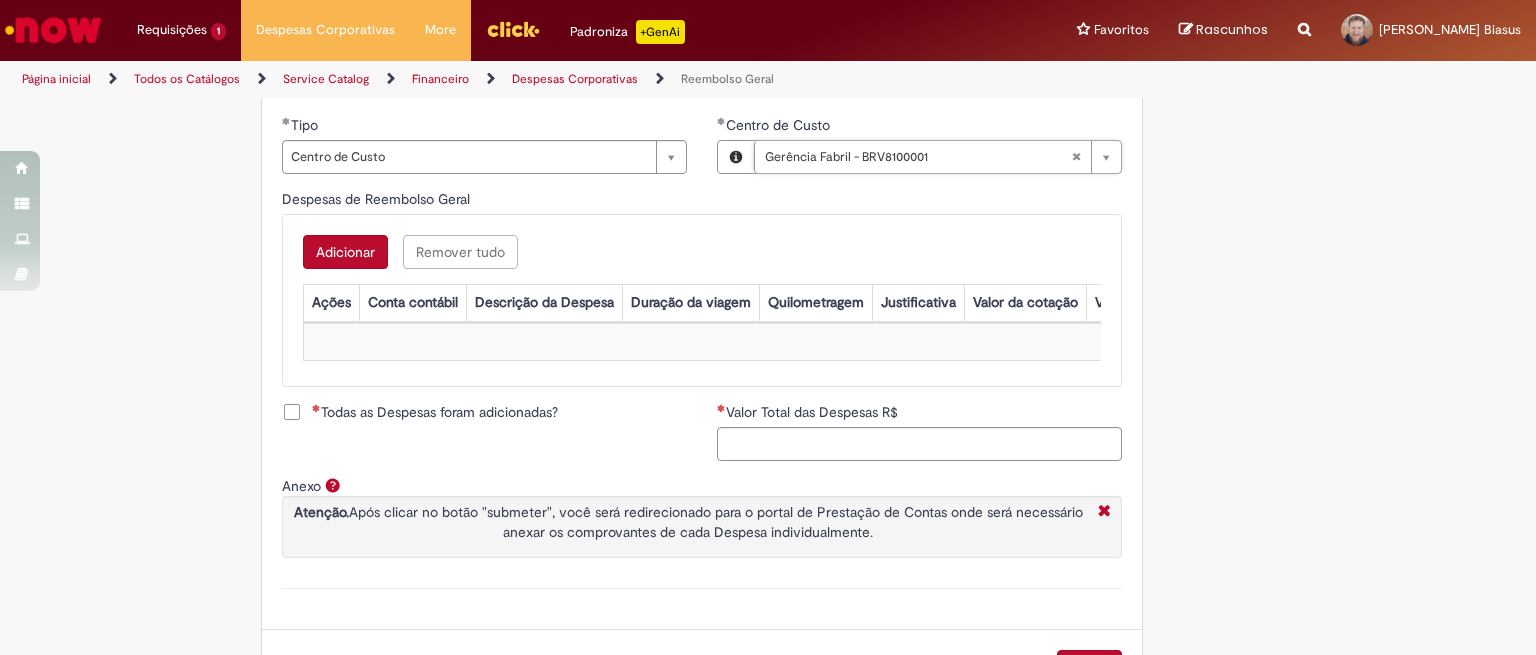 click on "Adicionar" at bounding box center (345, 252) 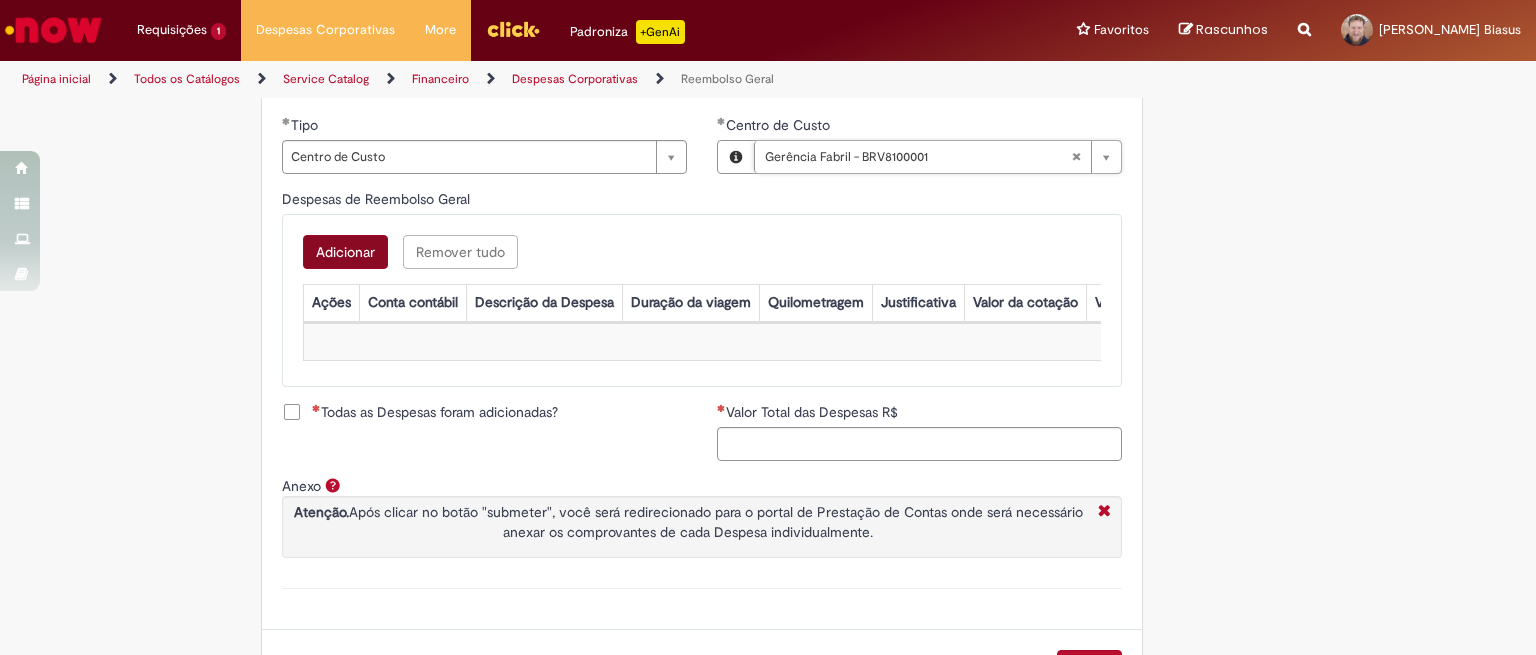 scroll, scrollTop: 0, scrollLeft: 0, axis: both 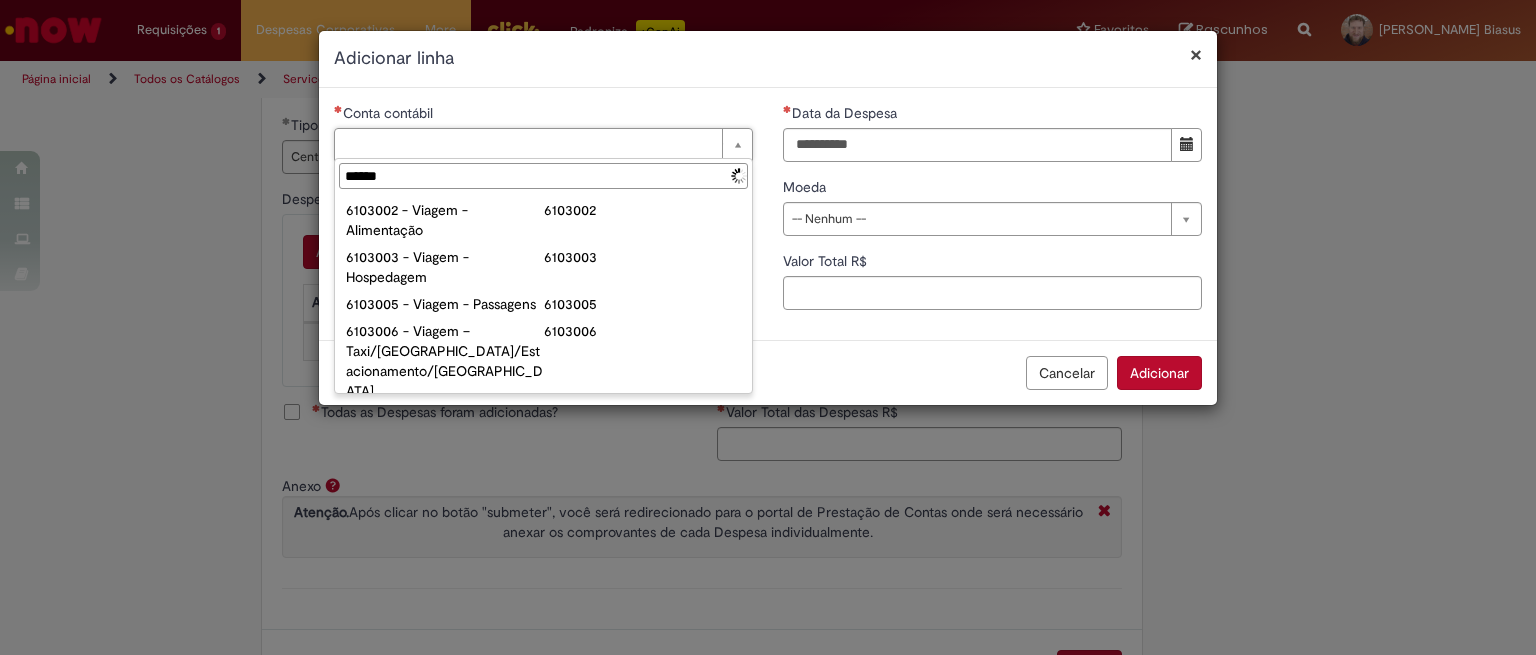 type on "*******" 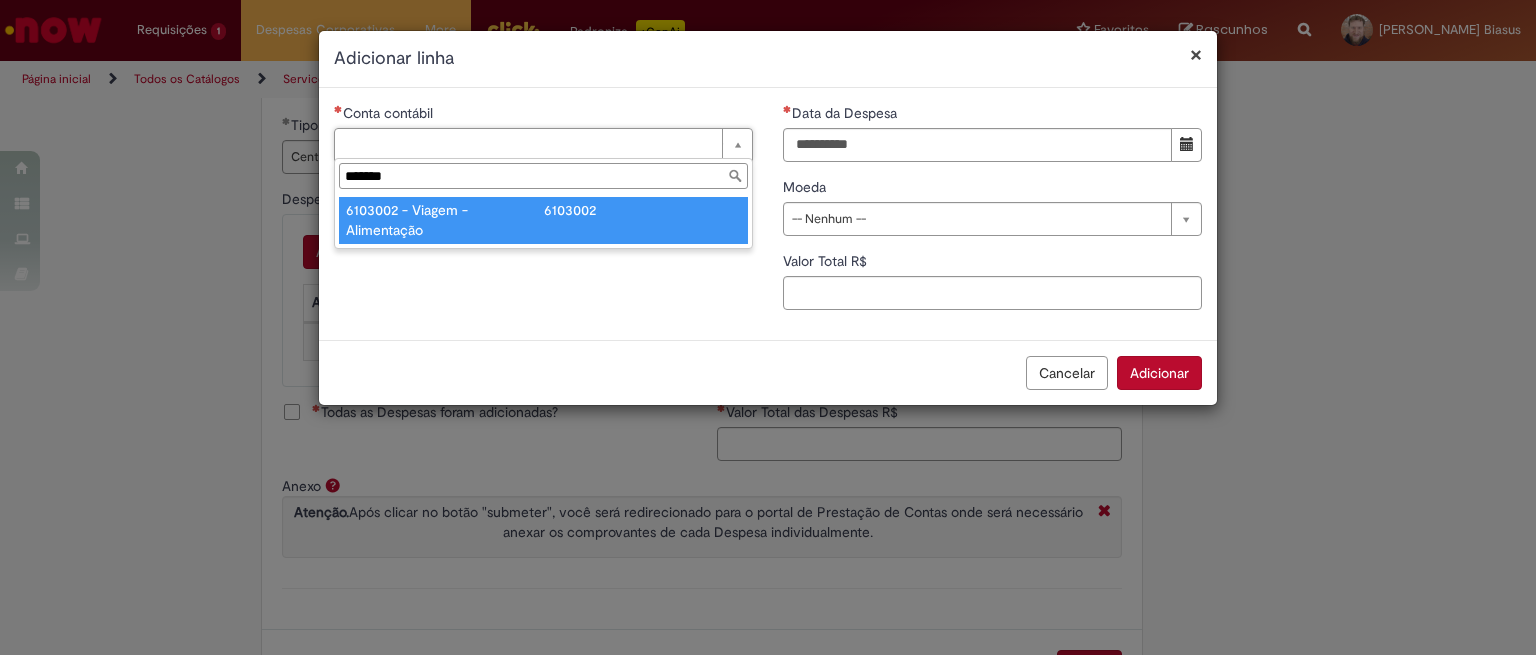 type on "**********" 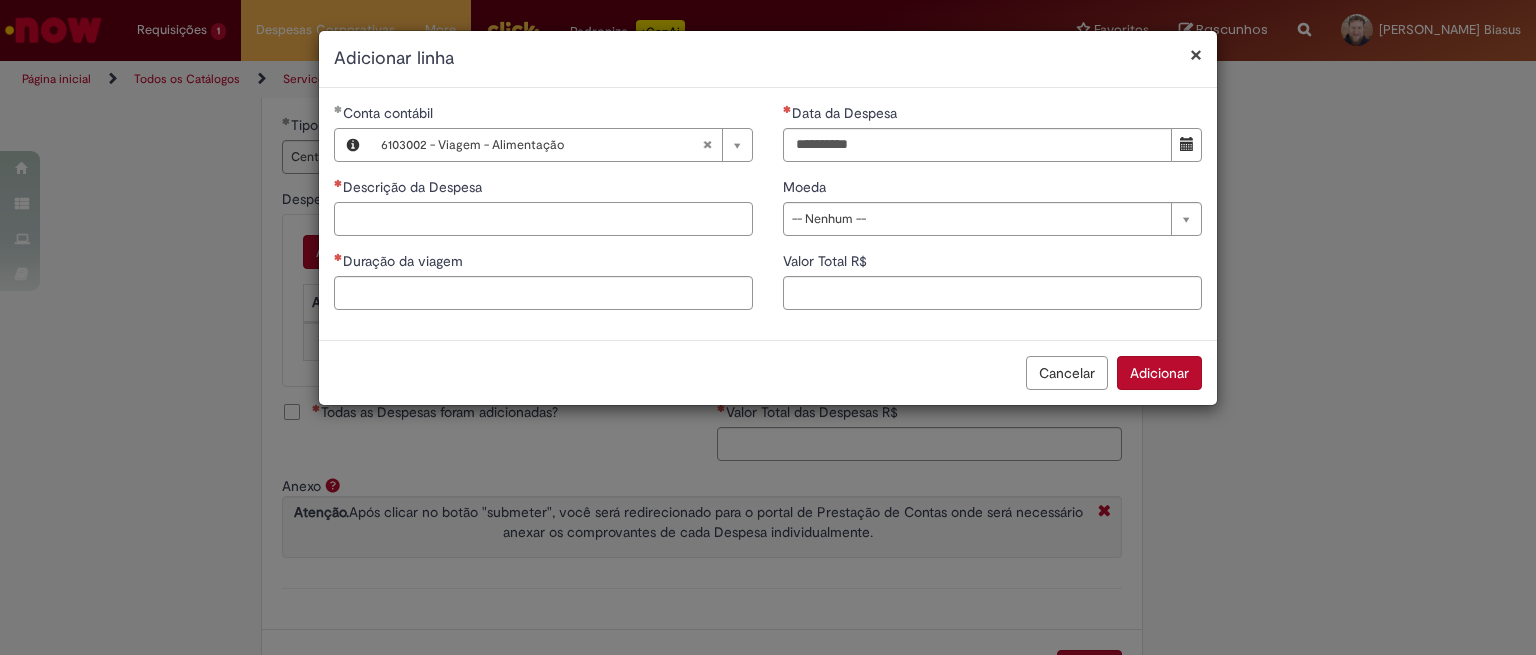 click on "Descrição da Despesa" at bounding box center [543, 219] 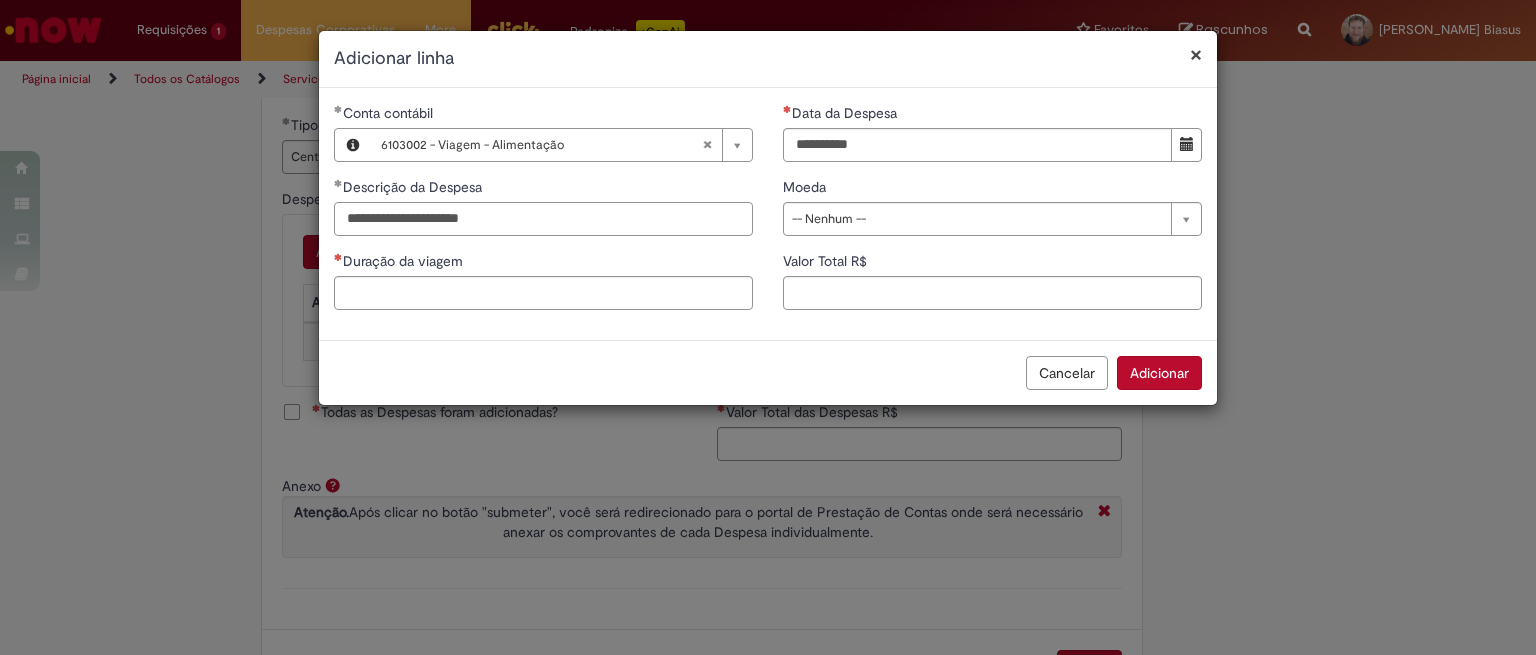 type on "**********" 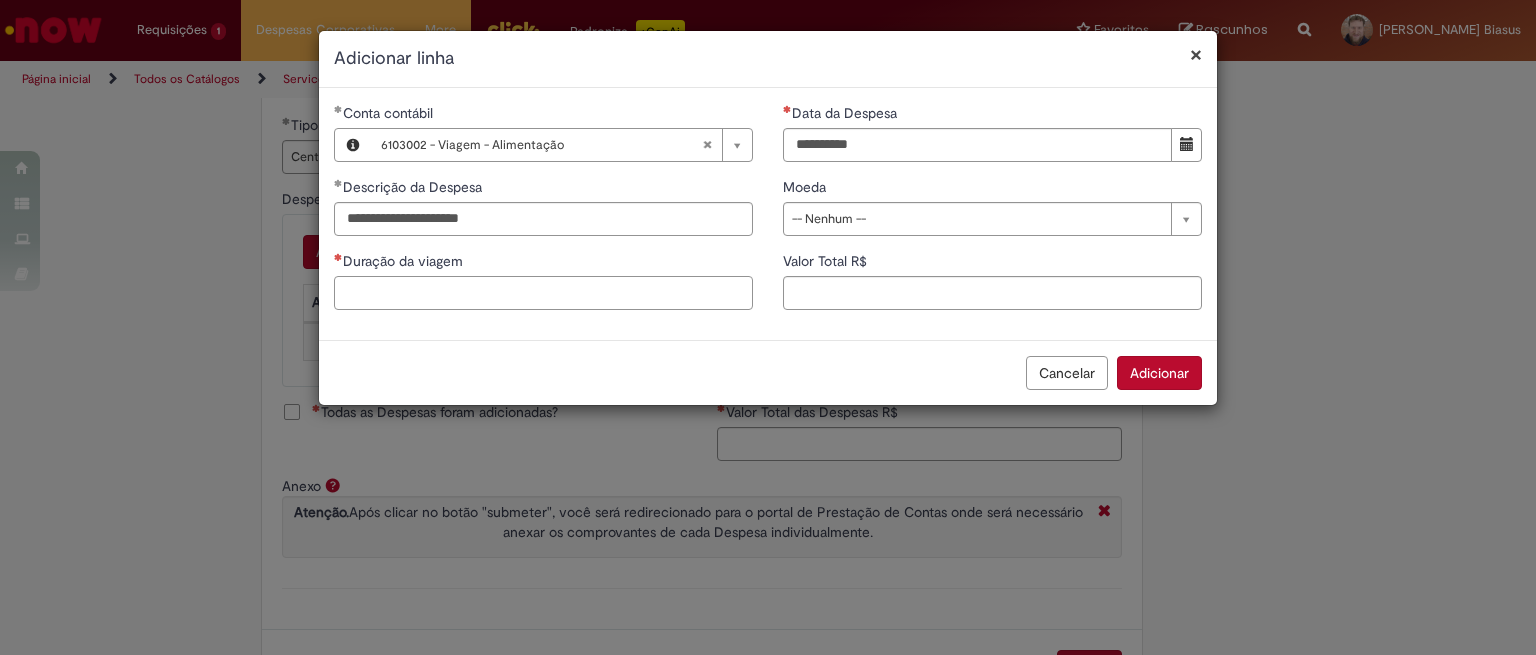 click on "Duração da viagem" at bounding box center [543, 293] 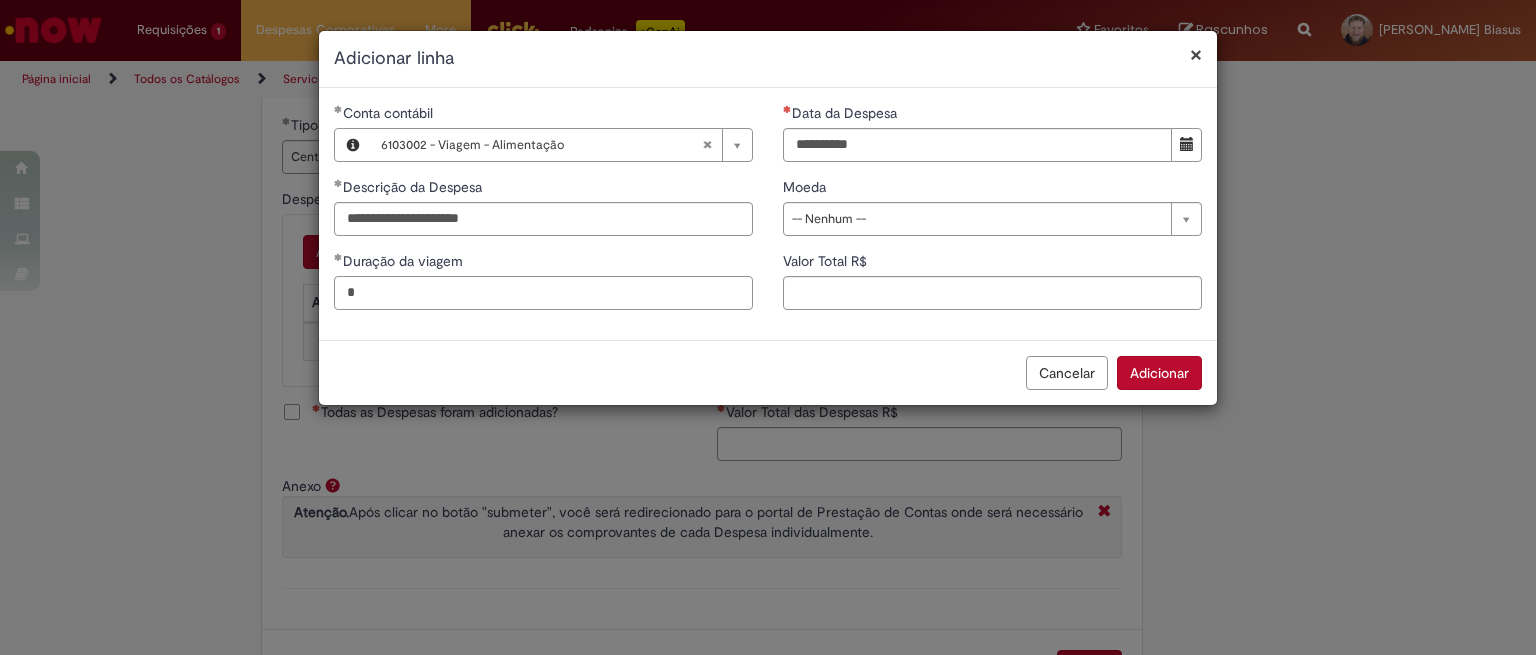 type on "*" 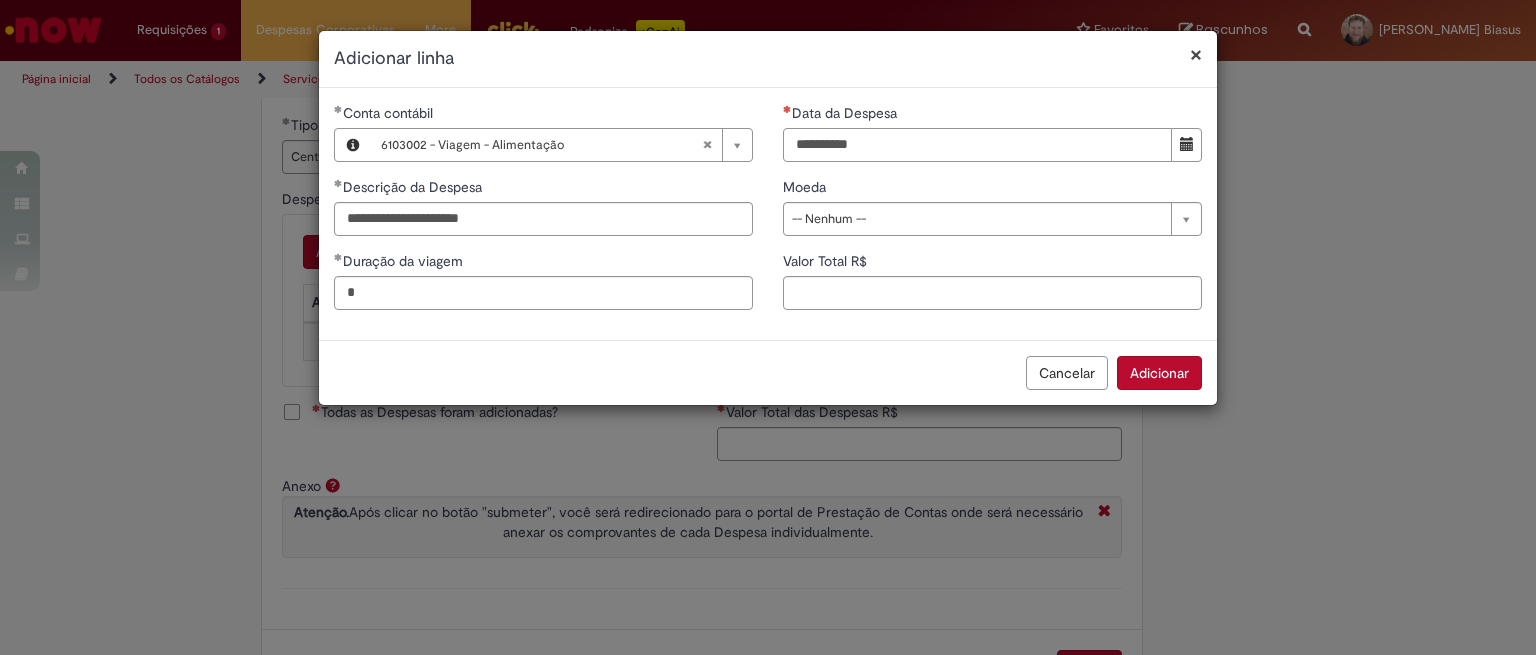 click on "Data da Despesa" at bounding box center [977, 145] 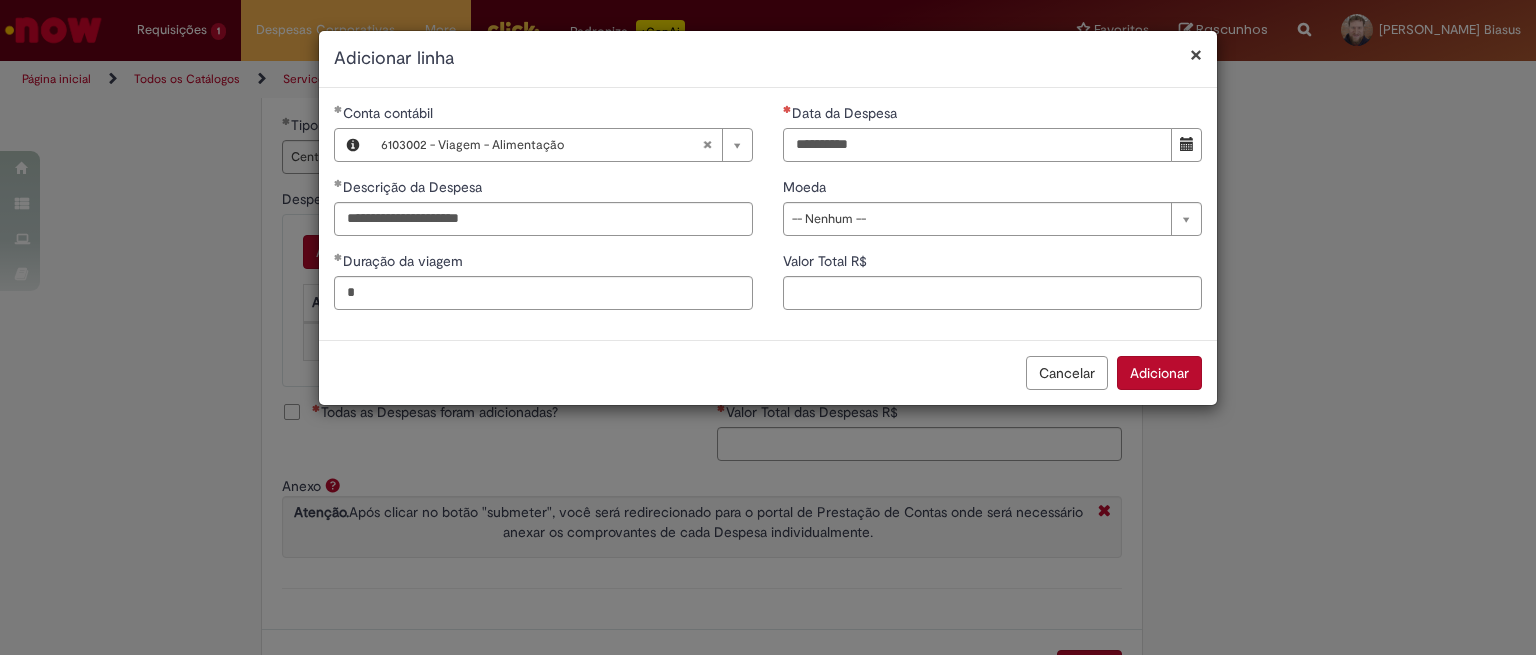 type on "**********" 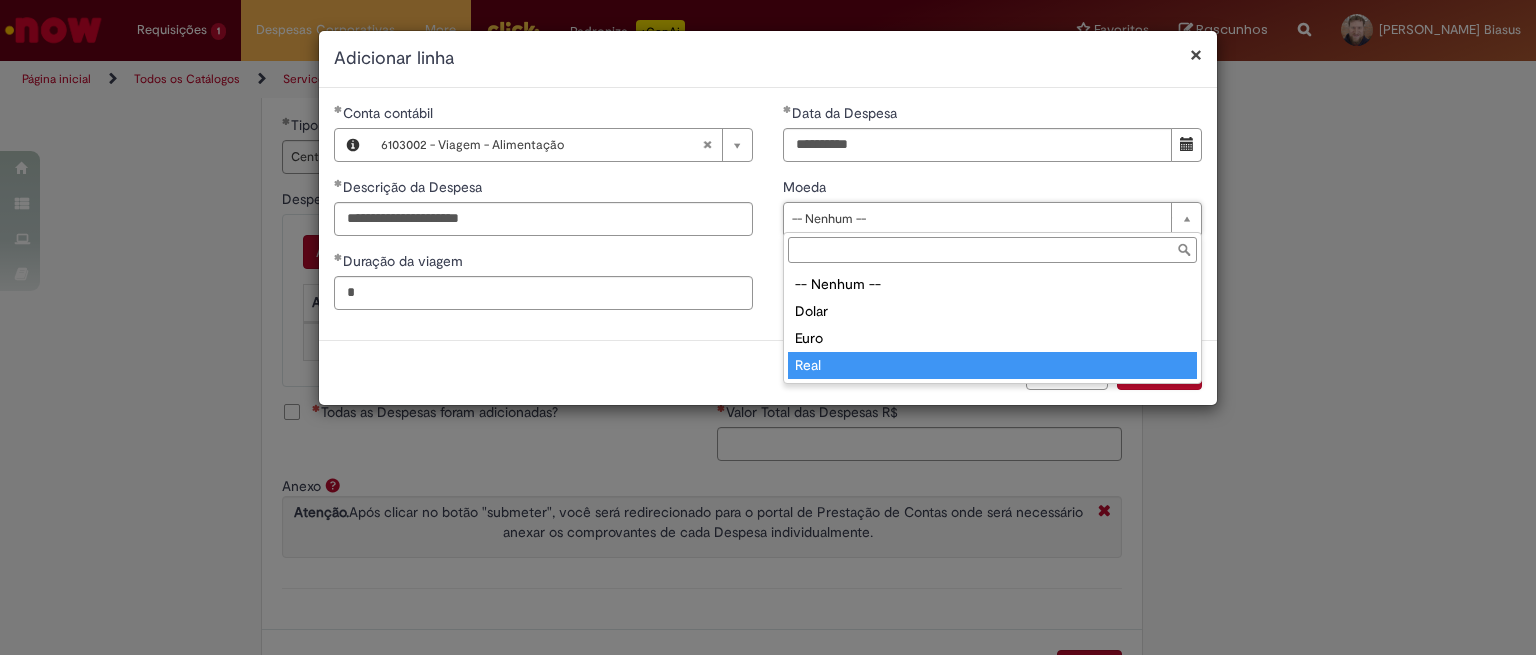 type on "****" 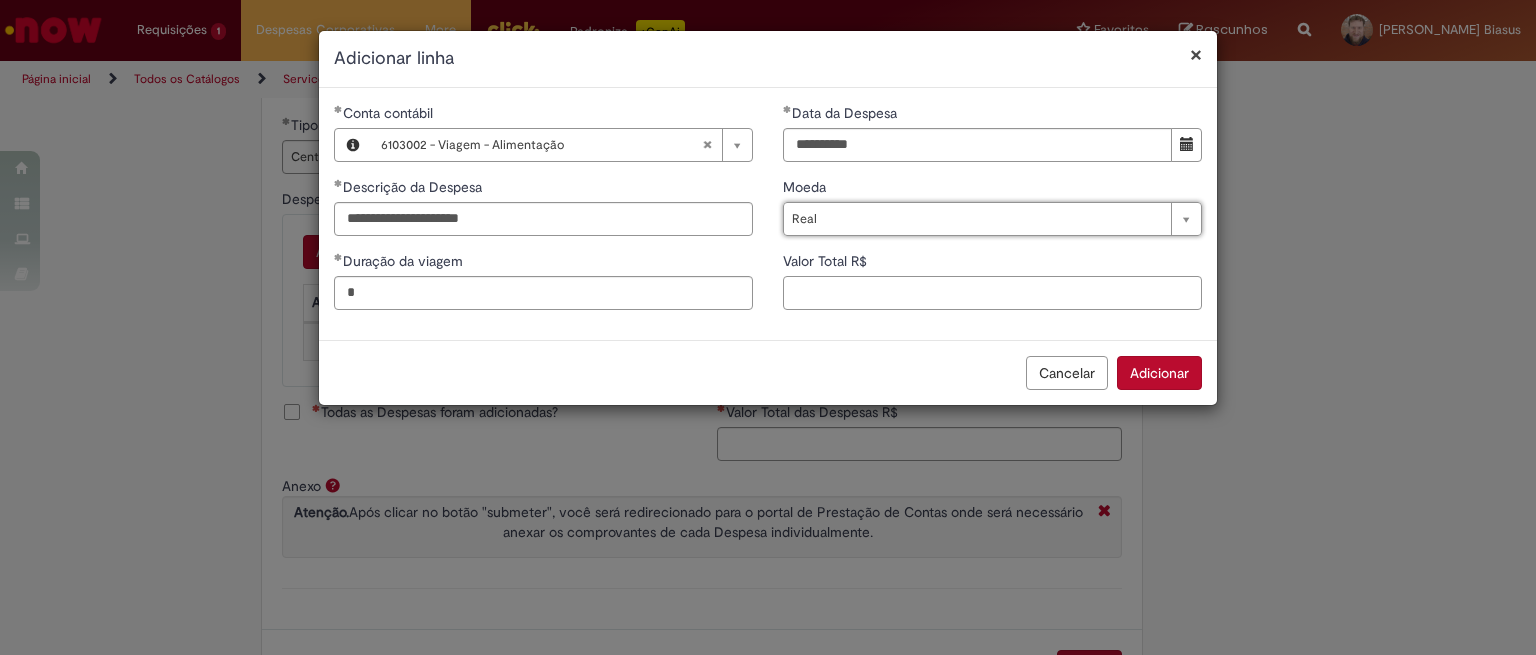 click on "Valor Total R$" at bounding box center [992, 293] 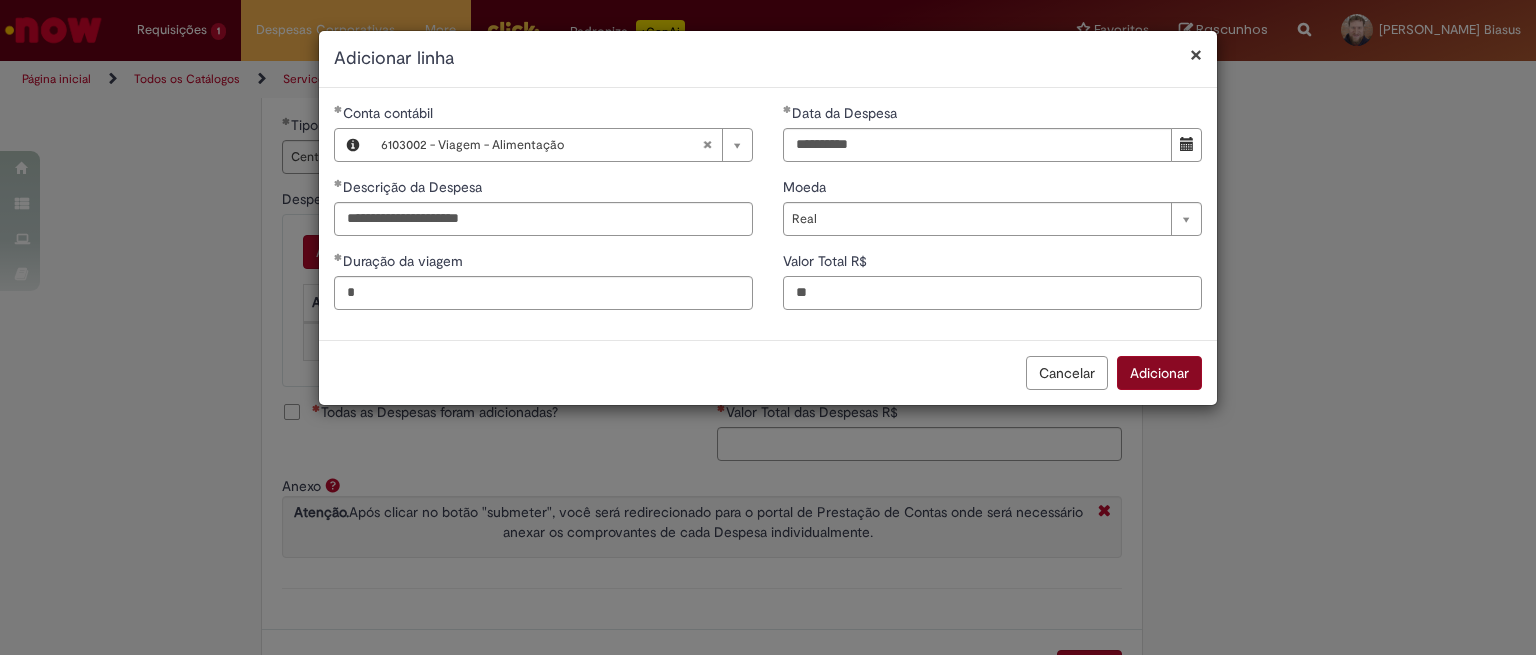 type on "**" 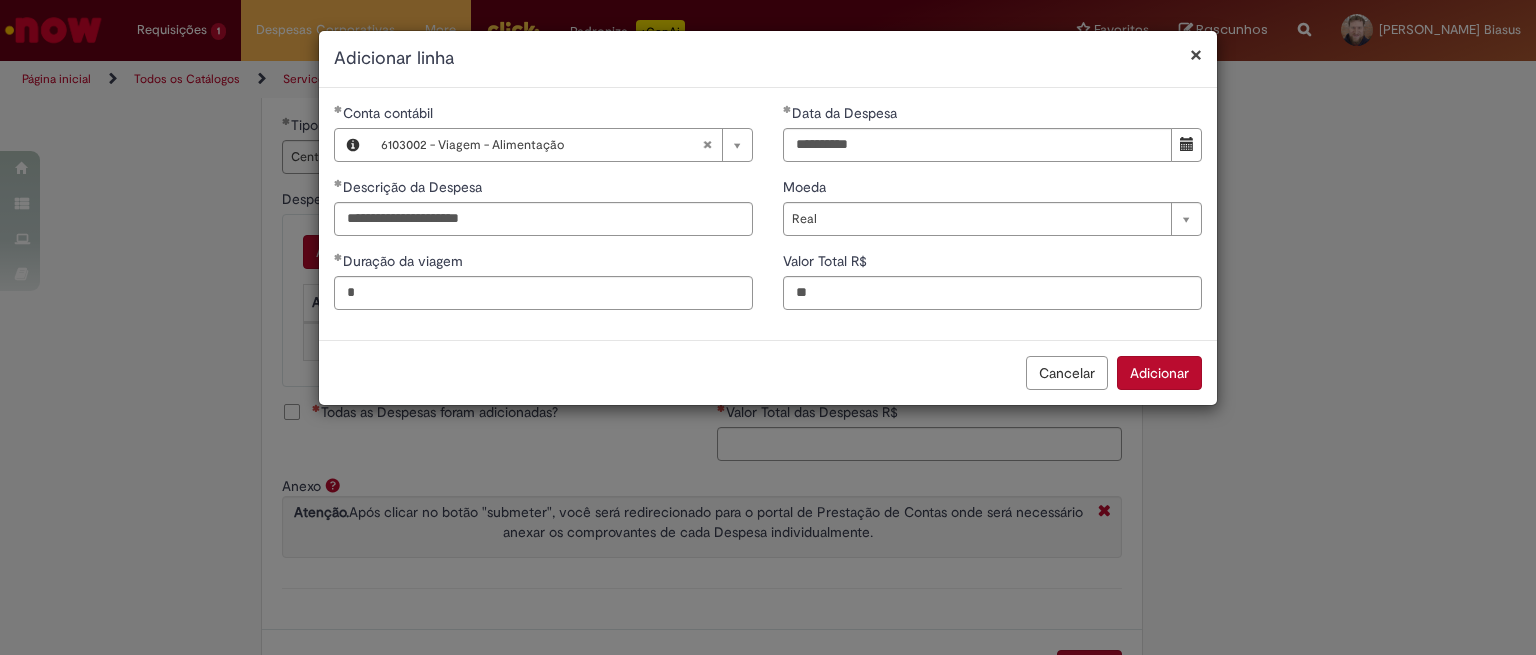 click on "Adicionar" at bounding box center (1159, 373) 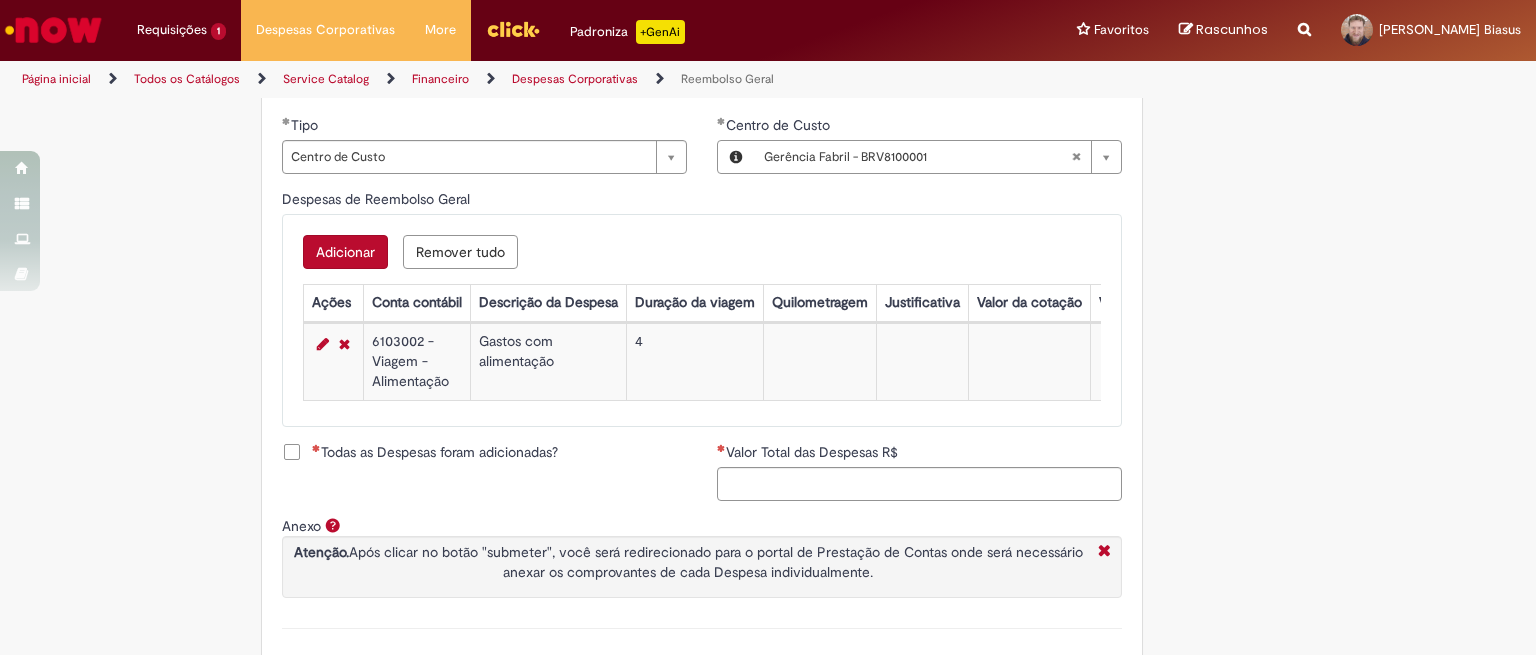 click on "Adicionar" at bounding box center [345, 252] 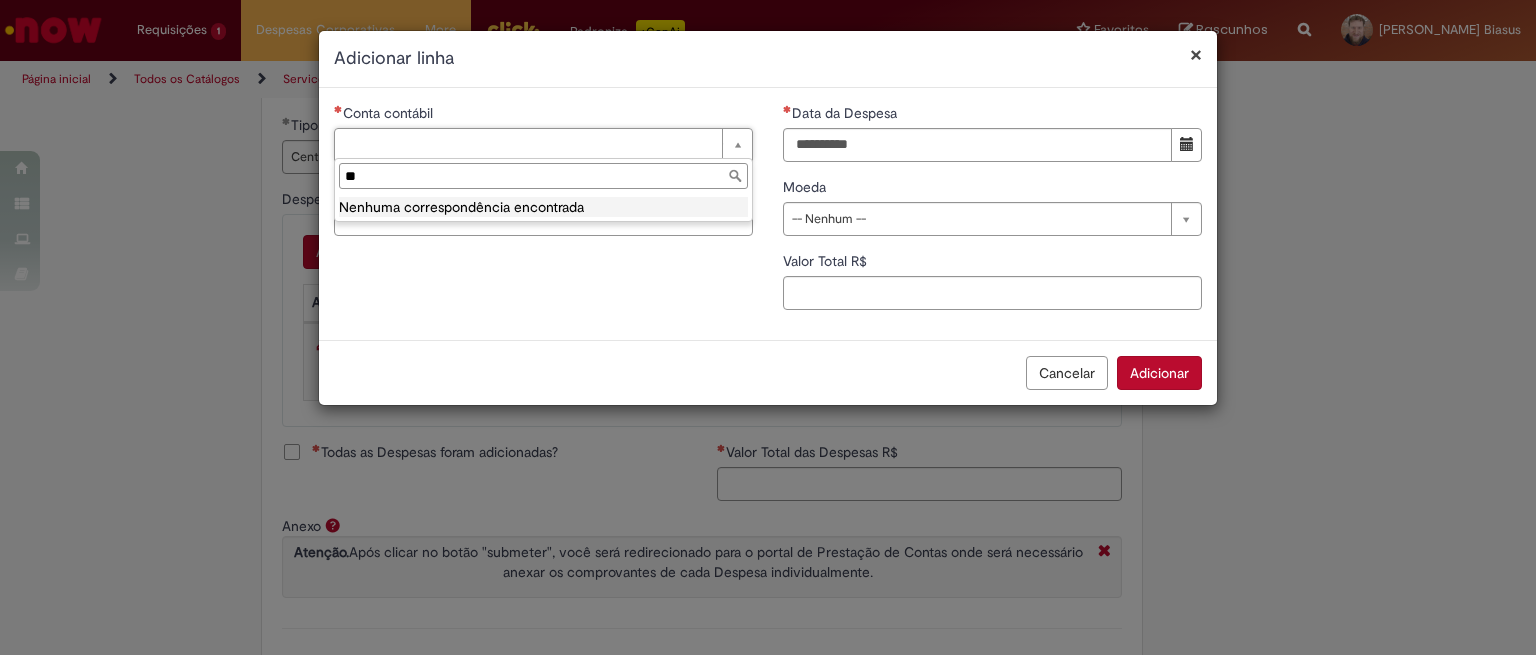 type on "*" 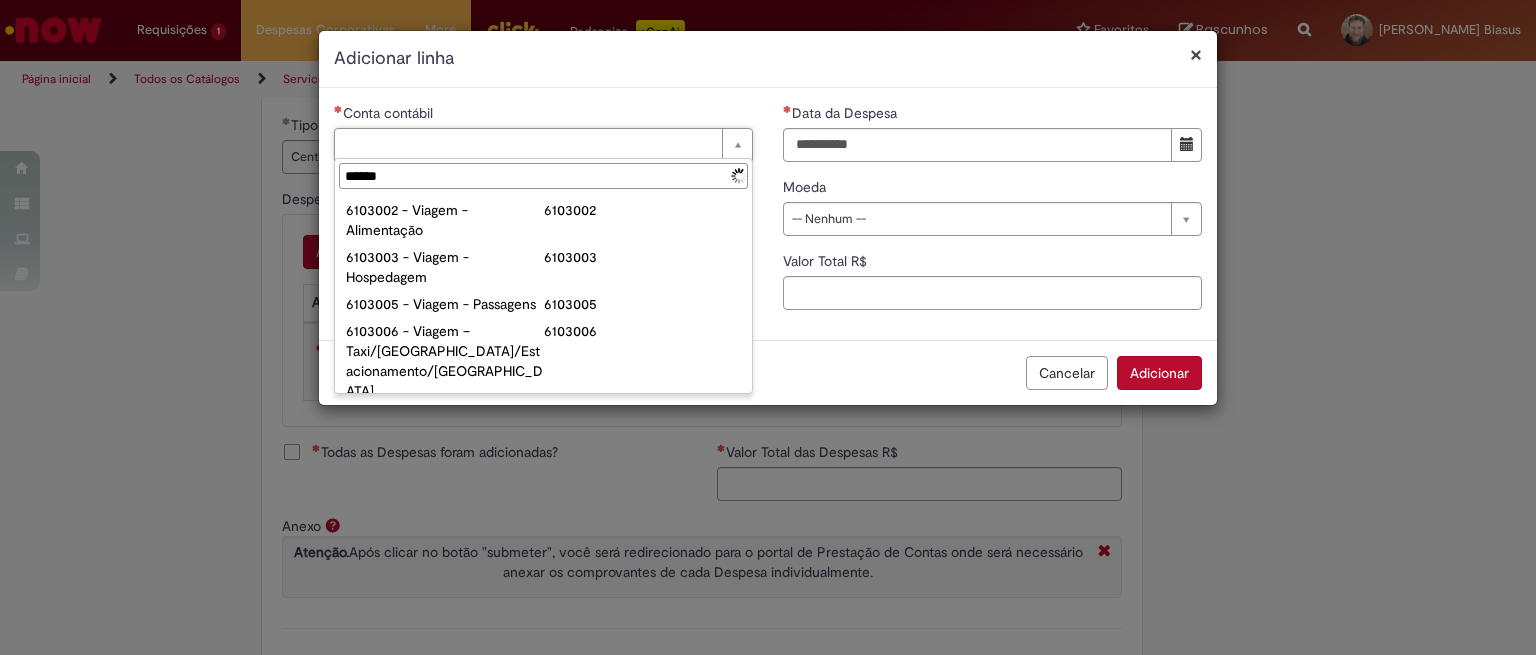 type on "*******" 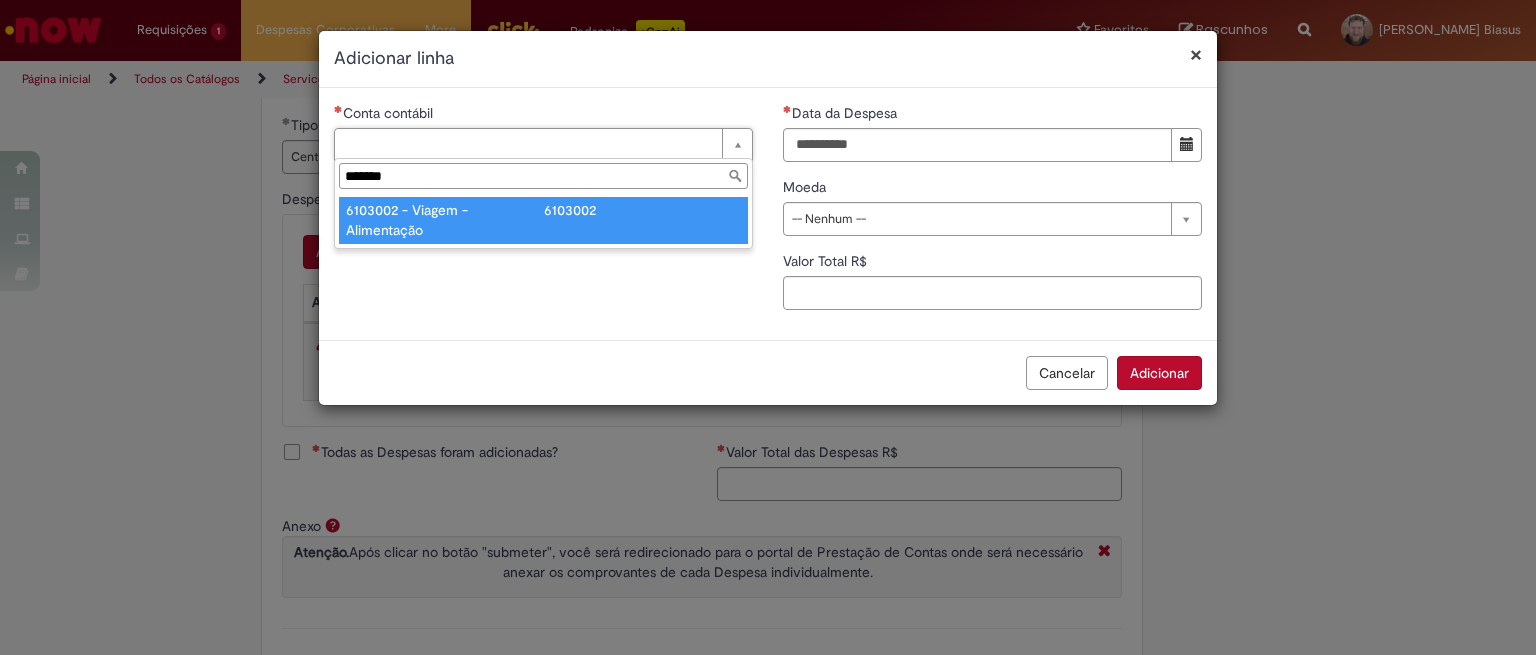 type on "**********" 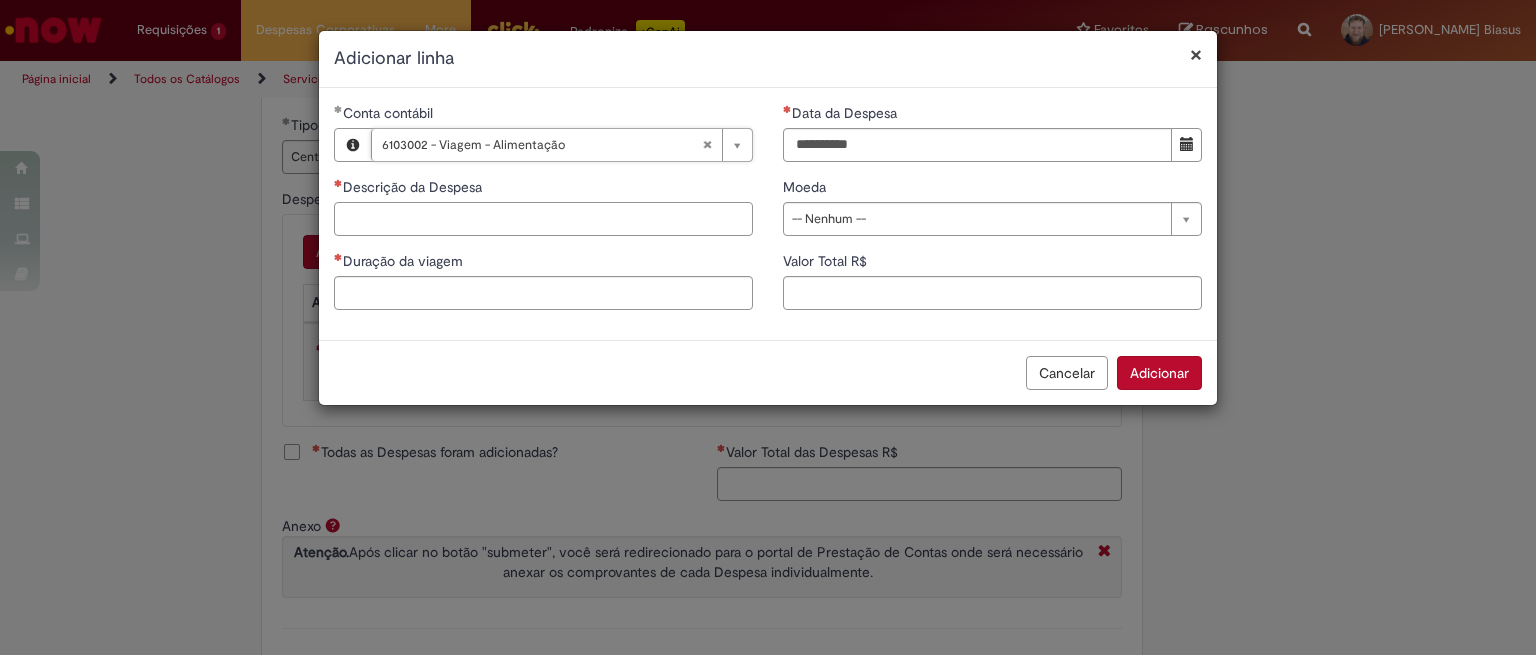 click on "Descrição da Despesa" at bounding box center (543, 219) 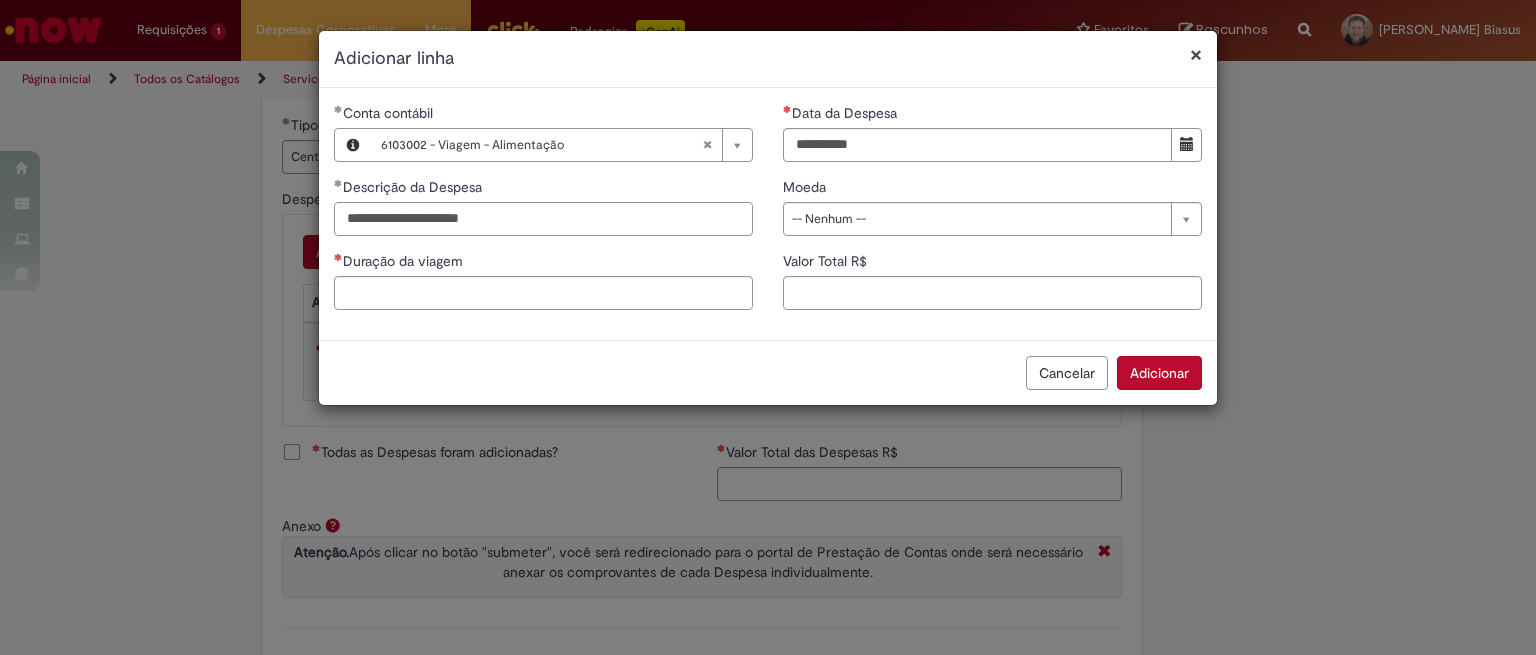 type on "**********" 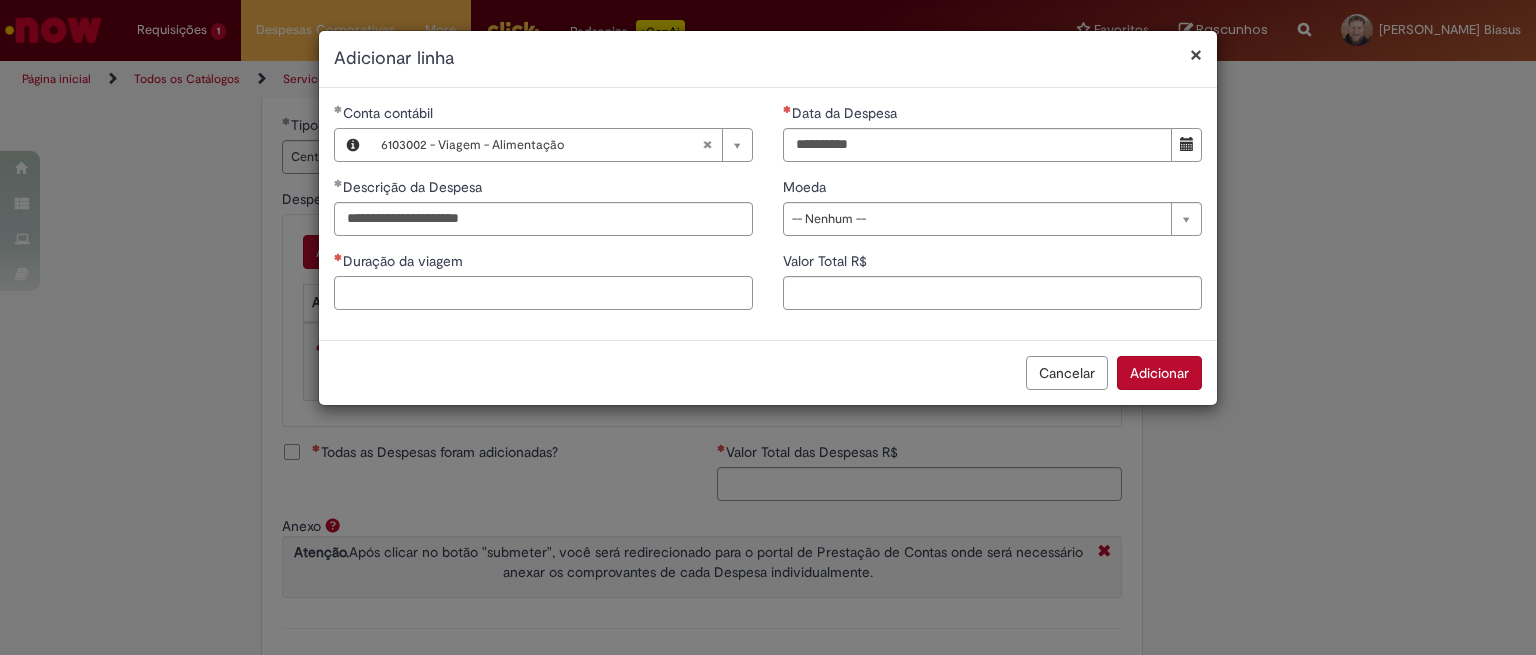 click on "Duração da viagem" at bounding box center (543, 293) 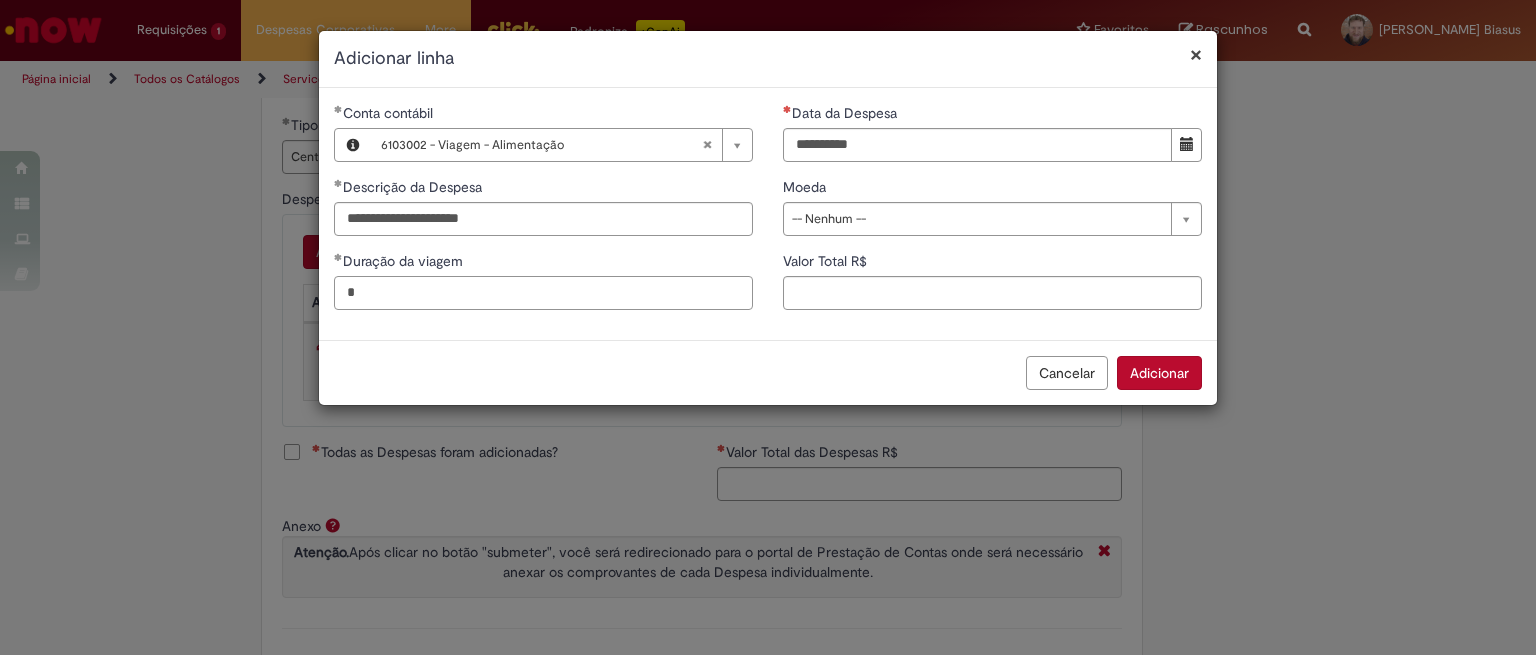 type on "*" 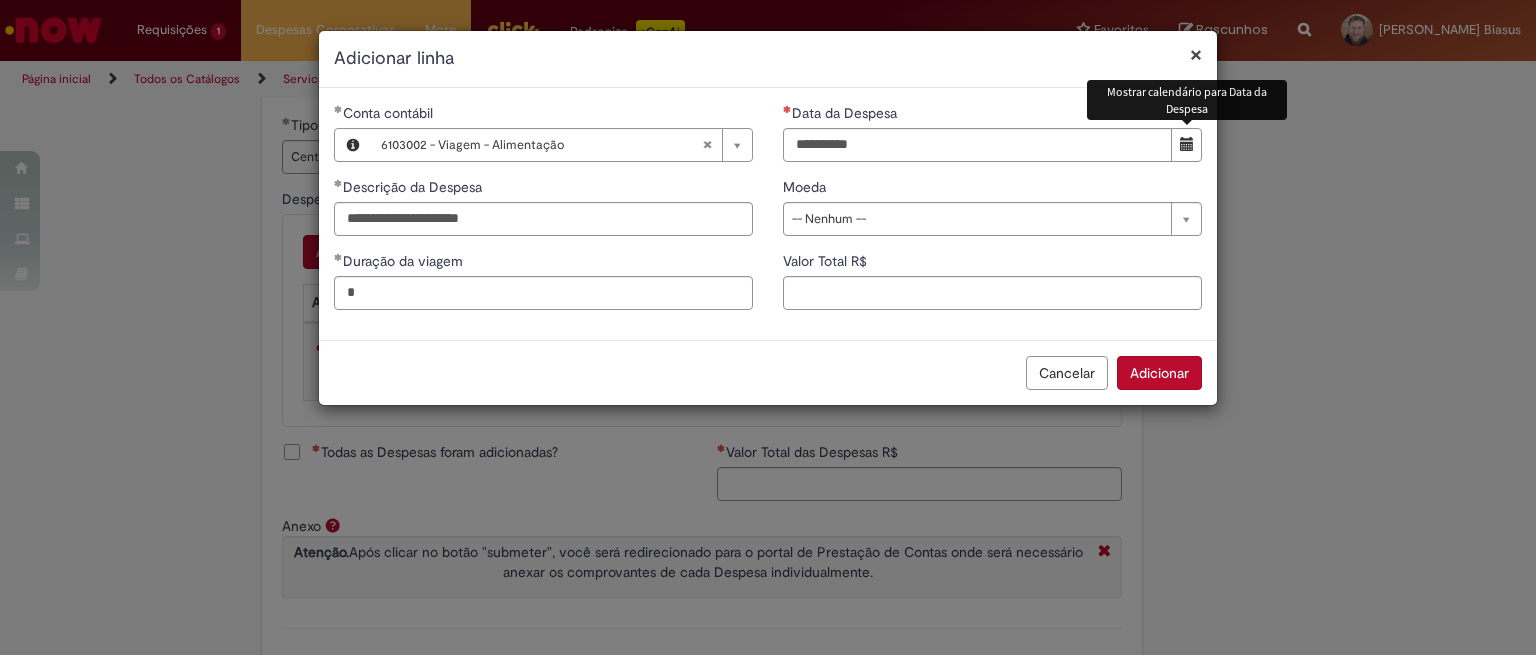 click at bounding box center [1186, 145] 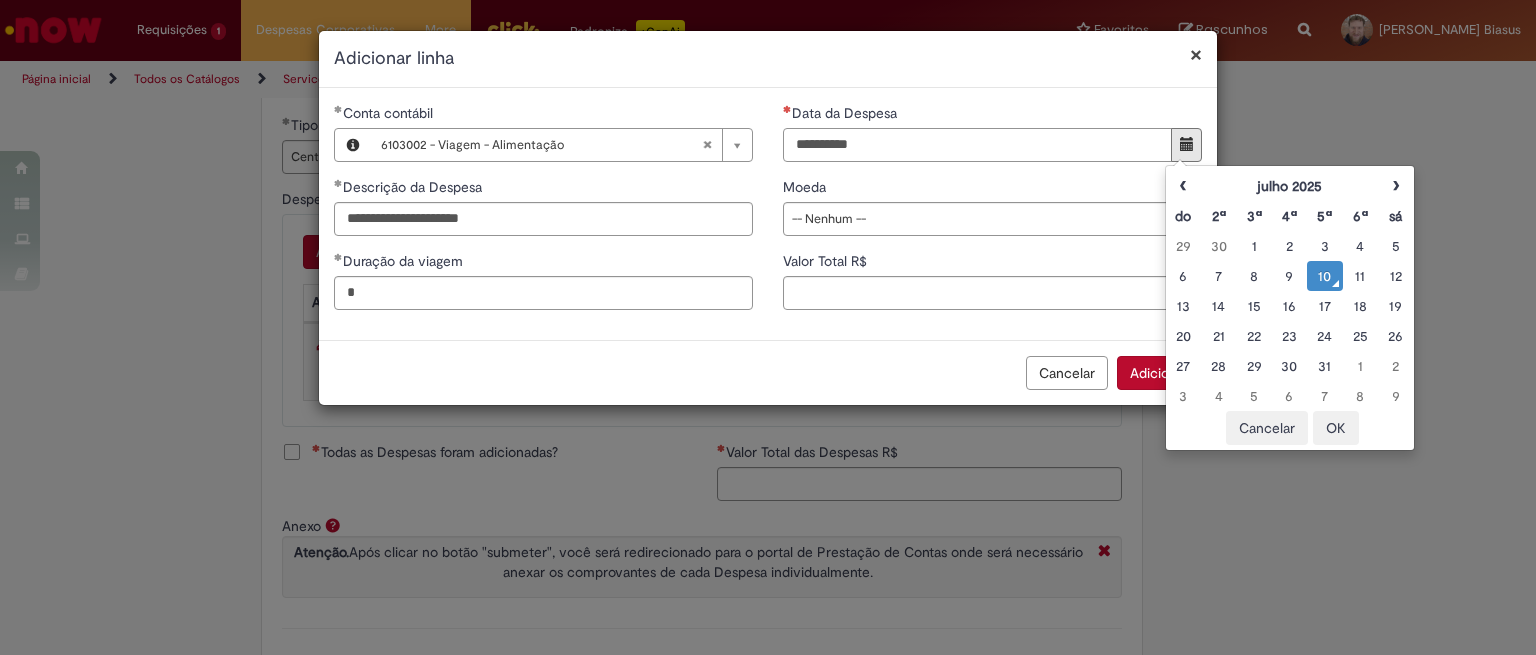 click on "Data da Despesa" at bounding box center (977, 145) 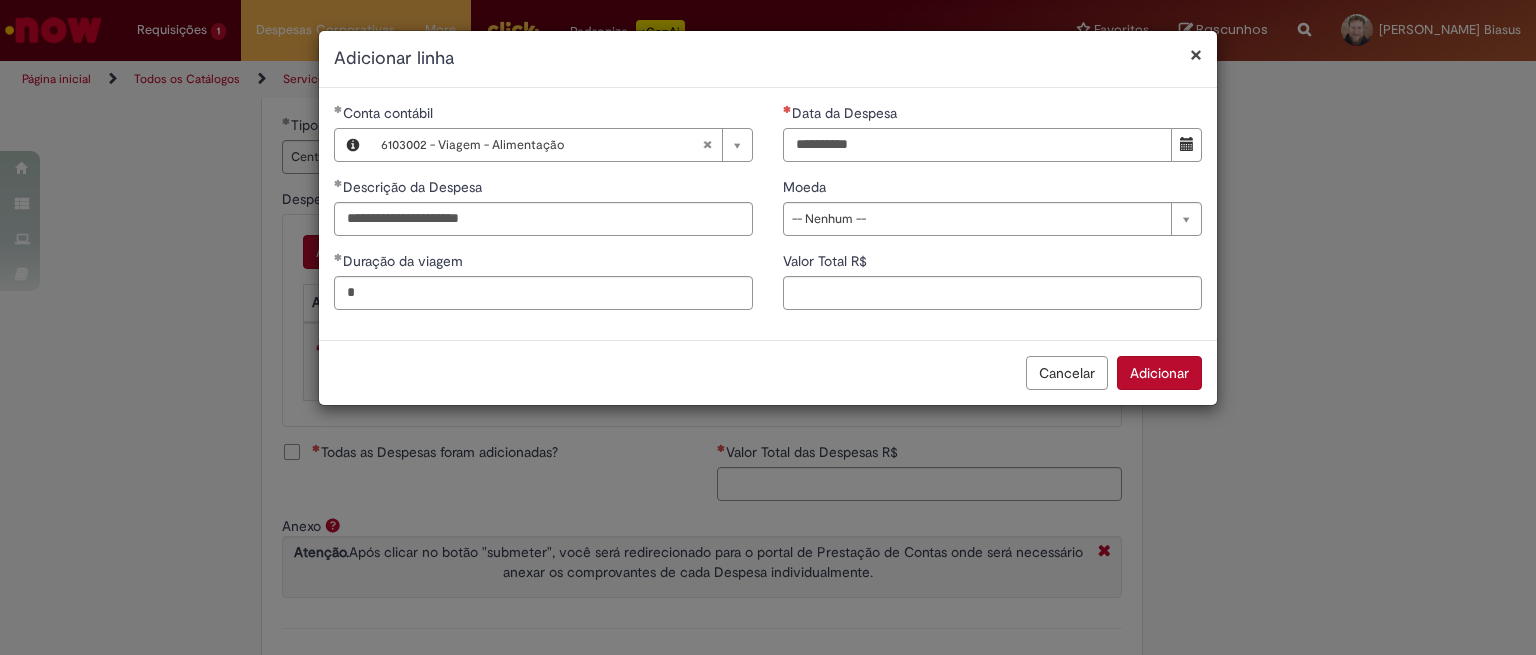 type on "**********" 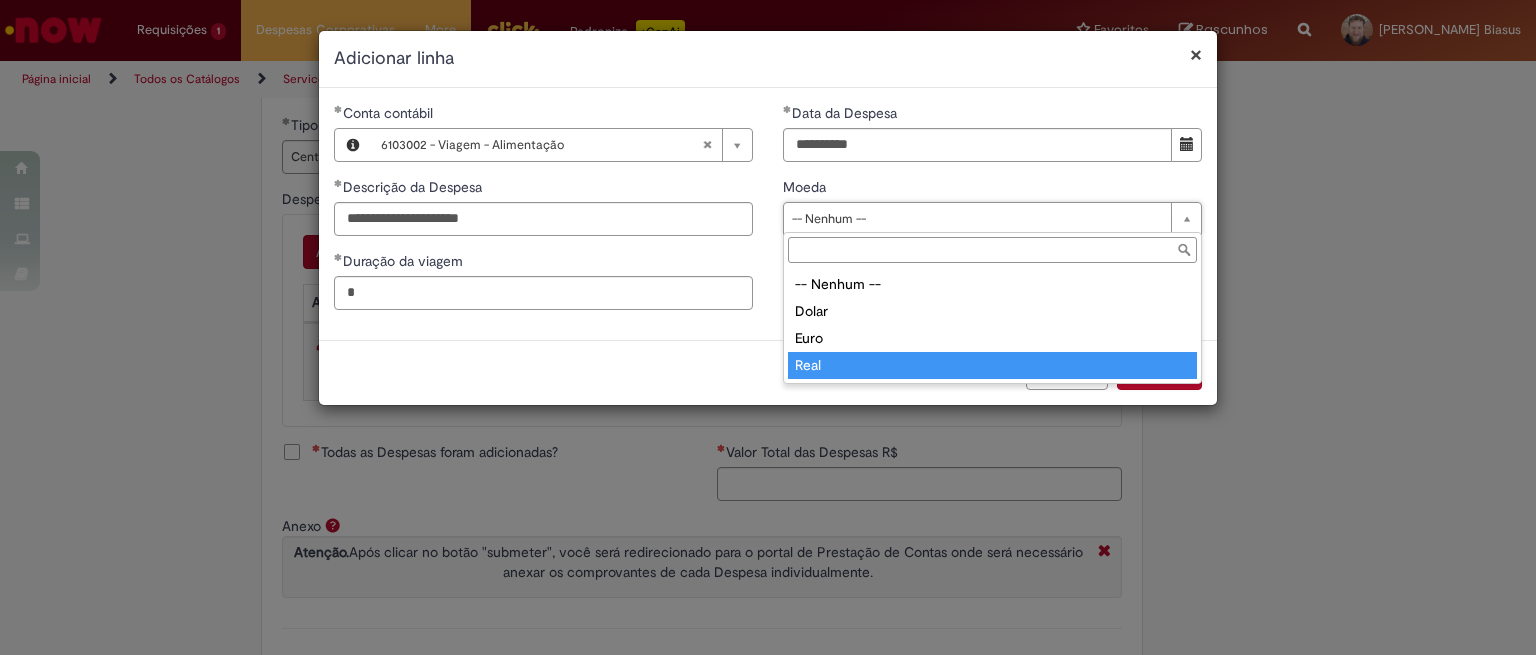 type on "****" 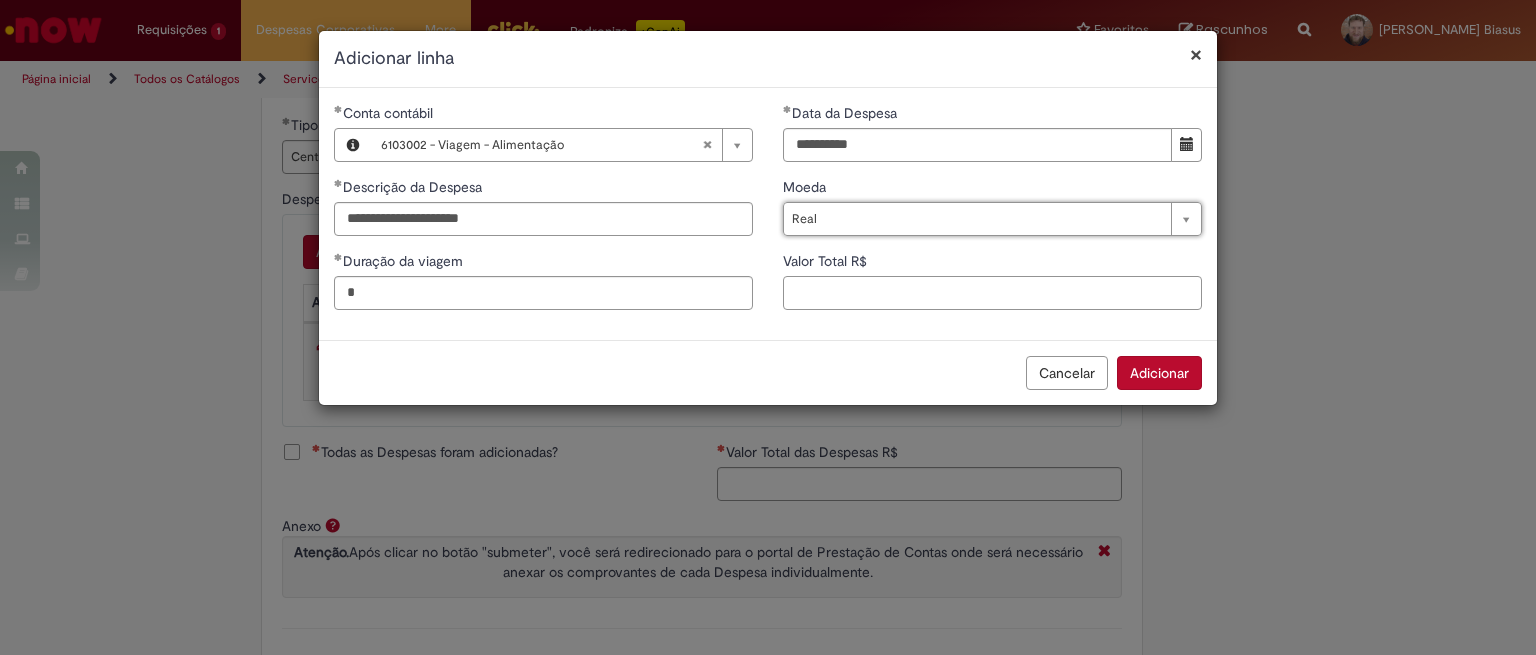 click on "Valor Total R$" at bounding box center (992, 293) 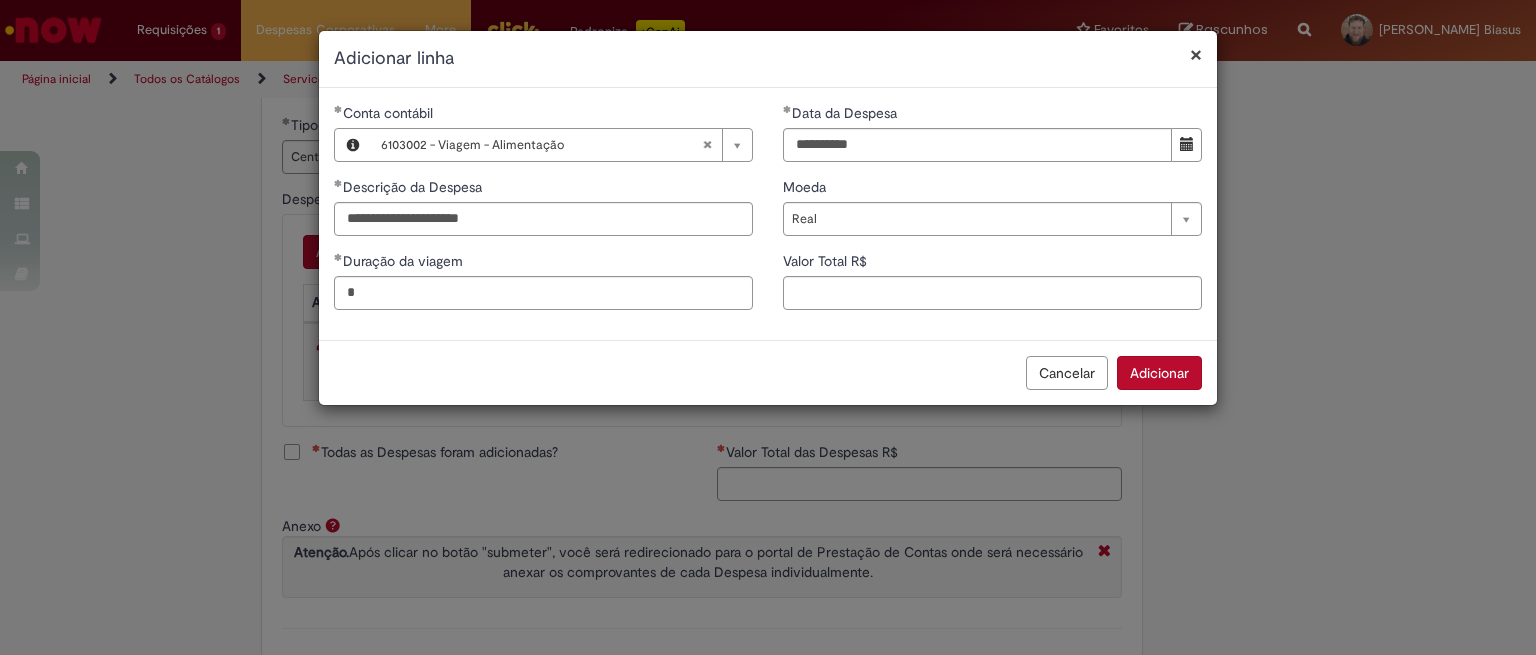 click on "**********" at bounding box center (768, 327) 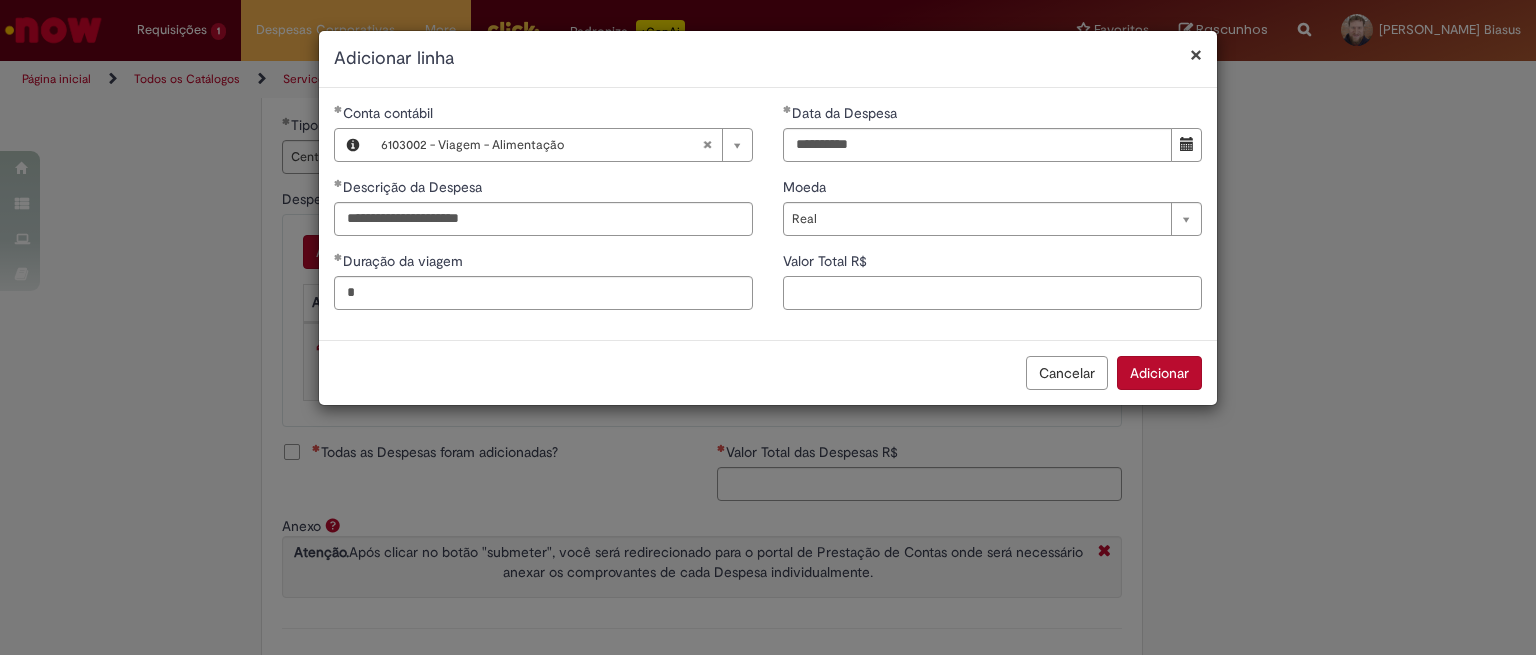 click on "Valor Total R$" at bounding box center [992, 293] 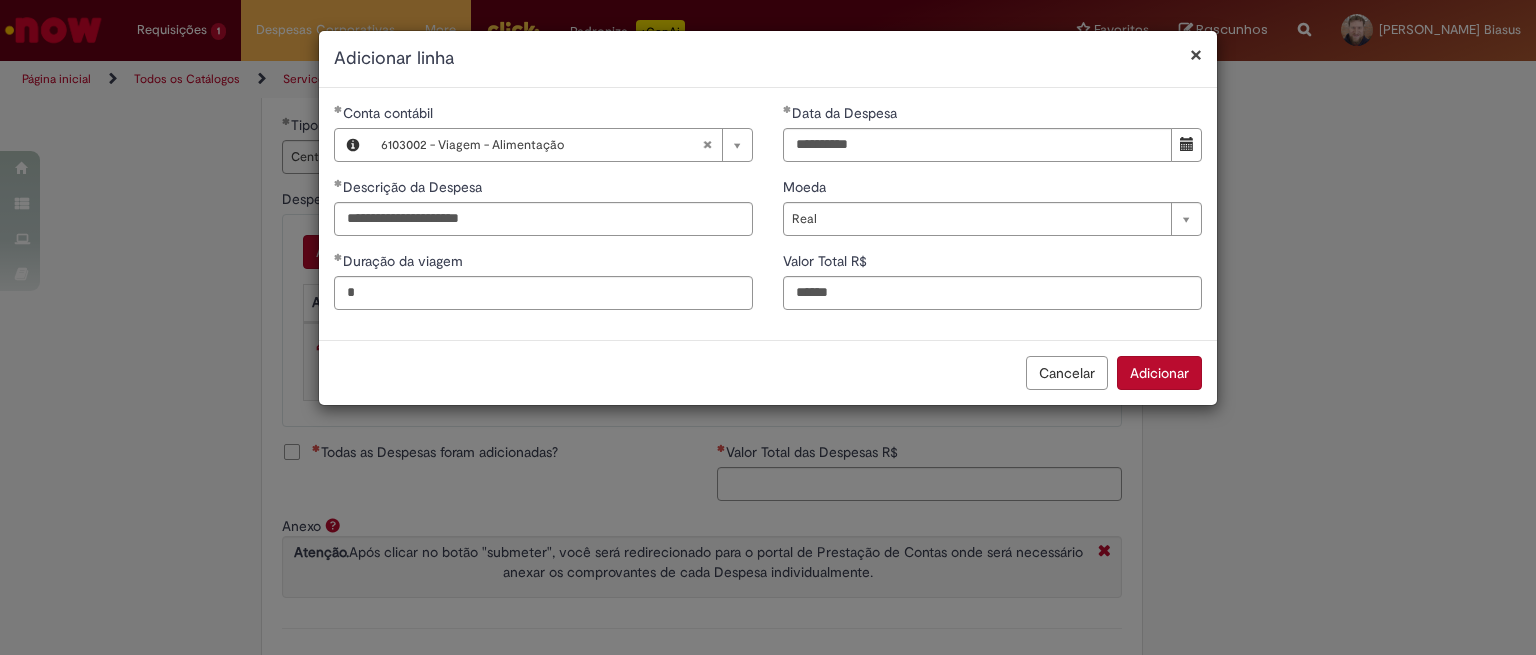 type on "******" 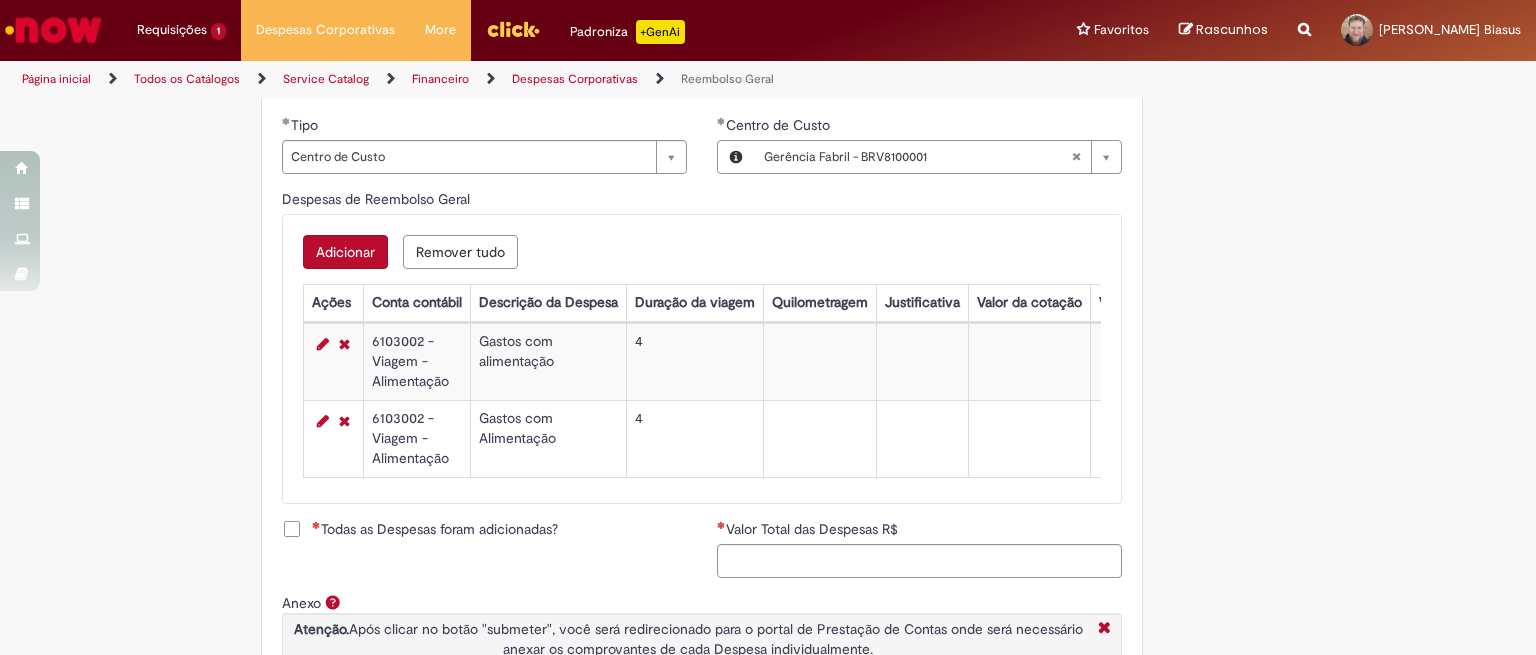 scroll, scrollTop: 817, scrollLeft: 0, axis: vertical 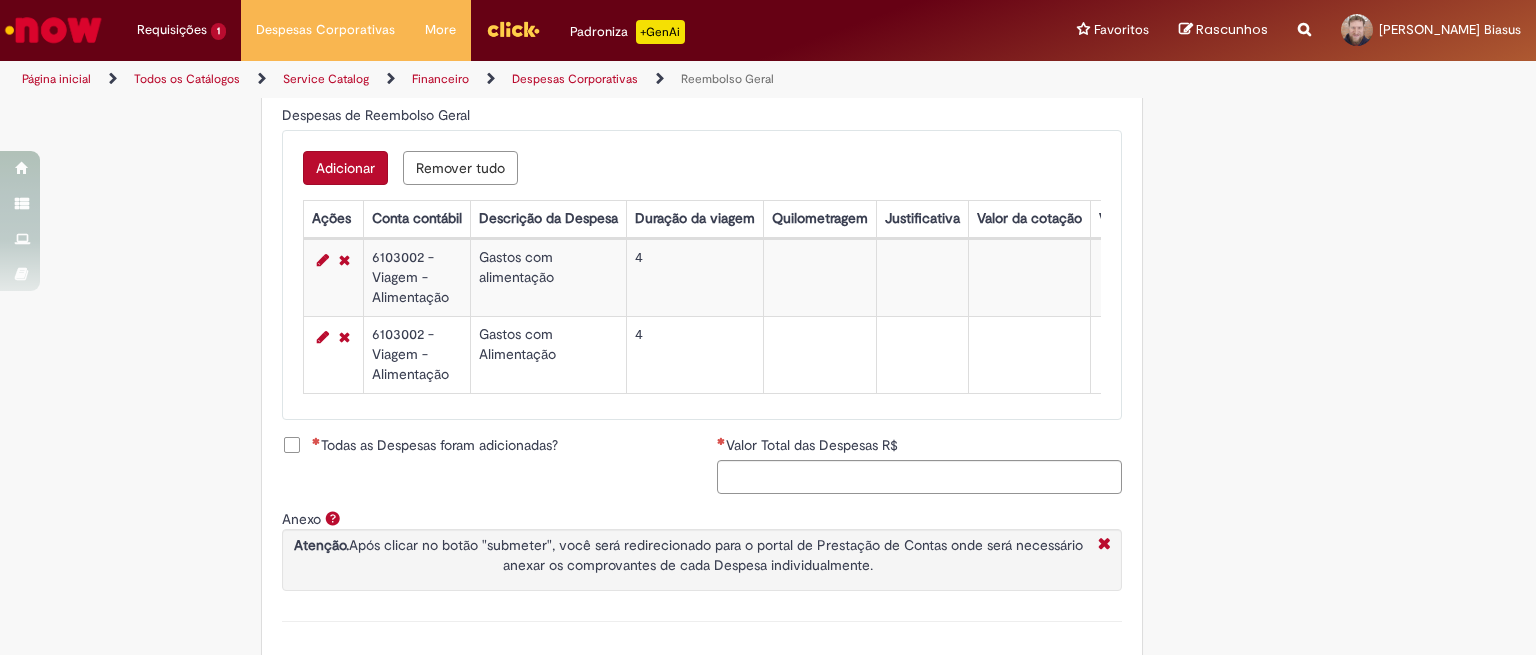 click on "Adicionar" at bounding box center (345, 168) 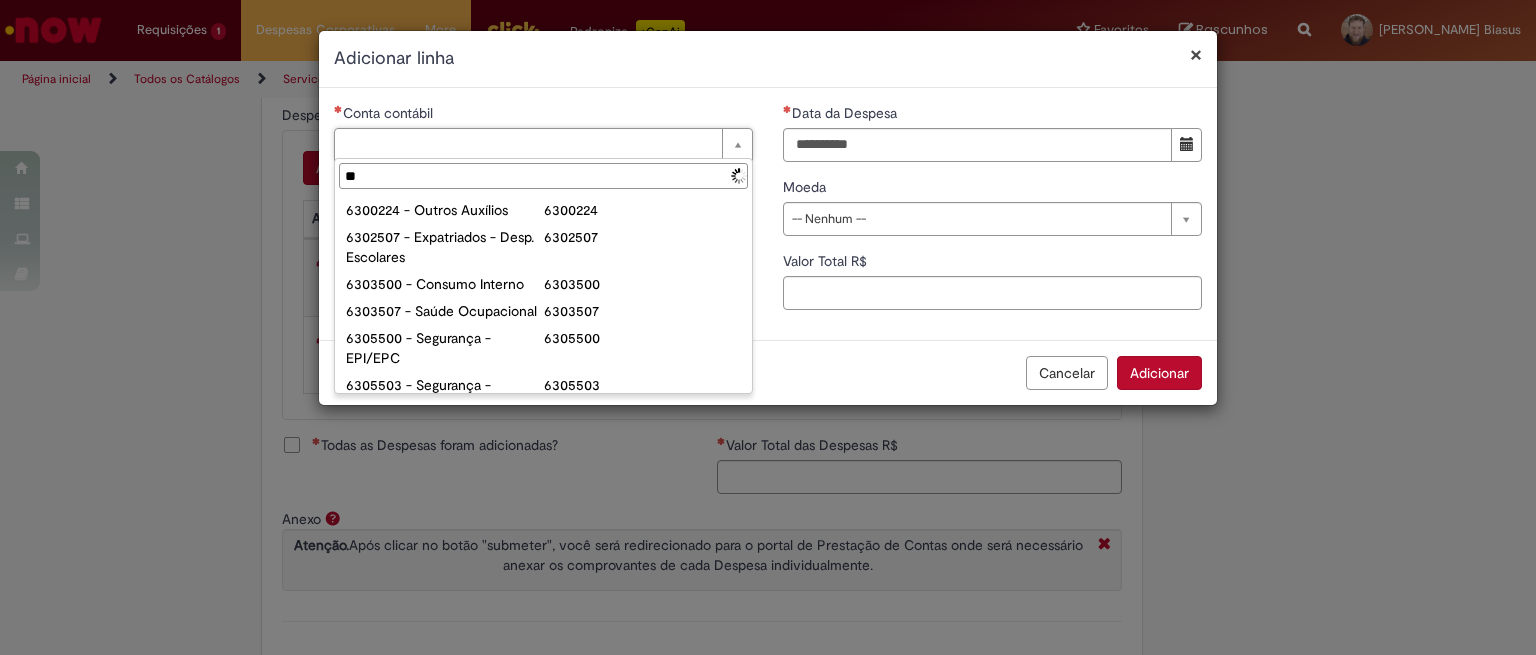 type on "*" 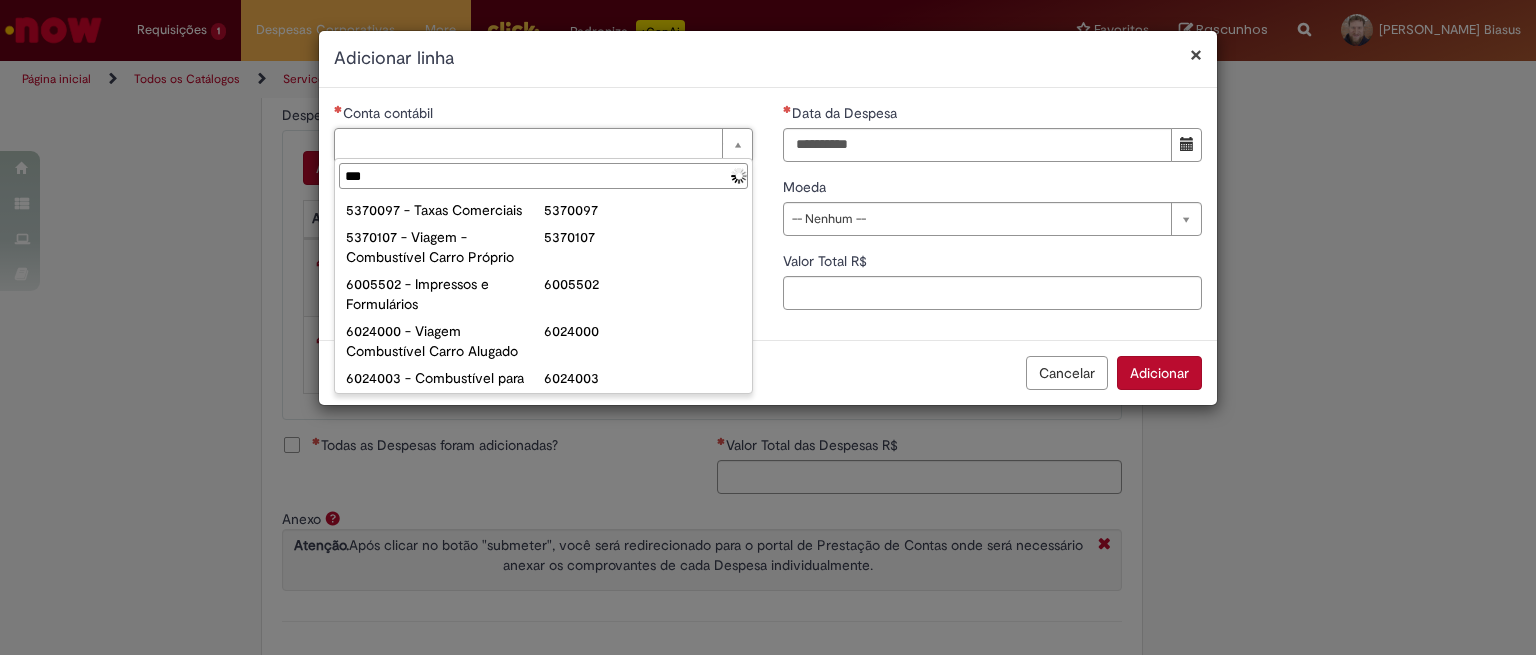 type on "****" 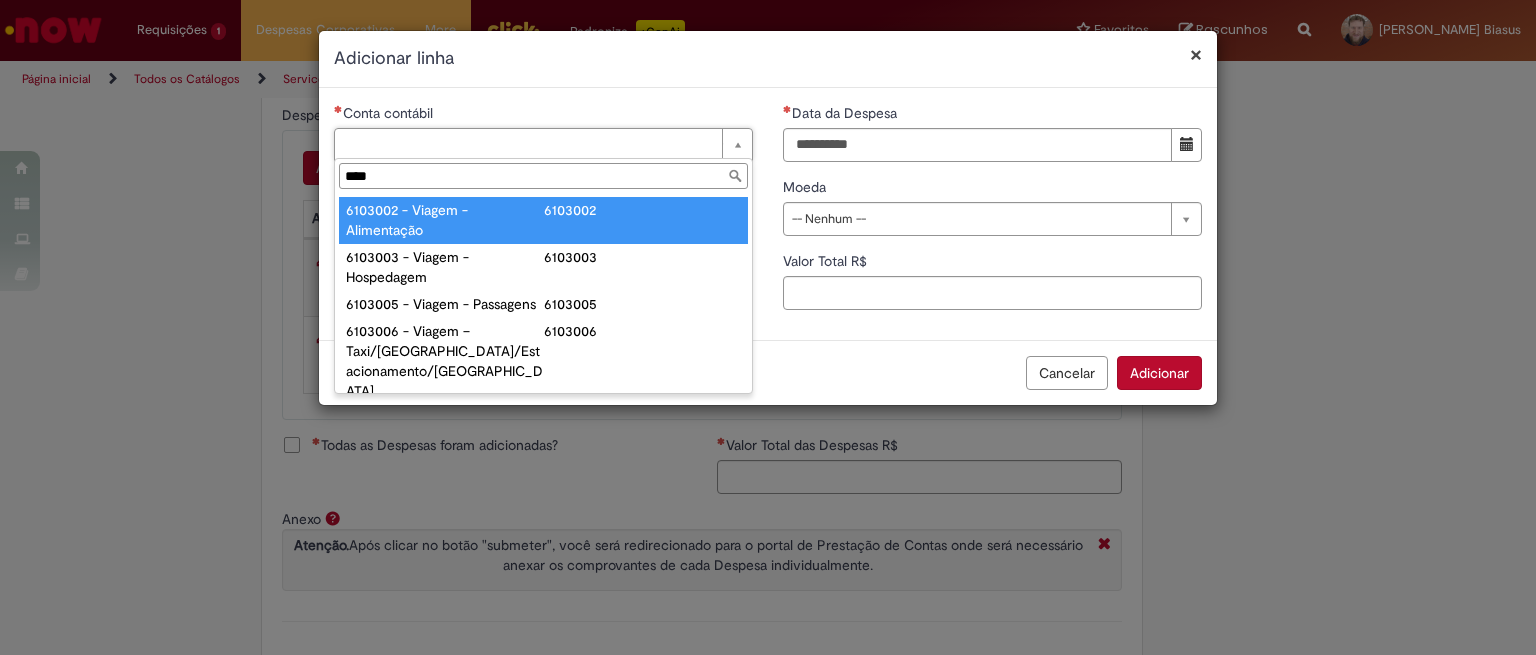 type on "**********" 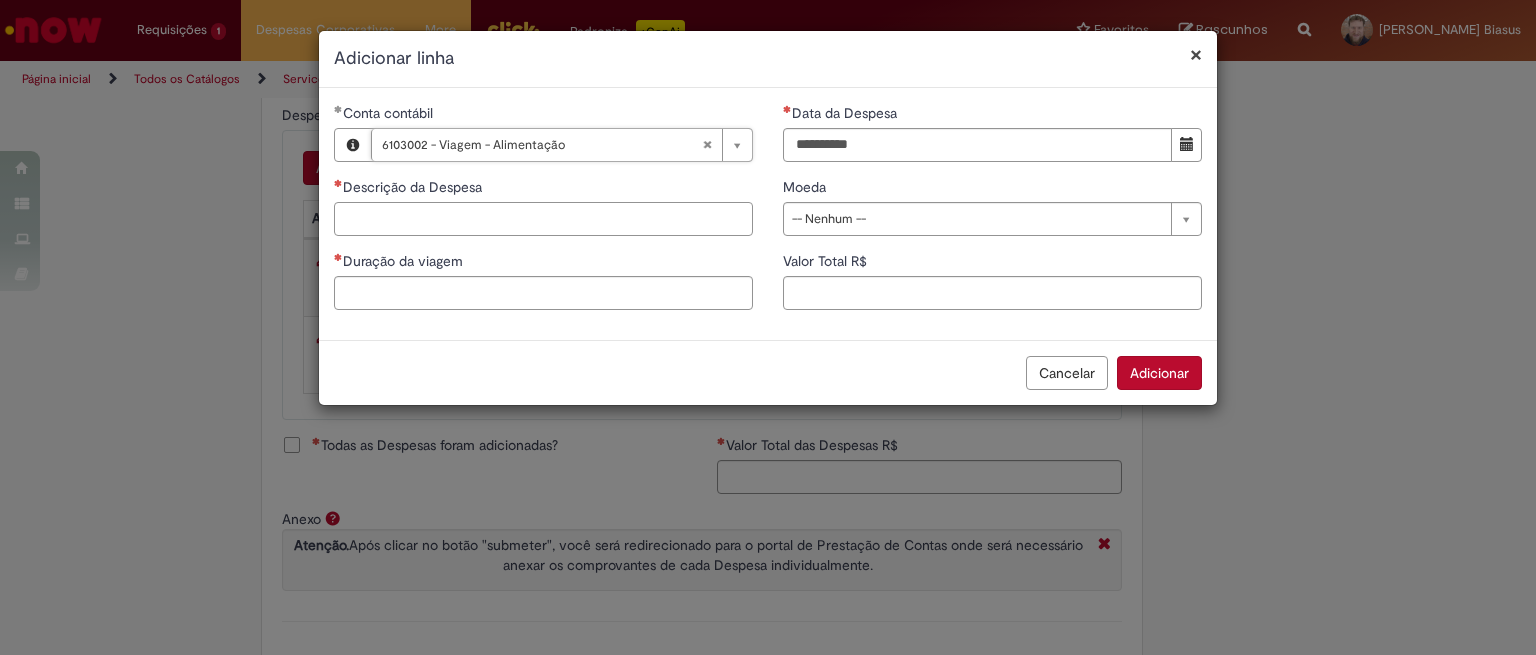 click on "Descrição da Despesa" at bounding box center [543, 219] 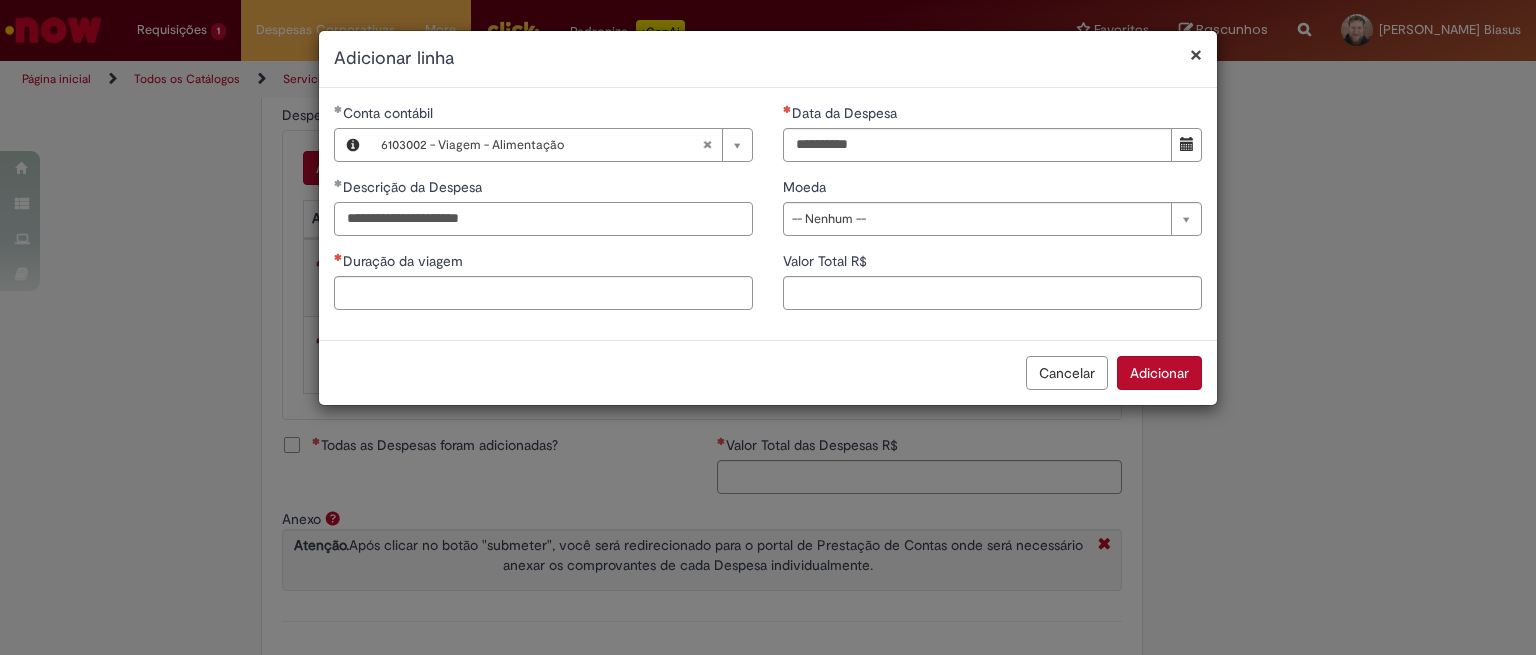 type on "**********" 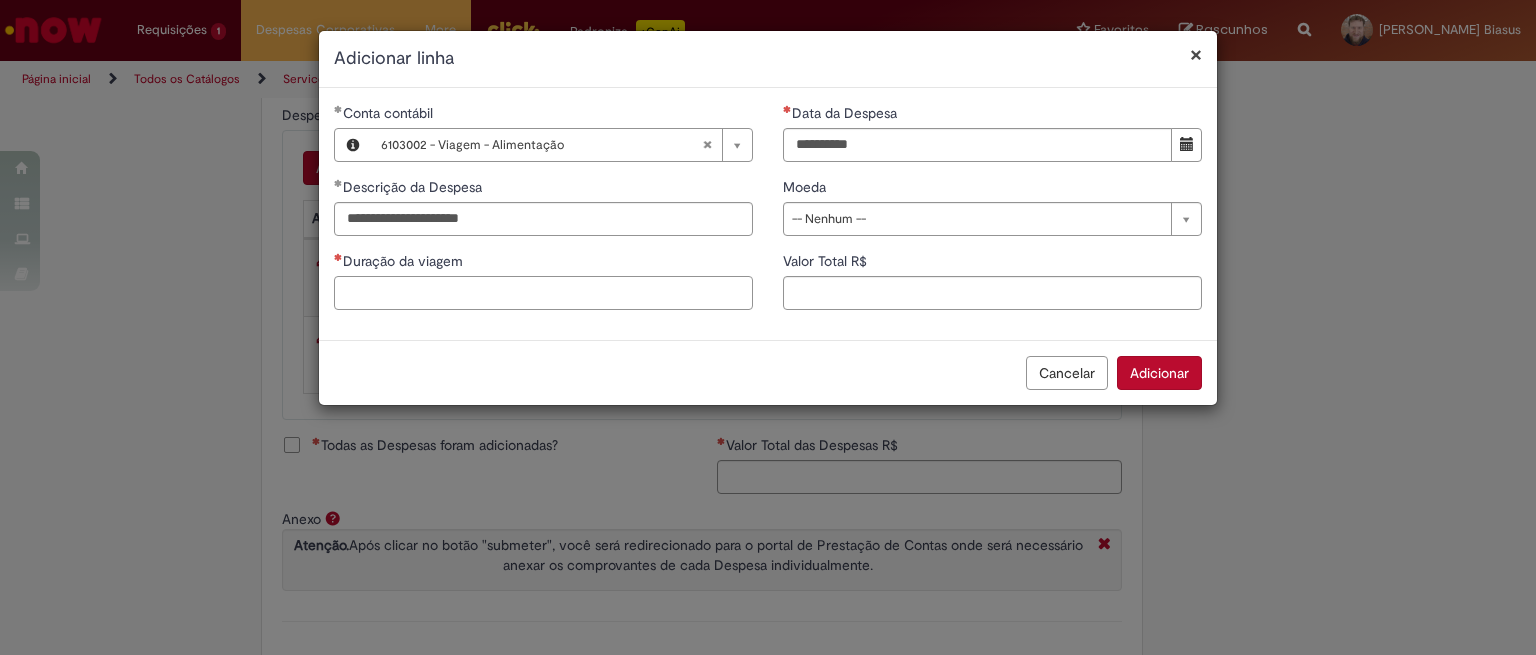 click on "Duração da viagem" at bounding box center [543, 293] 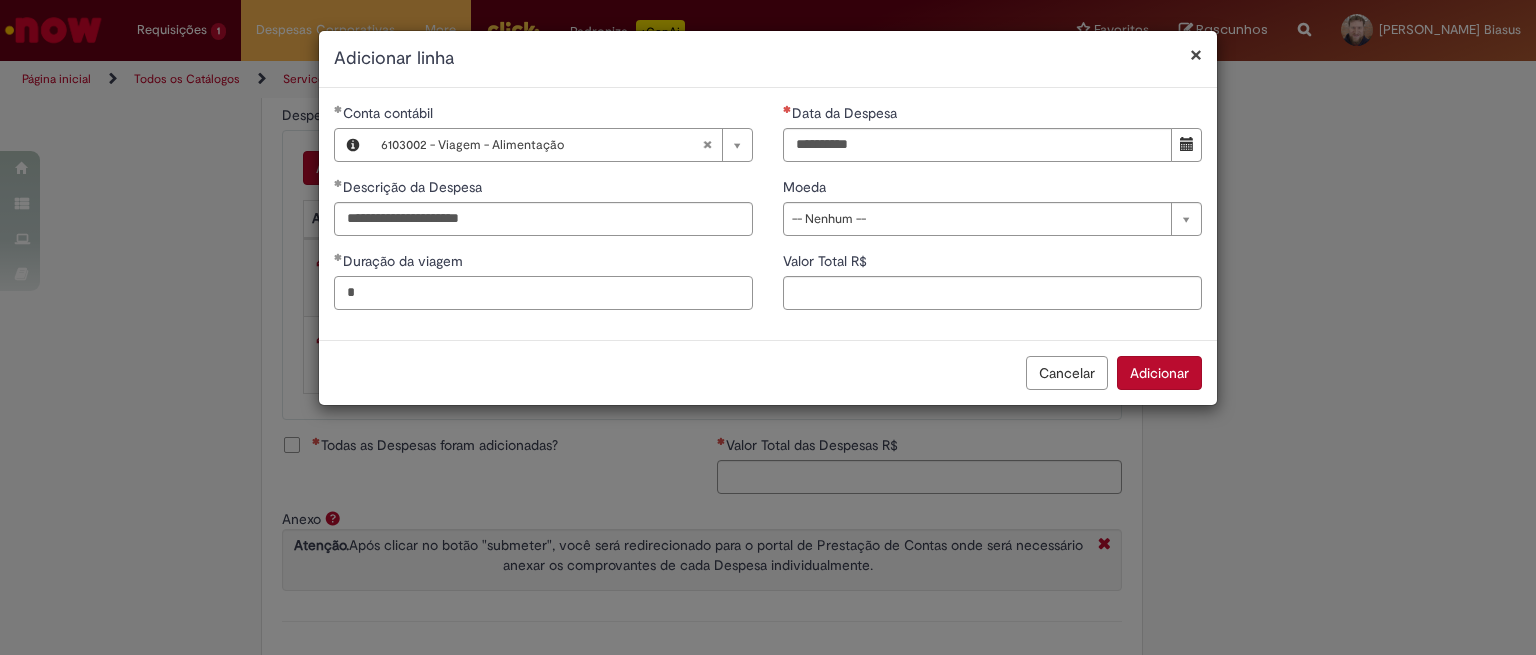 type on "*" 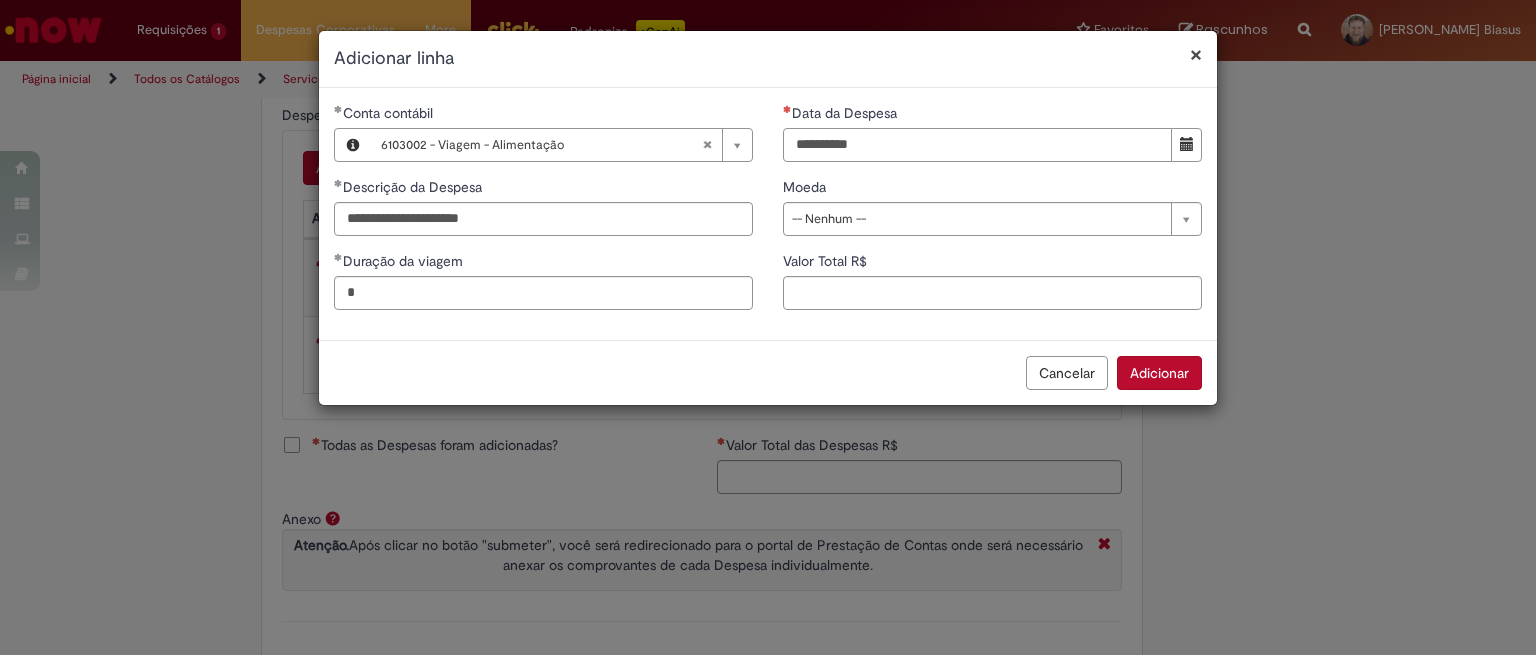 click on "Data da Despesa" at bounding box center (977, 145) 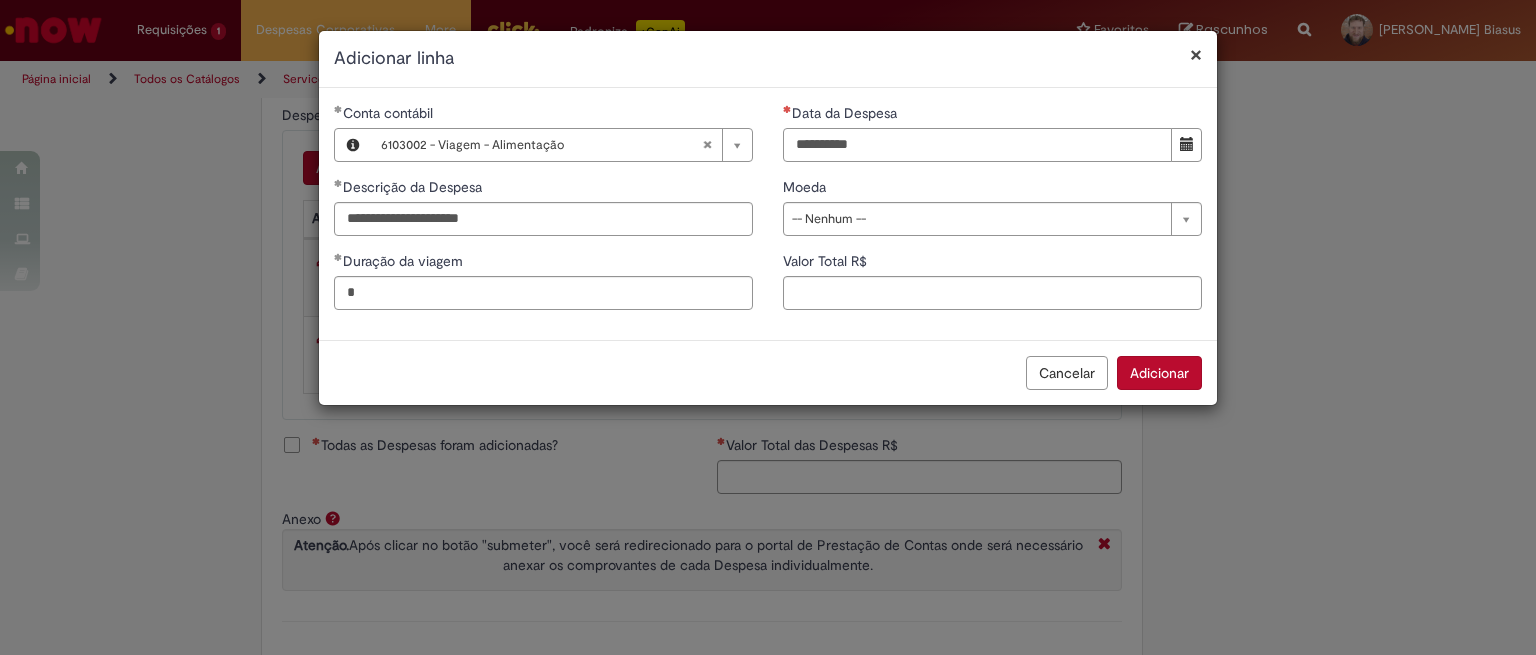 type on "**********" 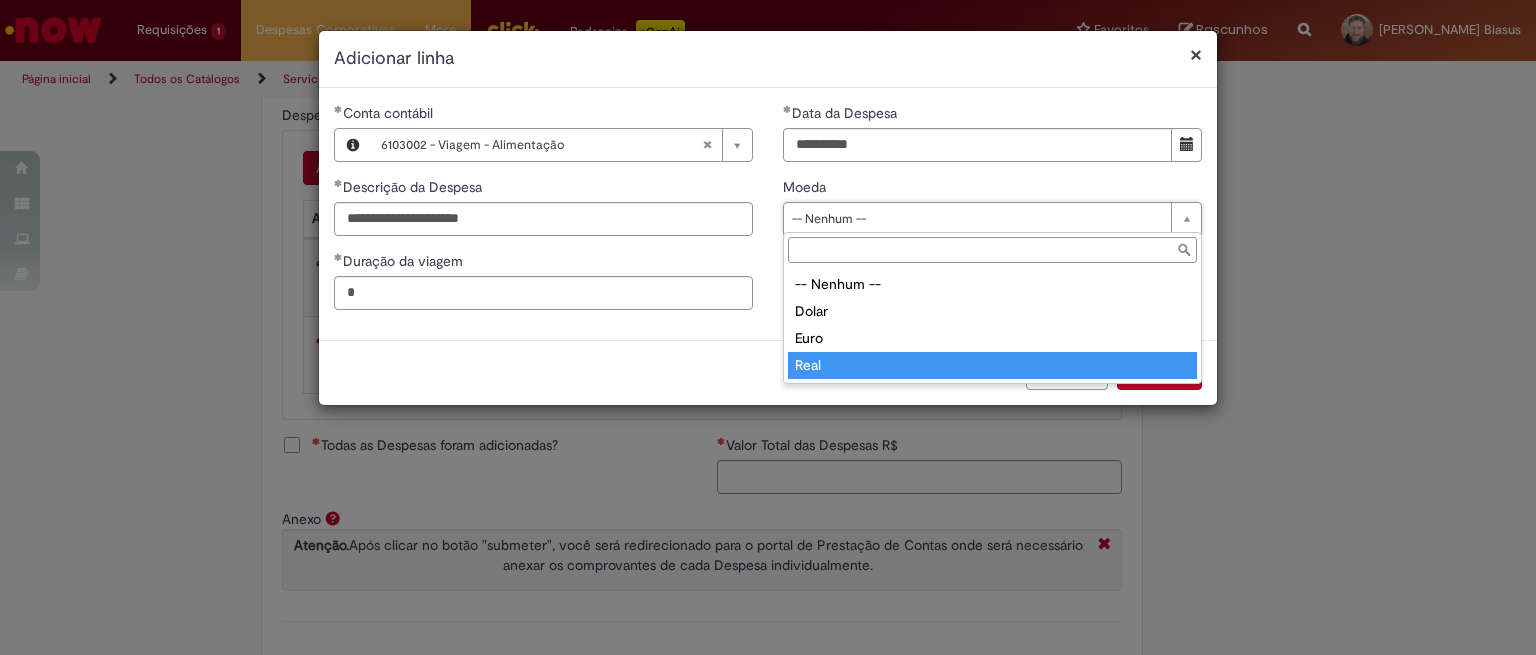 type on "****" 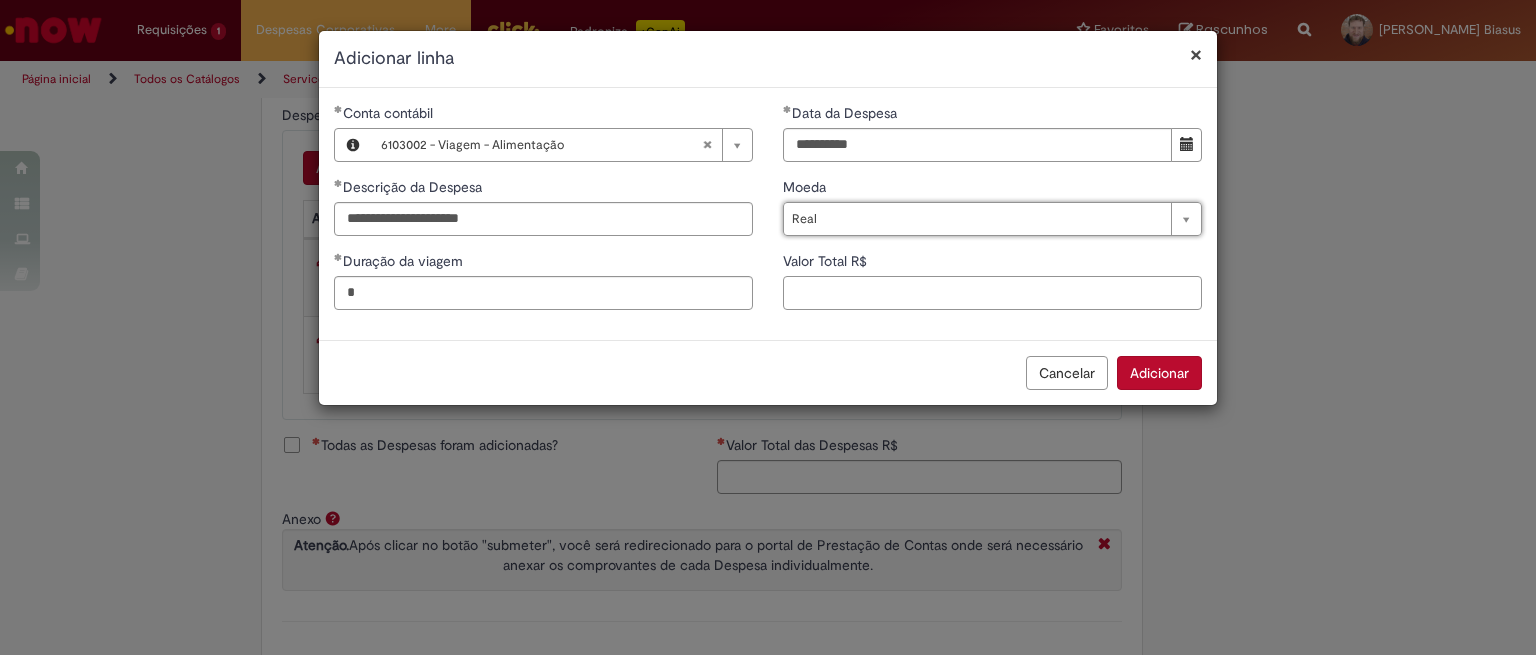click on "Valor Total R$" at bounding box center (992, 293) 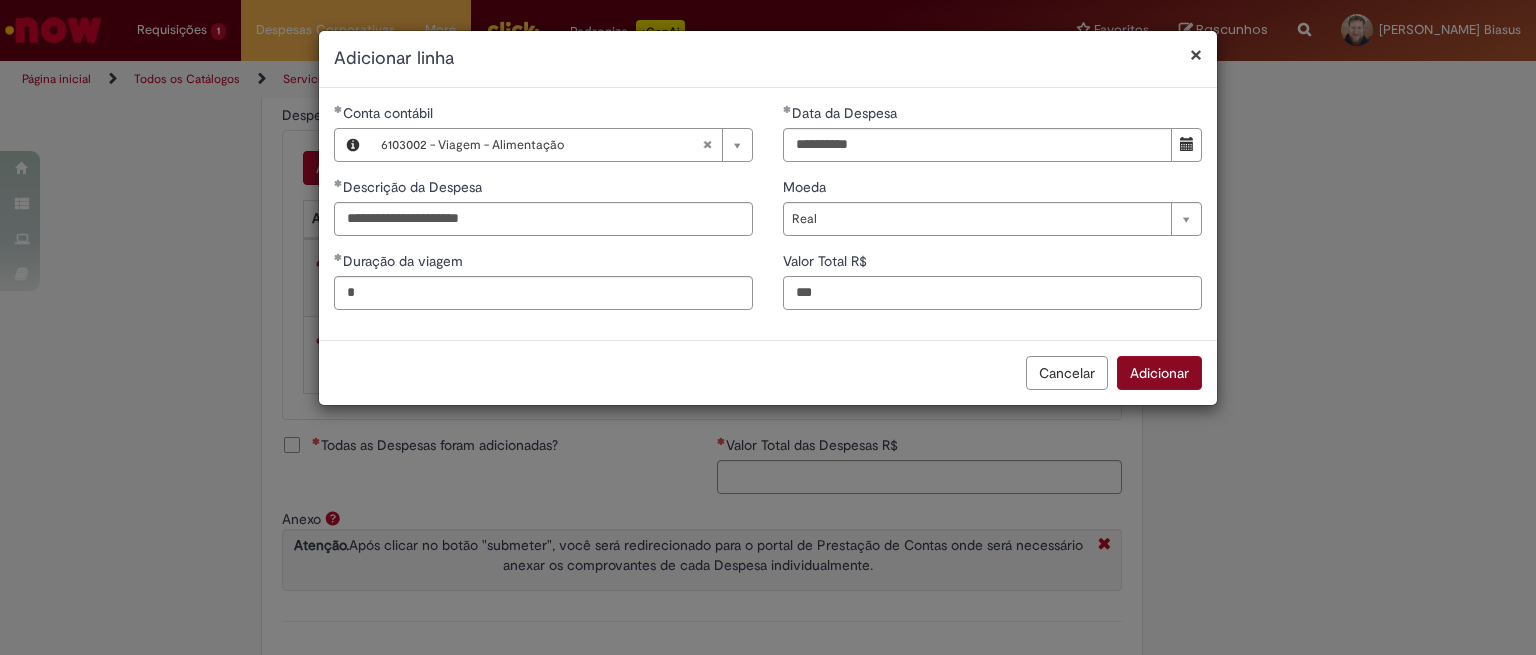 type on "***" 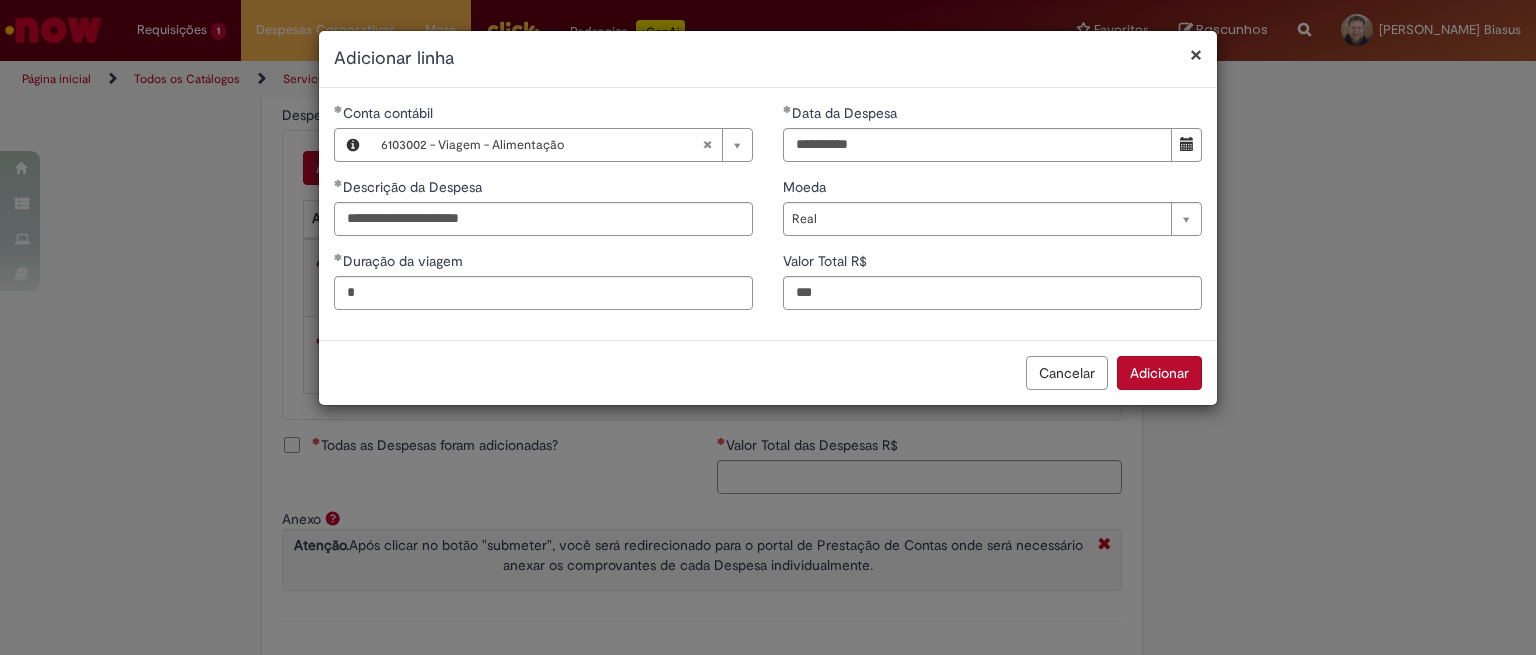 click on "Adicionar" at bounding box center (1159, 373) 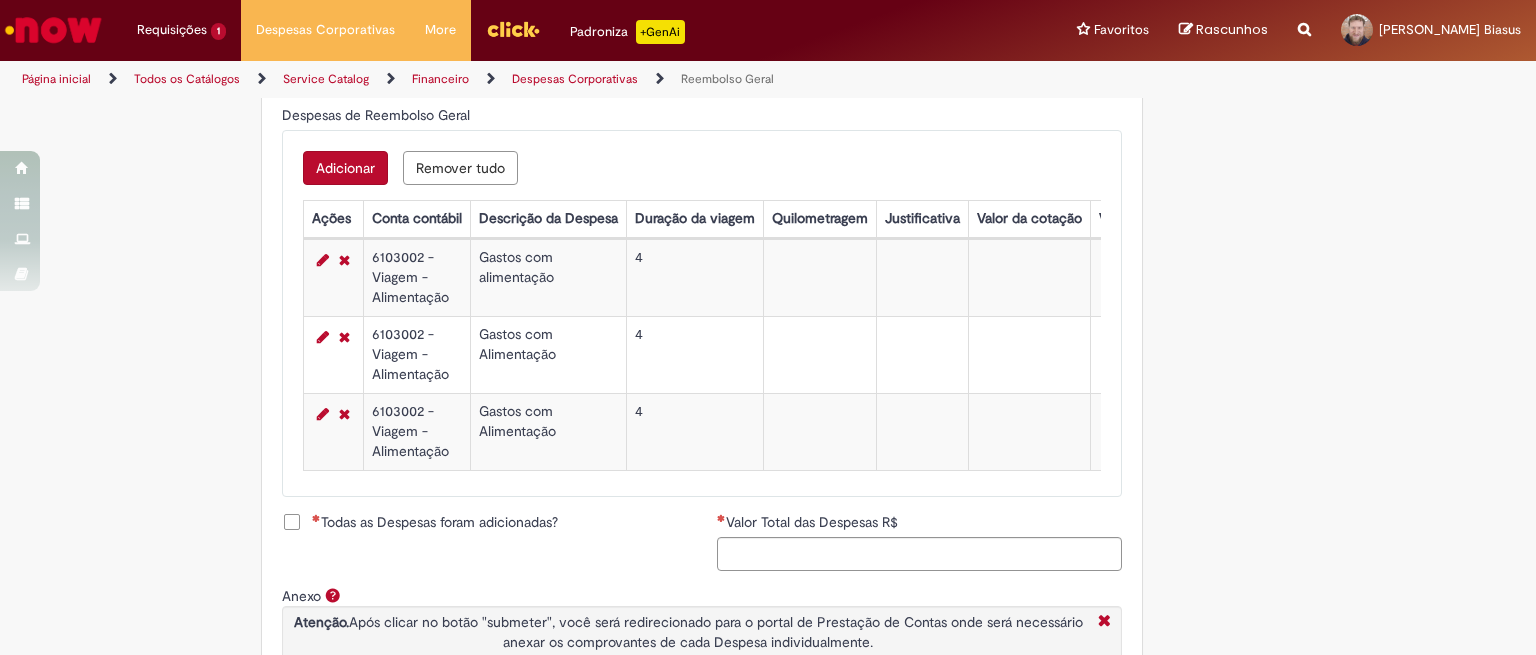 click on "Adicionar" at bounding box center (345, 168) 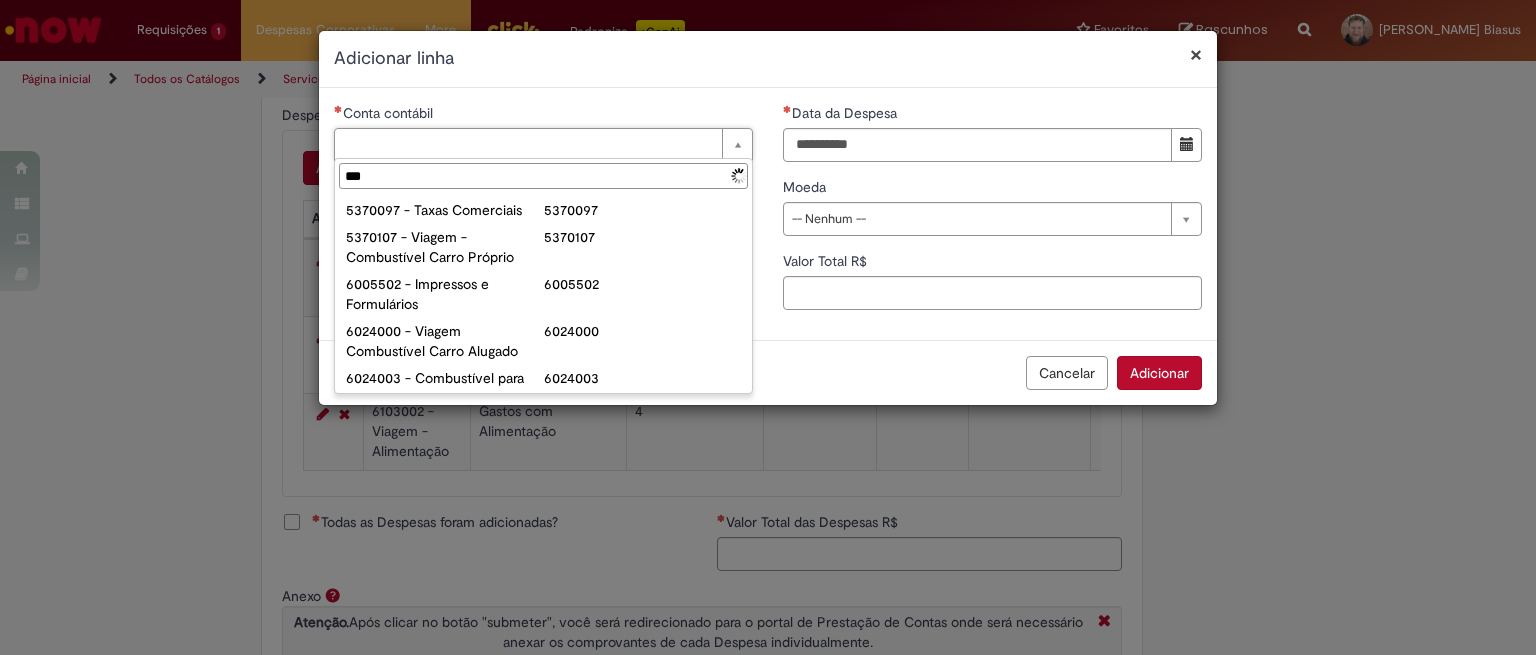 type on "****" 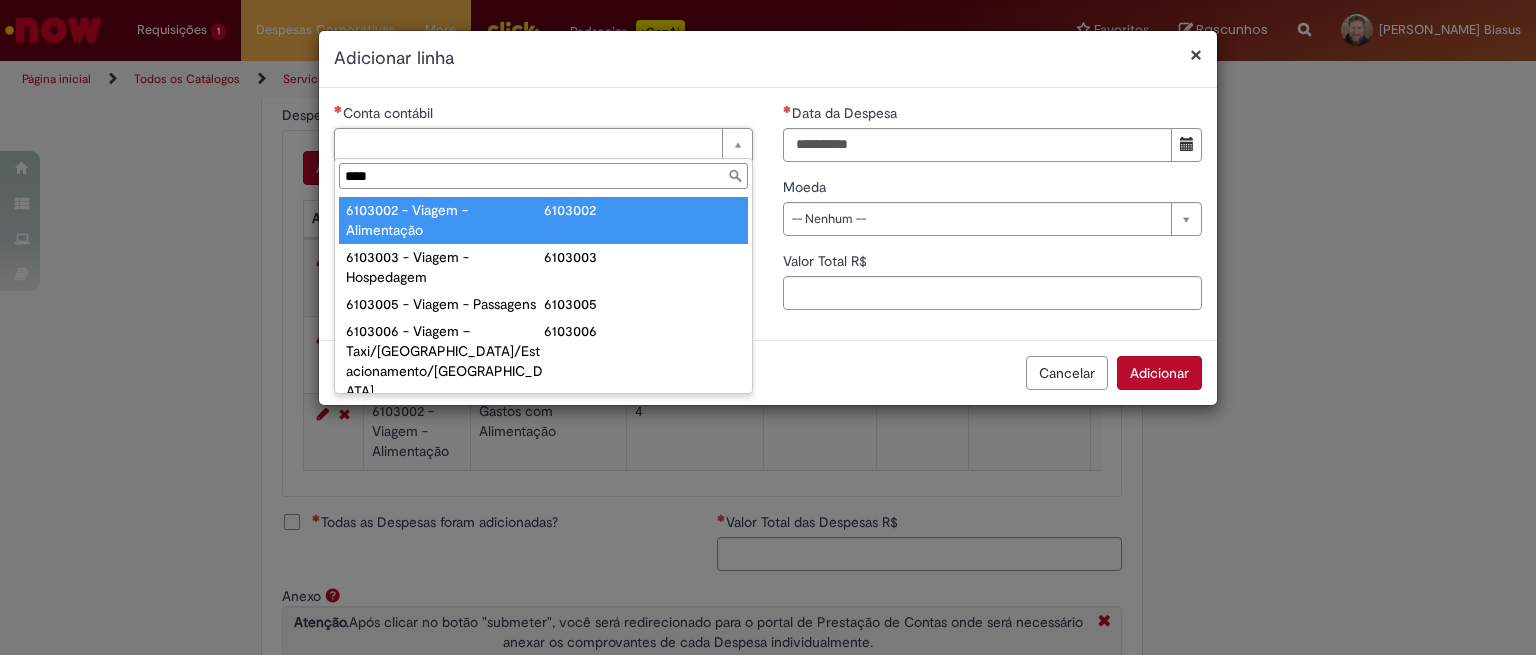 type on "**********" 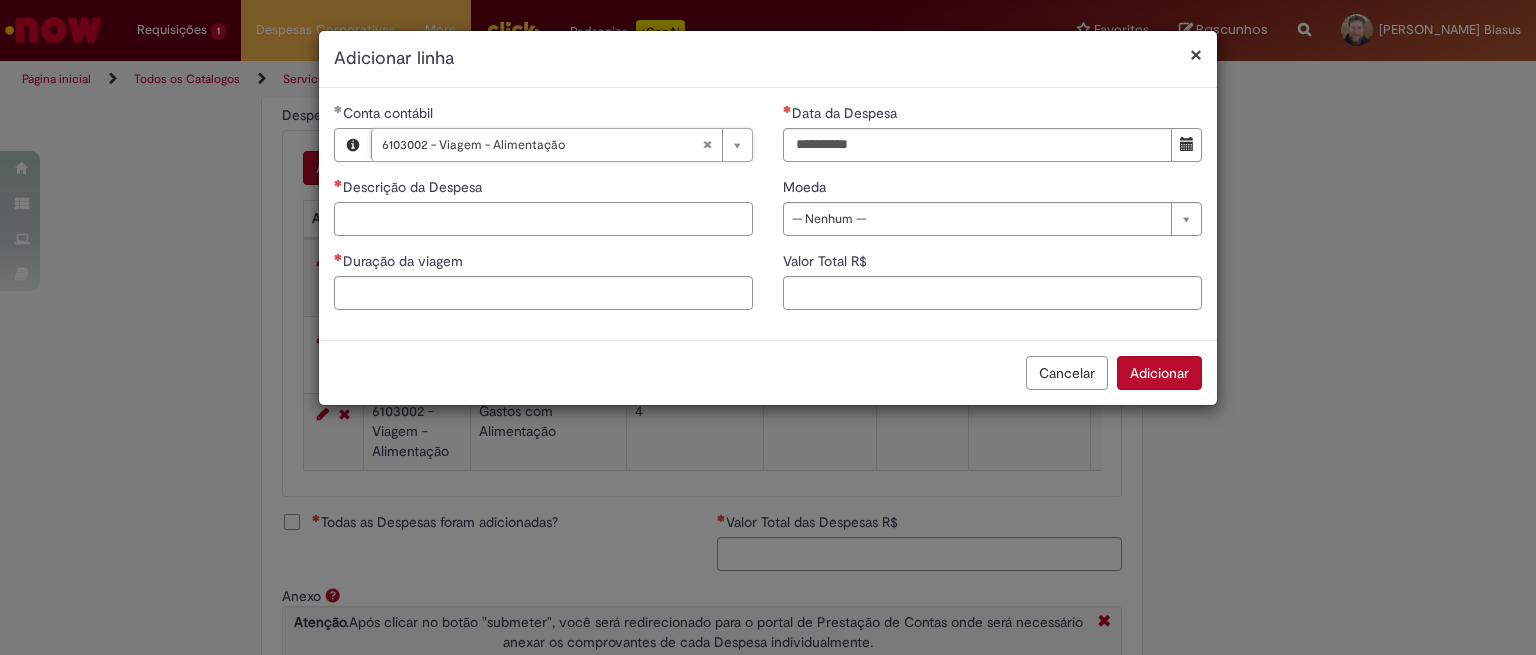 click on "Descrição da Despesa" at bounding box center [543, 219] 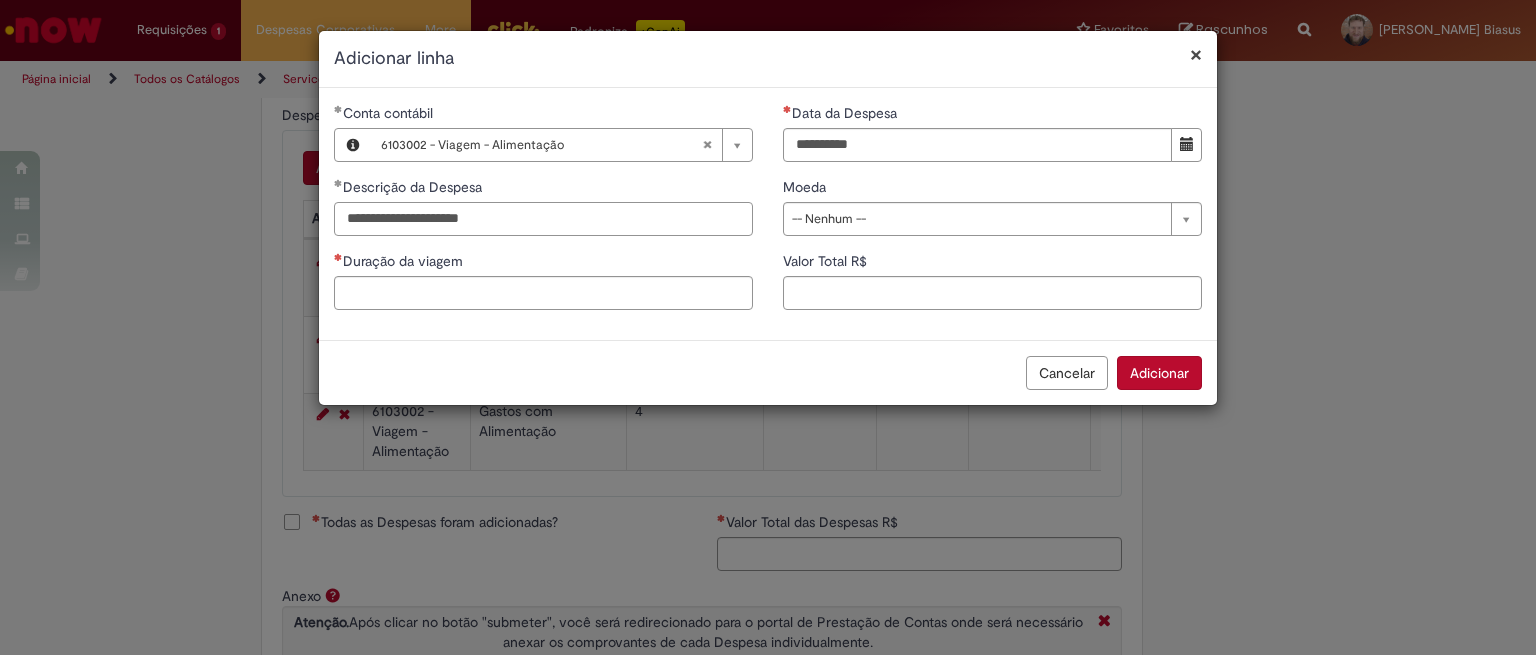 type on "**********" 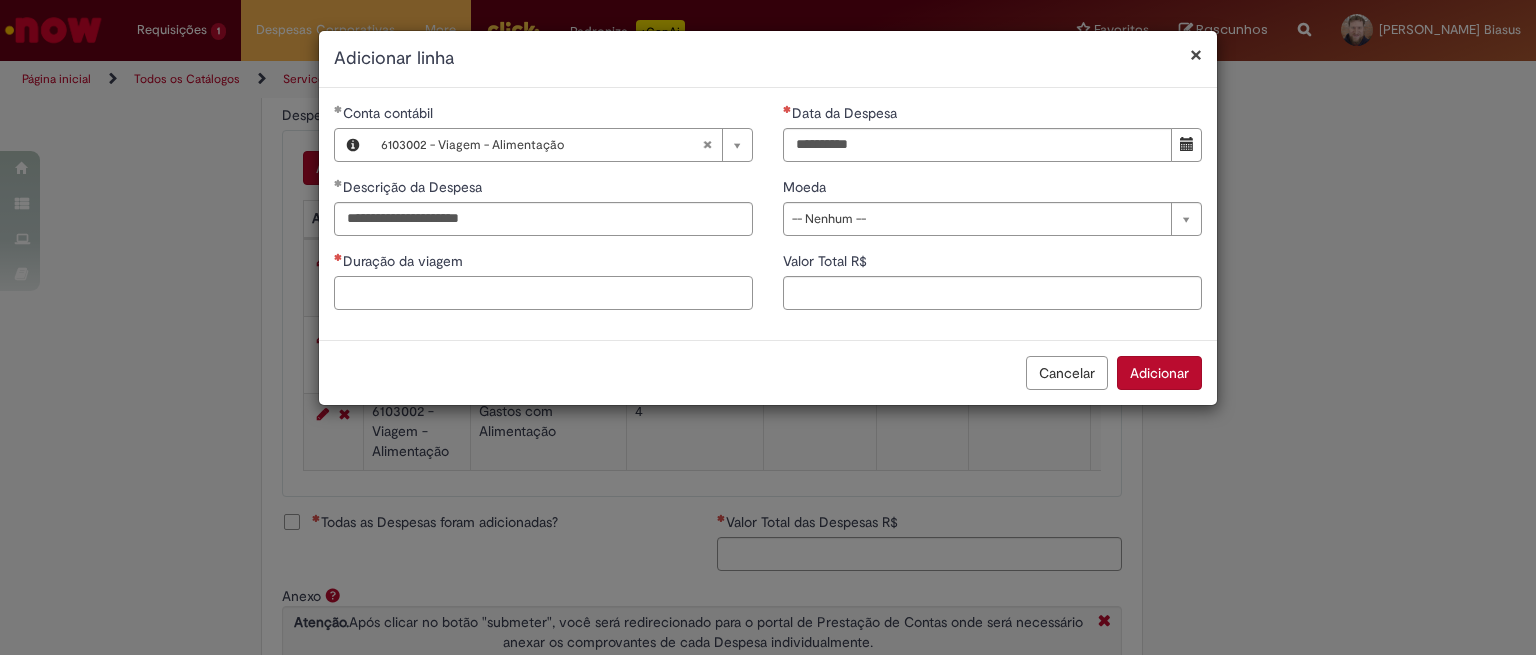 click on "Duração da viagem" at bounding box center (543, 293) 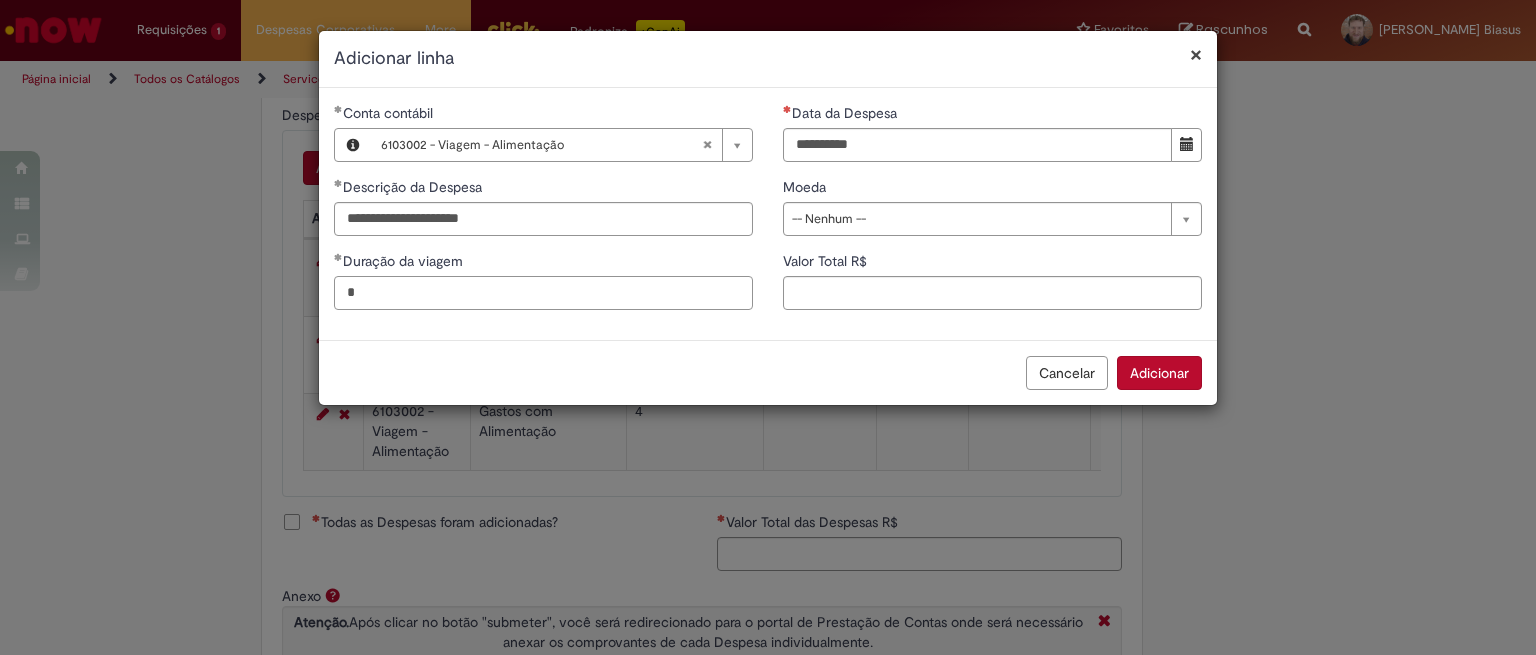 type on "*" 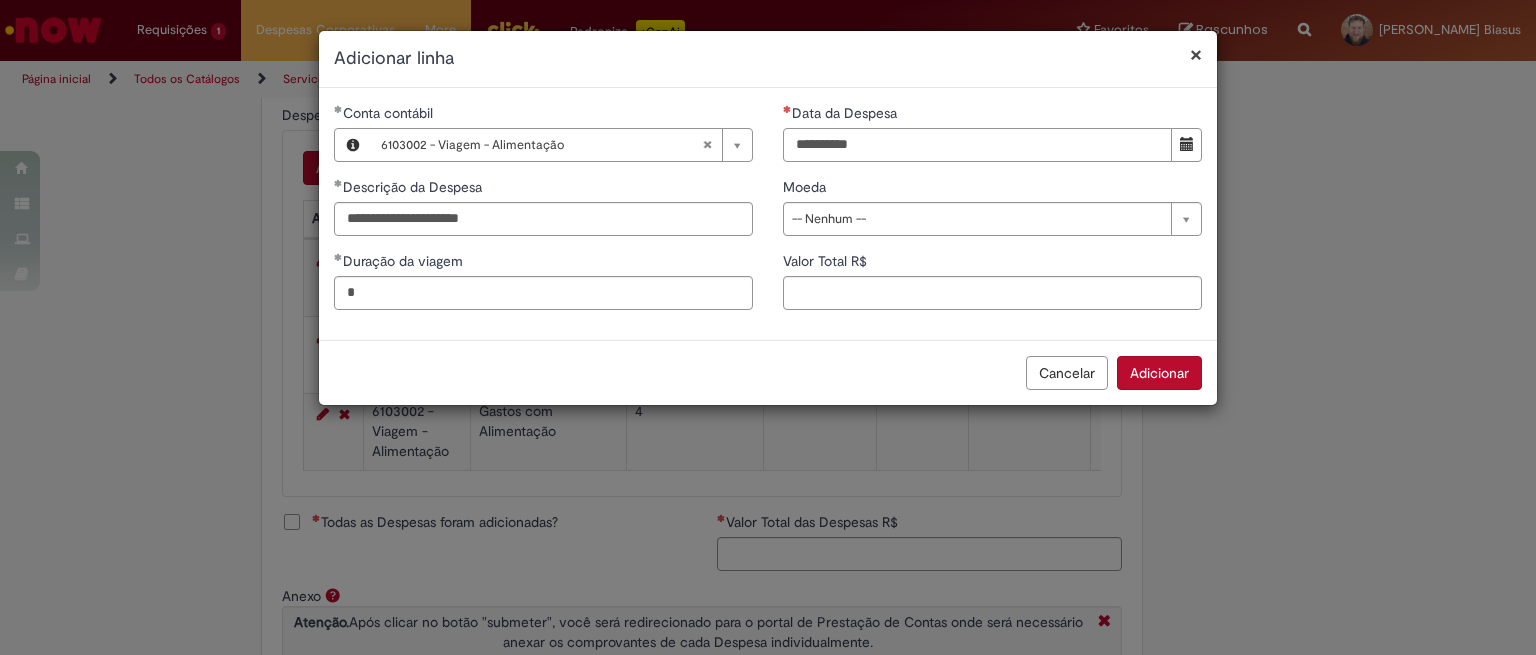 click on "Data da Despesa" at bounding box center (977, 145) 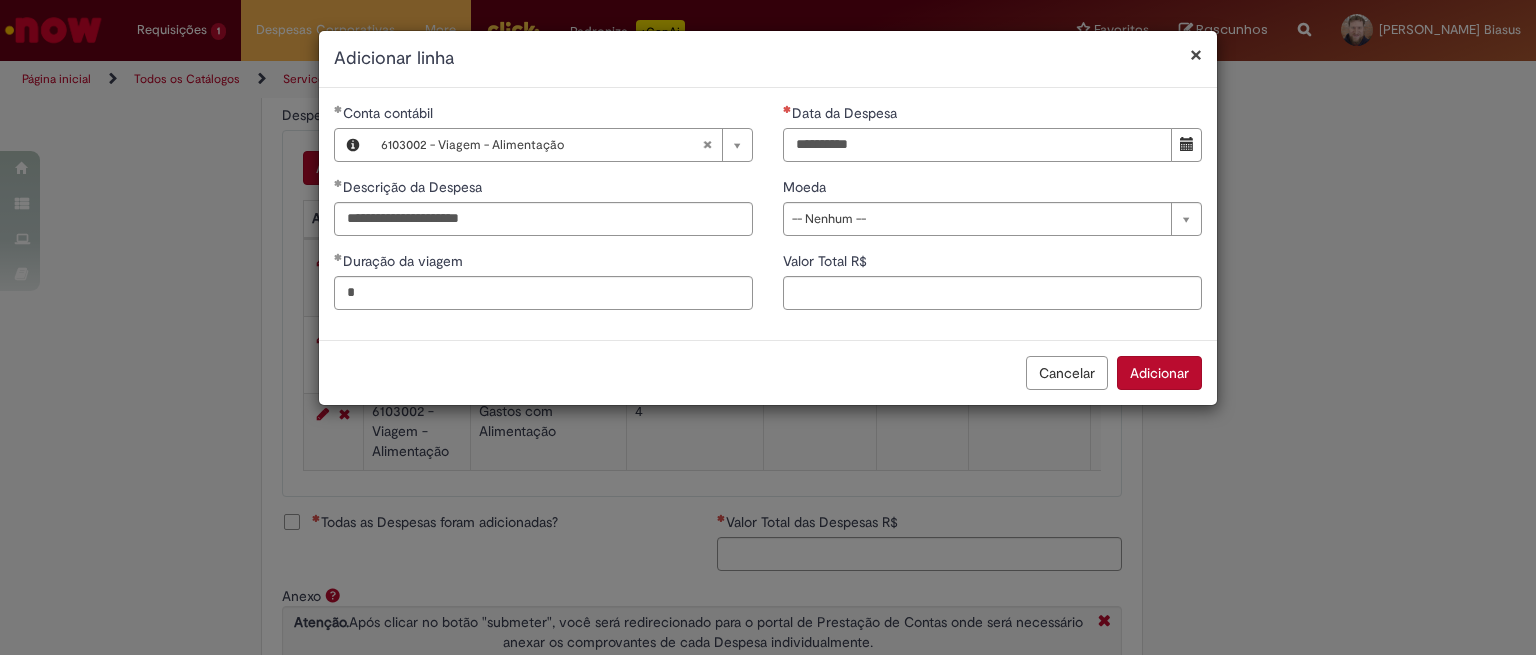 type on "**********" 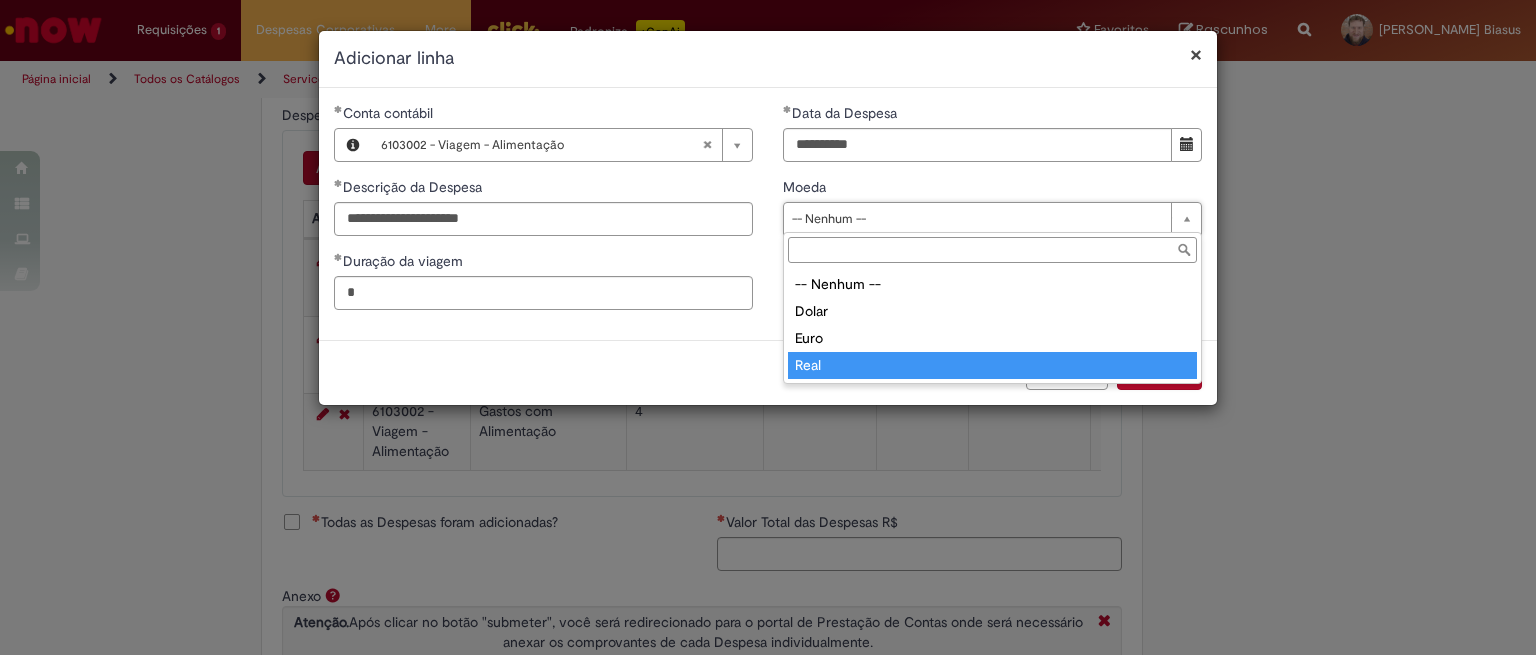 type on "****" 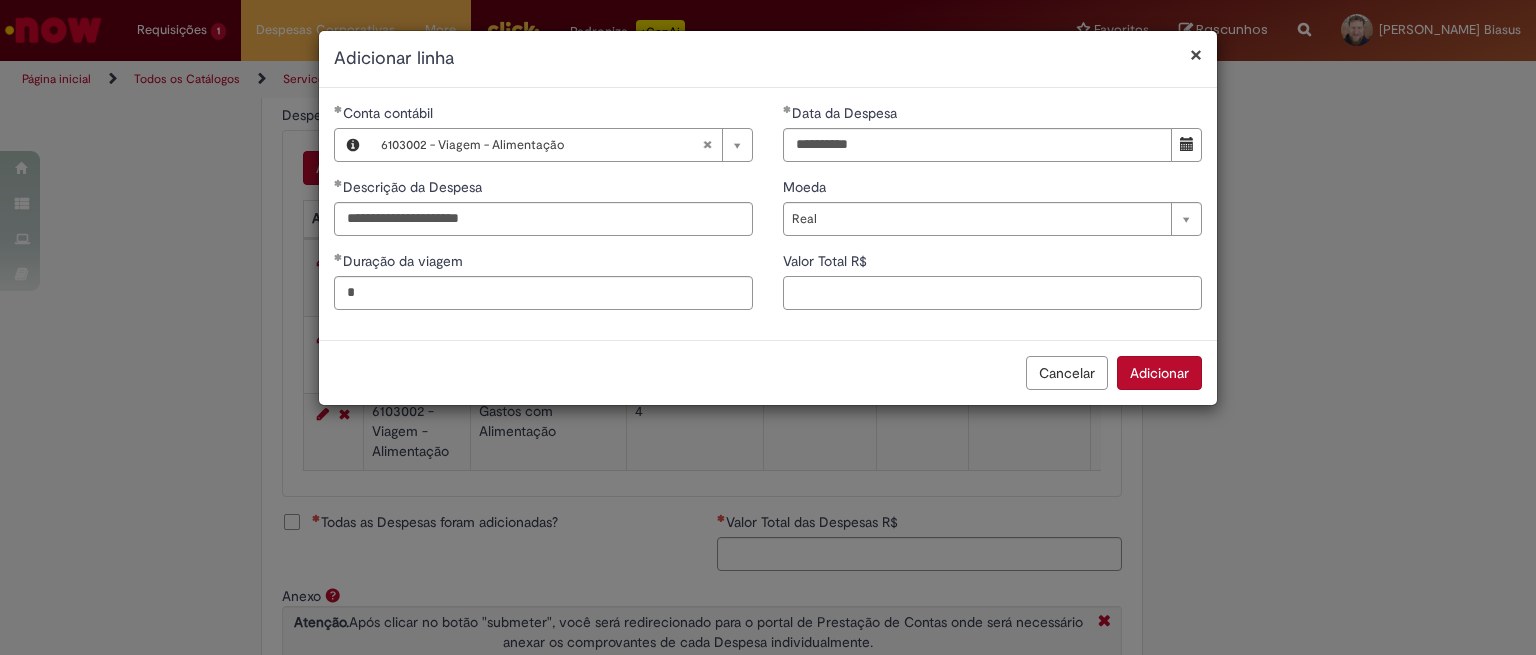 click on "Valor Total R$" at bounding box center [992, 293] 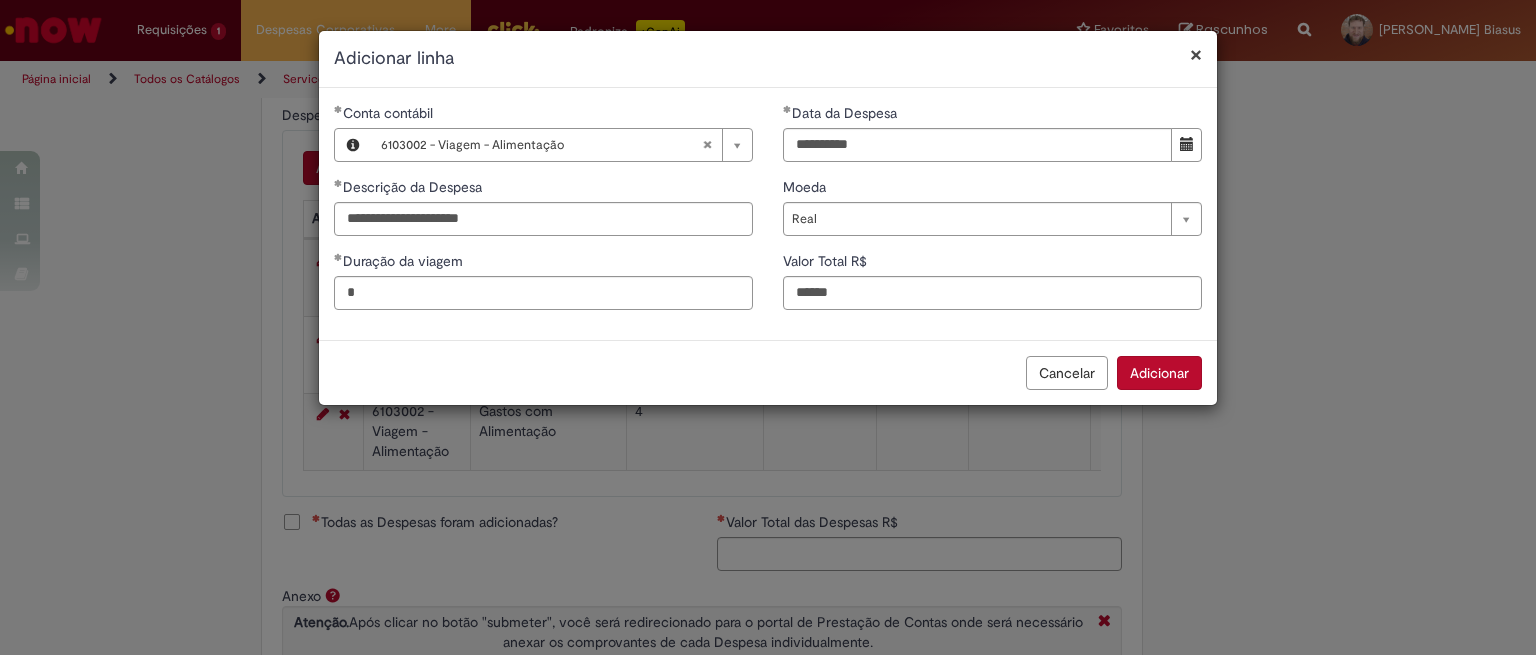 click on "Adicionar" at bounding box center (1159, 373) 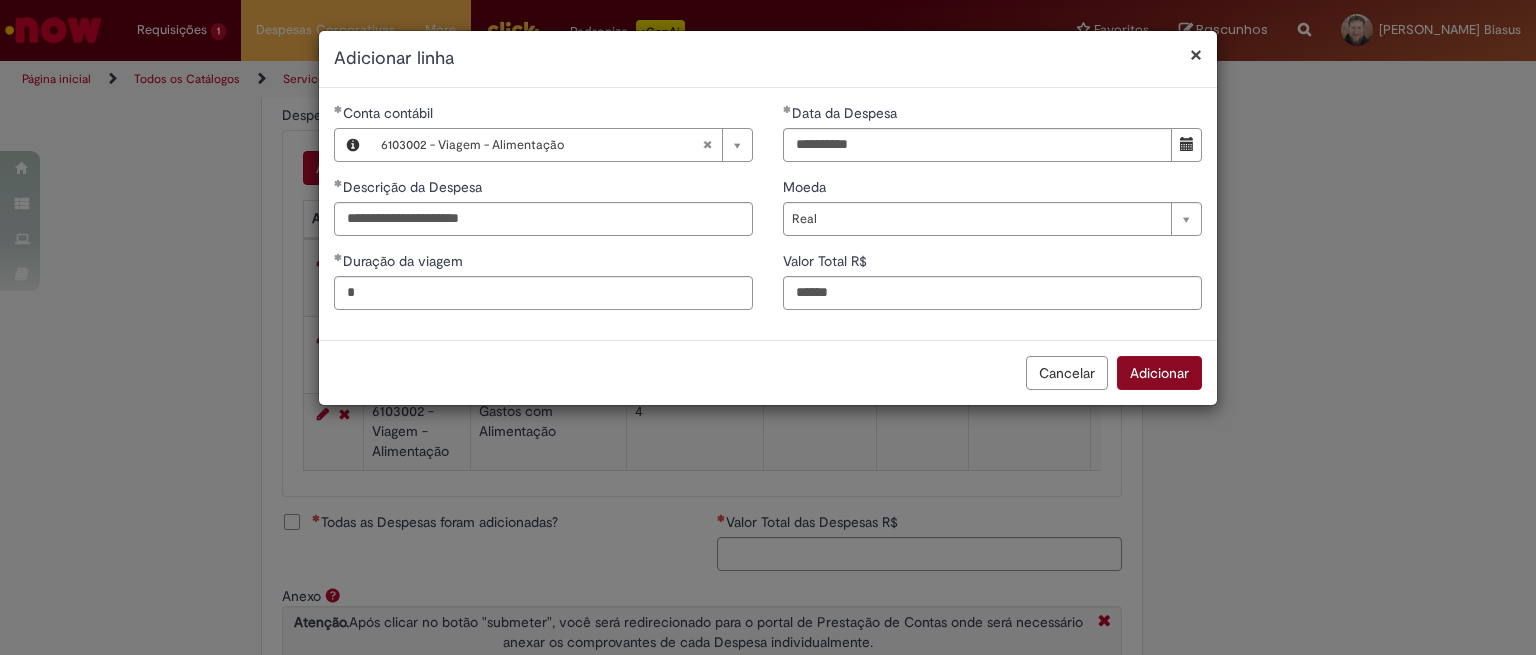type on "******" 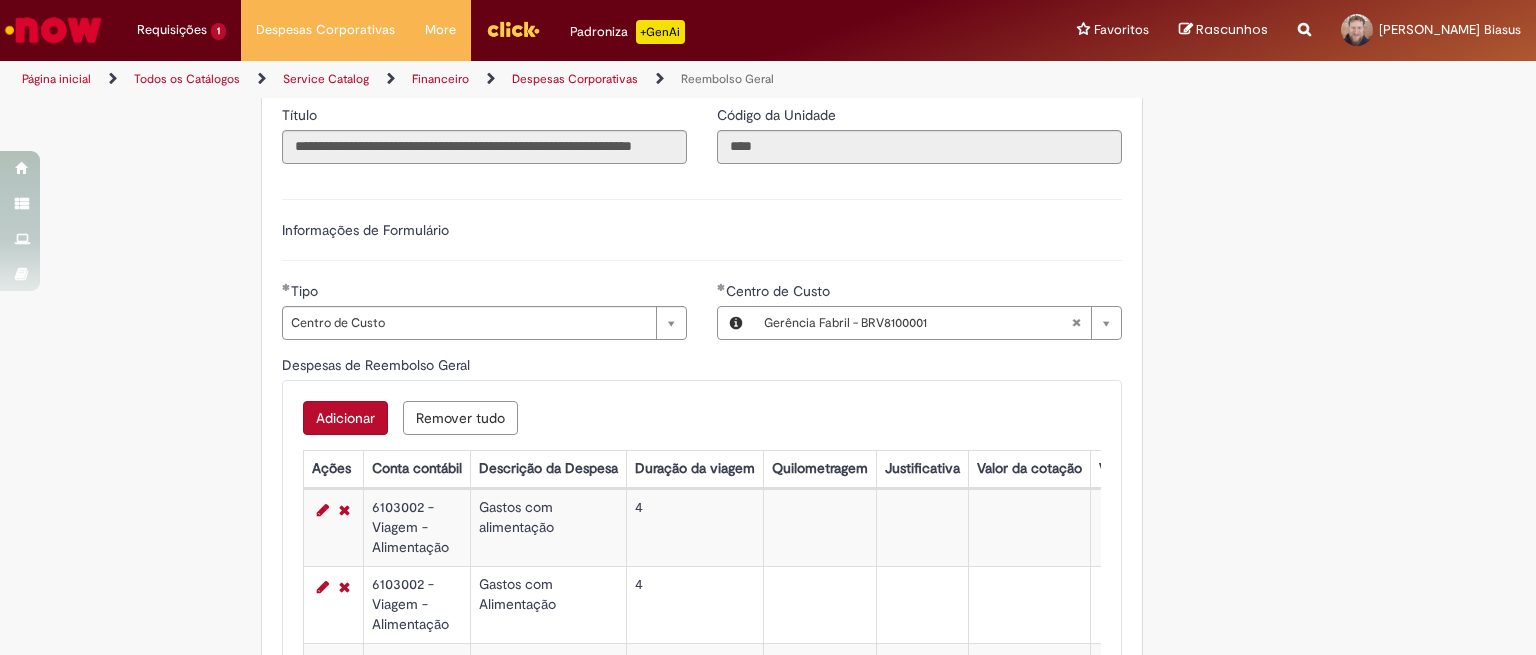 scroll, scrollTop: 733, scrollLeft: 0, axis: vertical 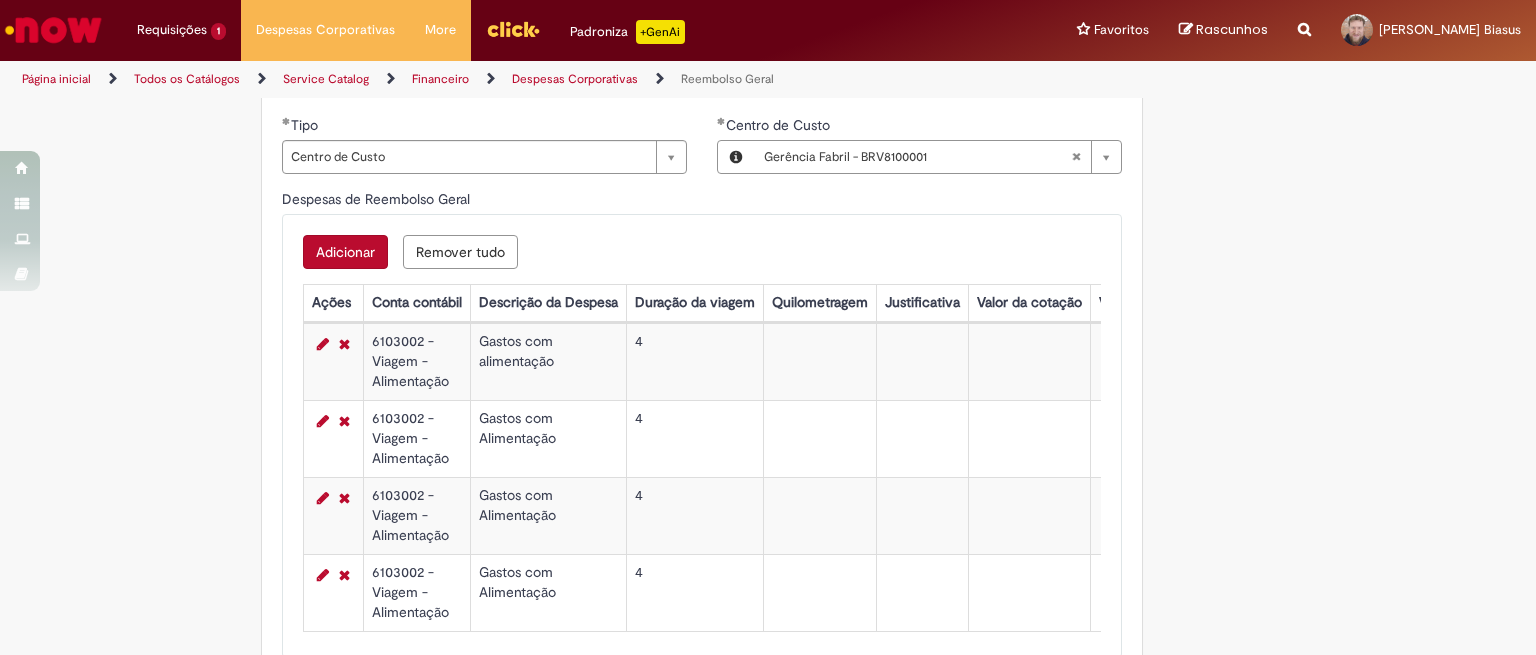 click on "Adicionar" at bounding box center [345, 252] 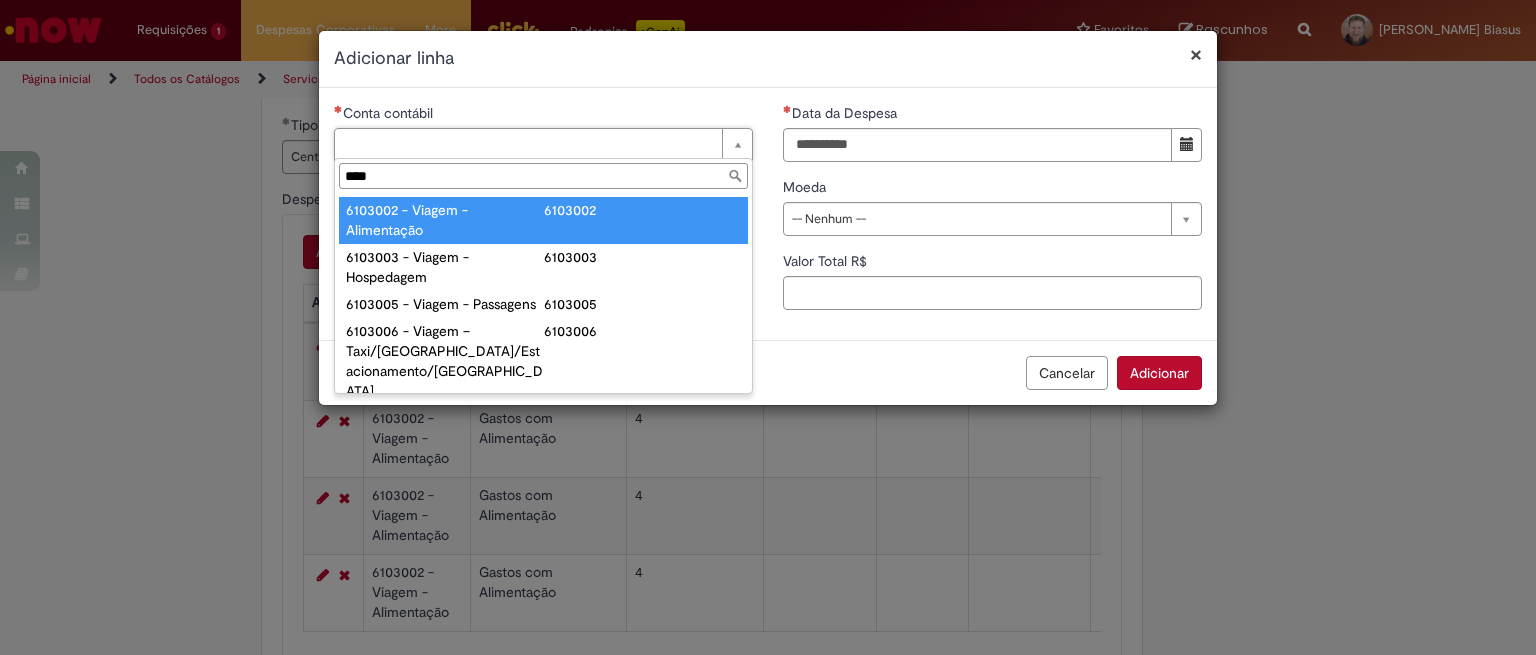 type on "****" 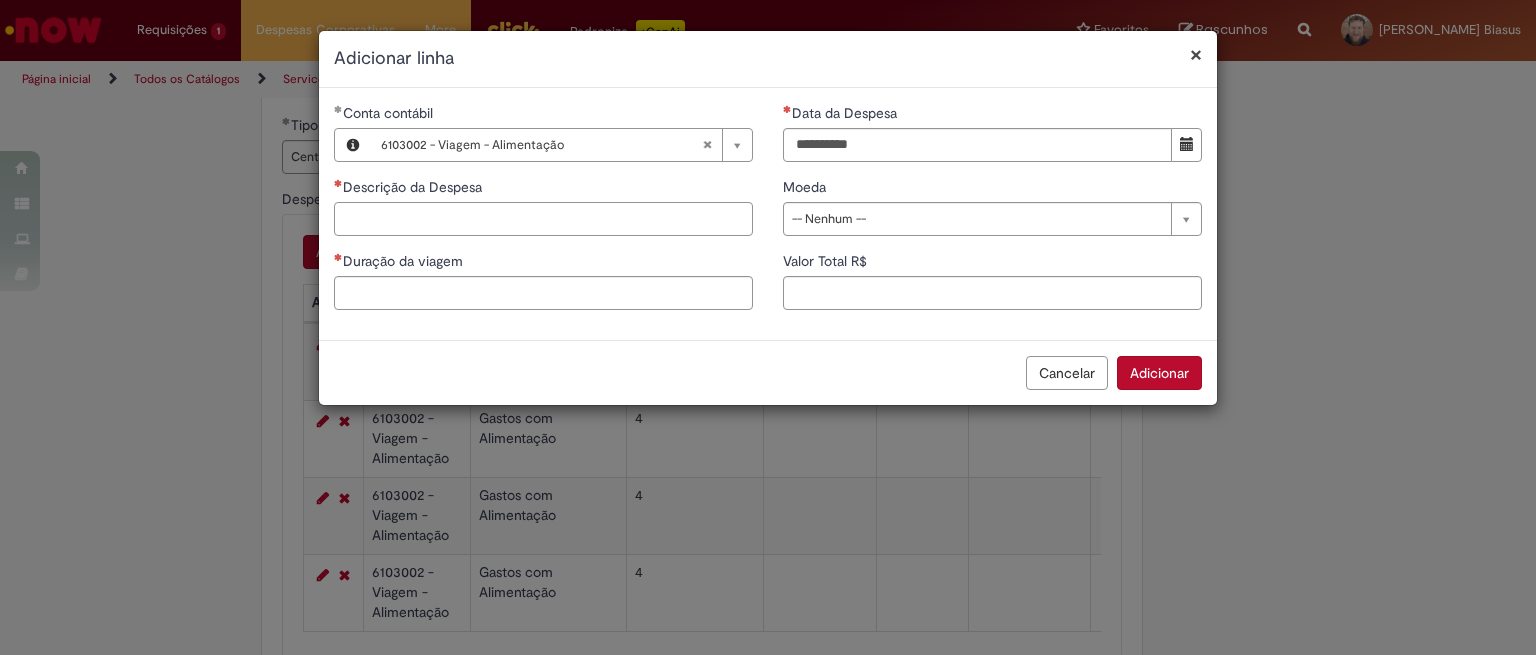 click on "Descrição da Despesa" at bounding box center [543, 219] 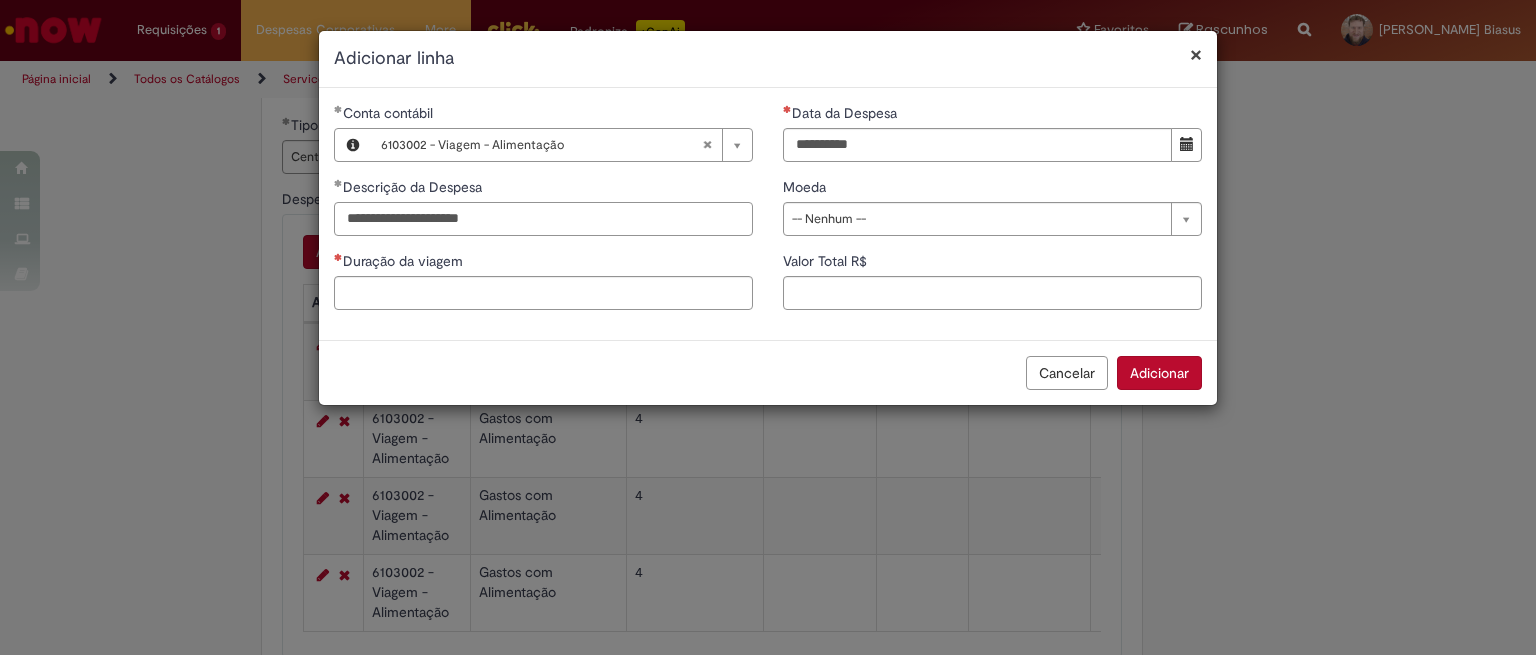 type on "**********" 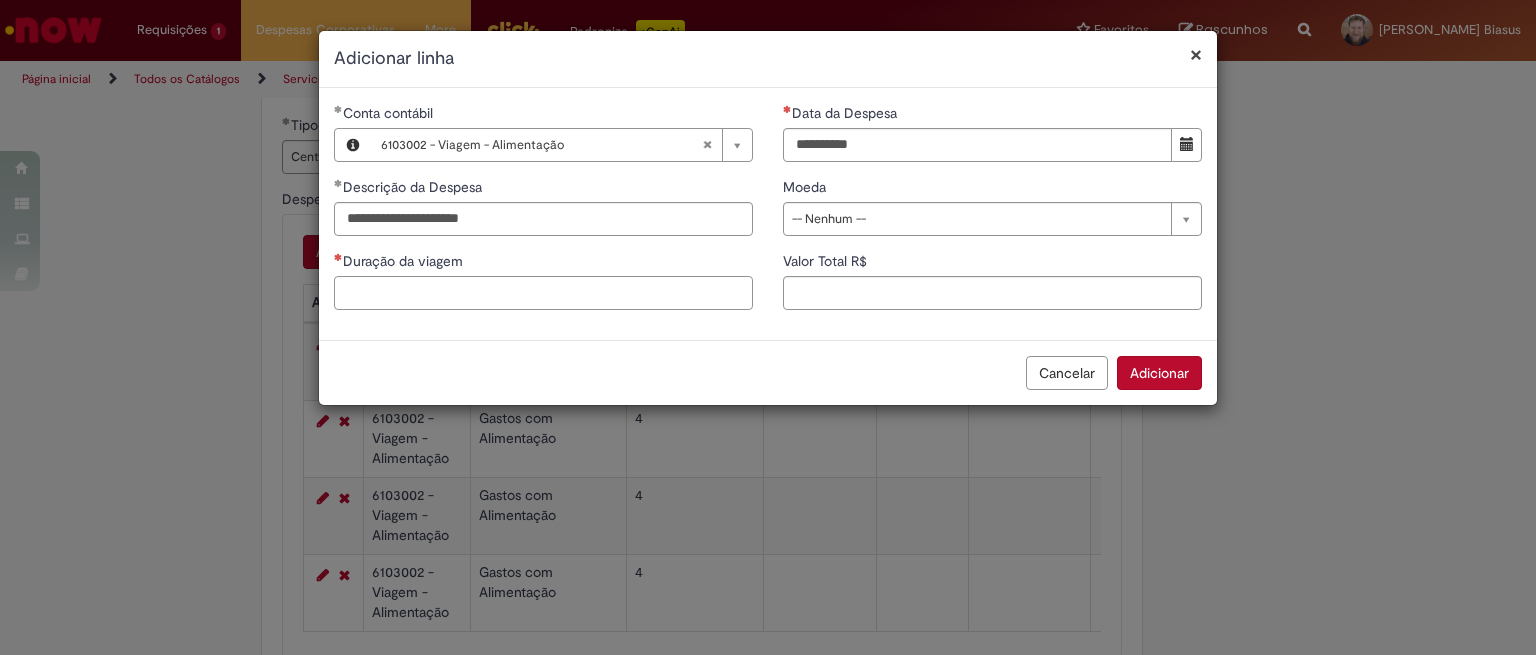 click on "Duração da viagem" at bounding box center [543, 293] 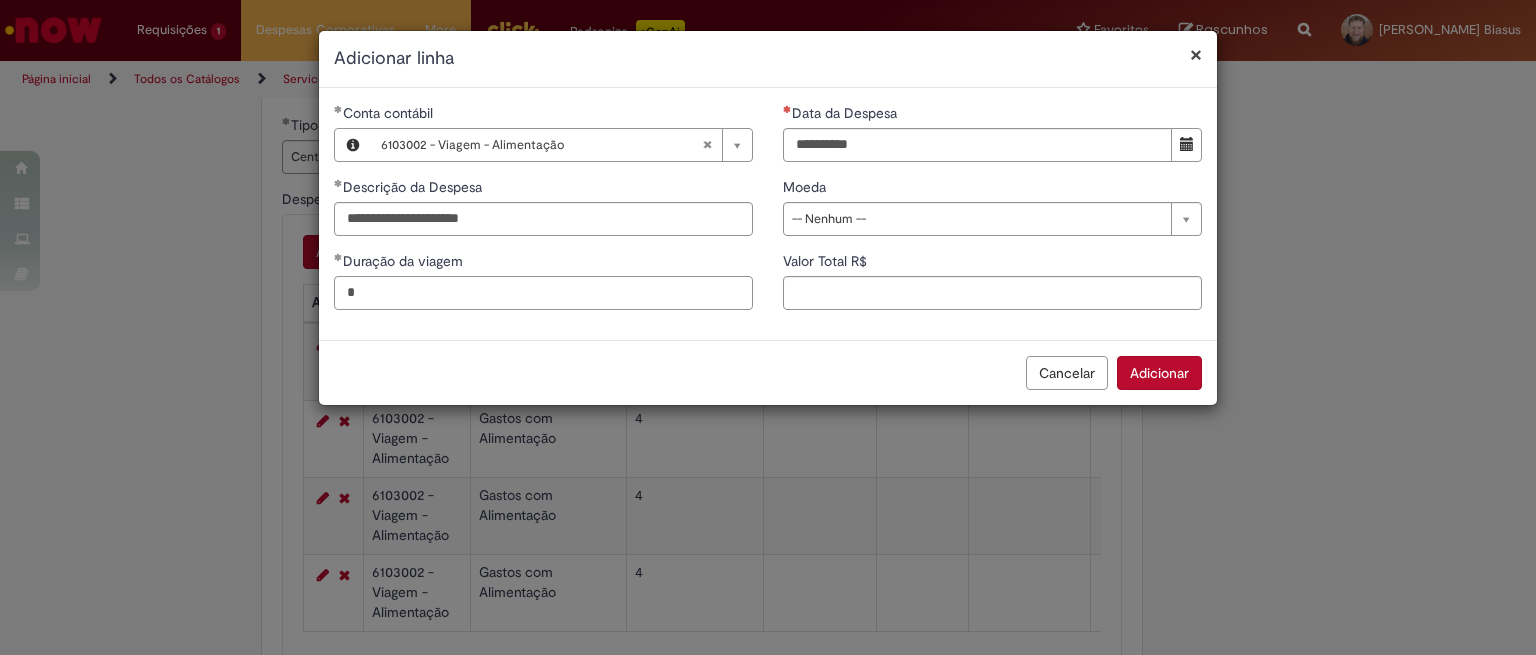 type on "*" 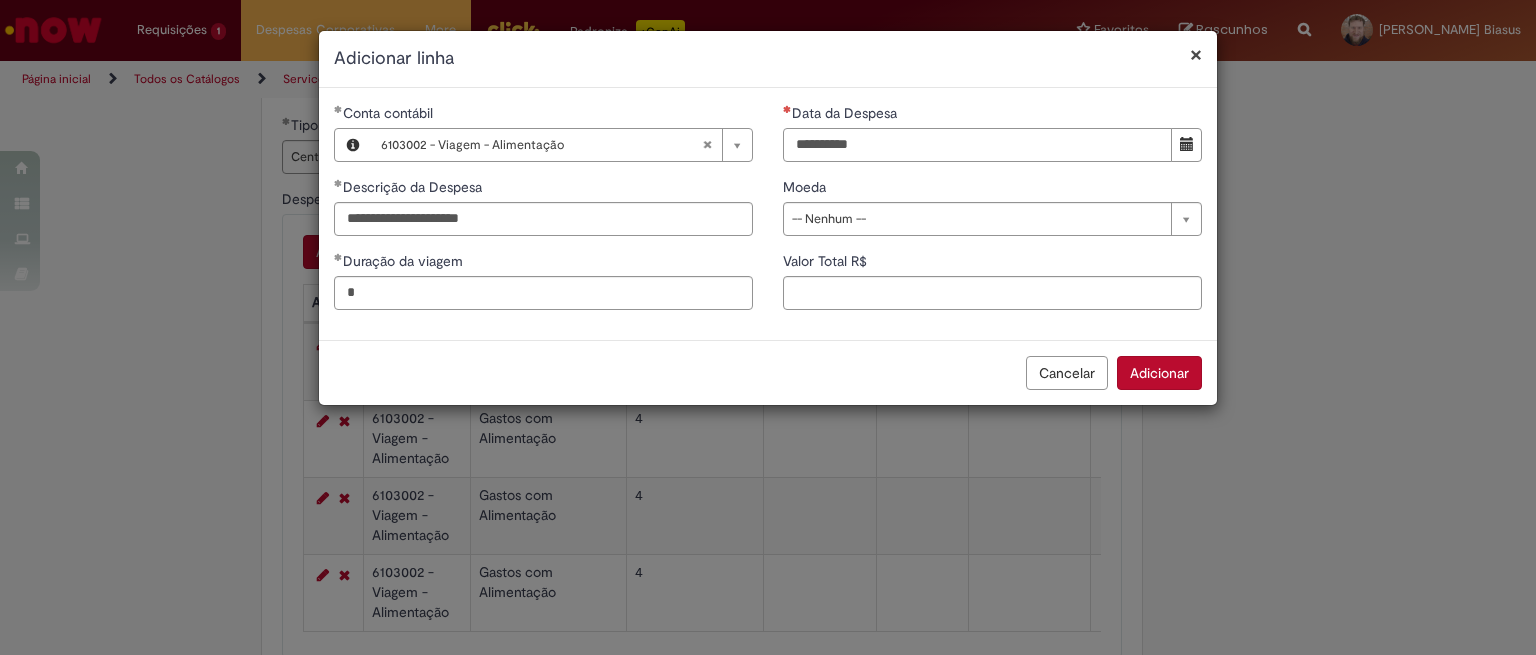 click on "Data da Despesa" at bounding box center (977, 145) 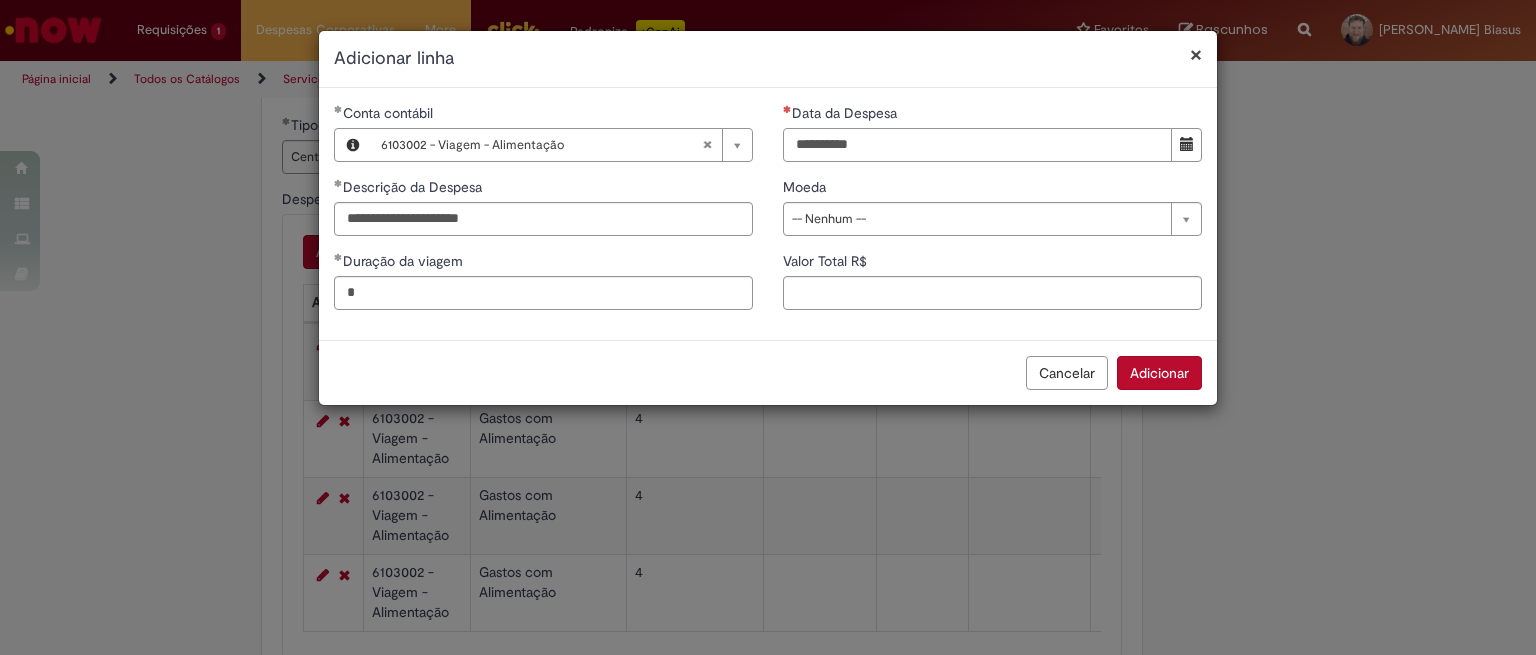type on "**********" 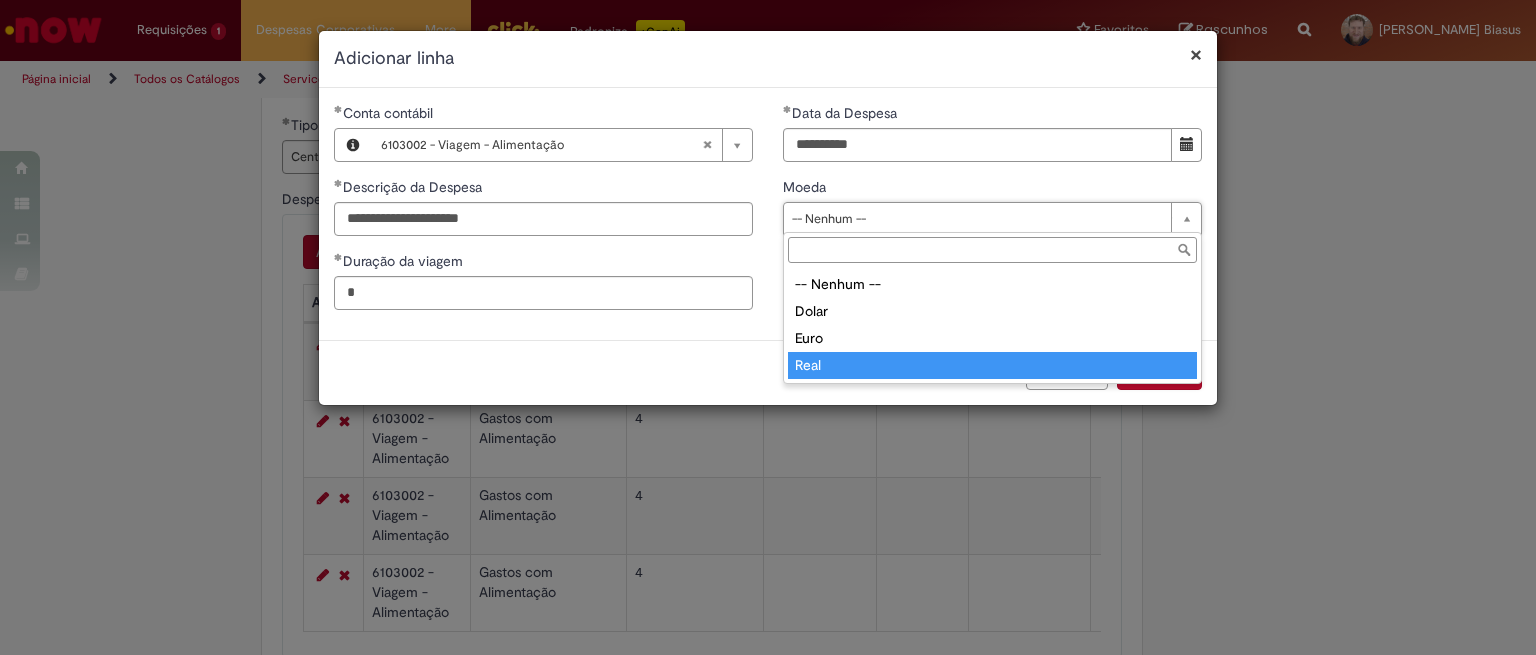 type on "****" 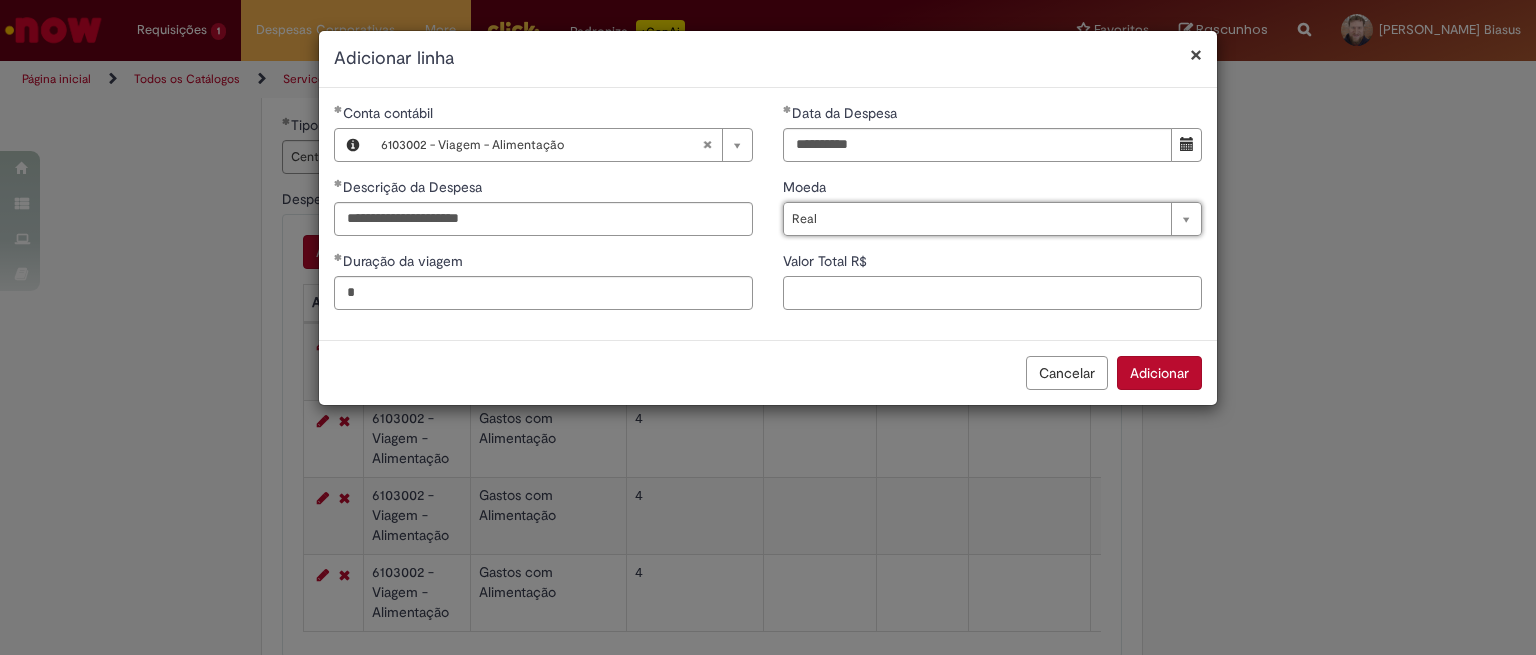 click on "Valor Total R$" at bounding box center [992, 293] 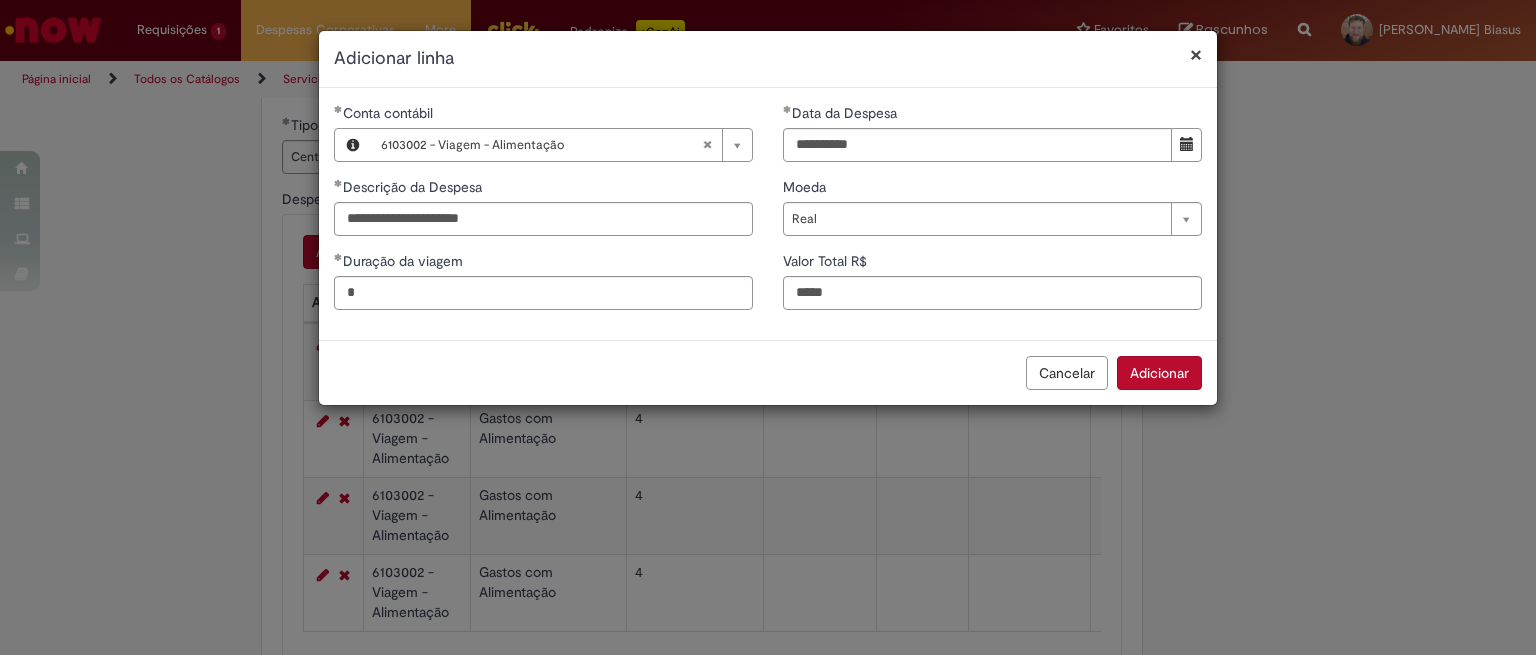 type on "****" 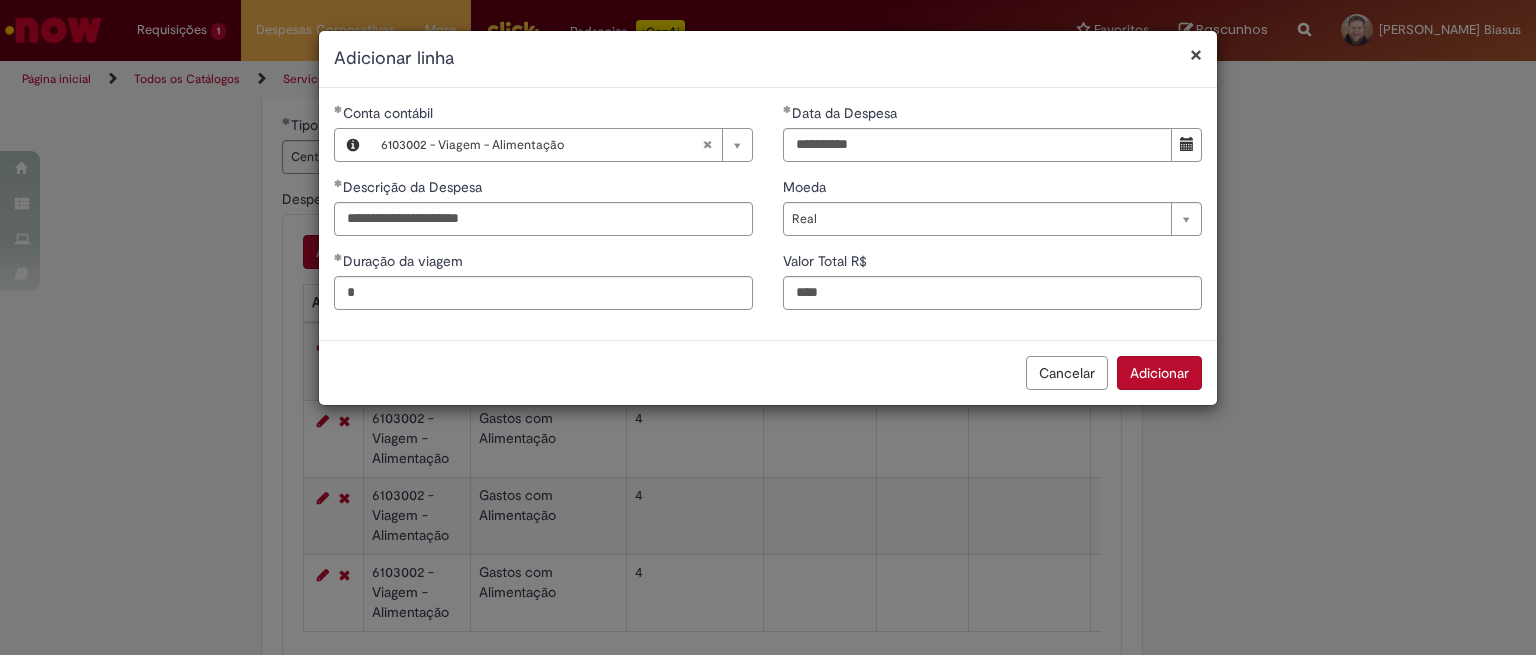click on "Adicionar" at bounding box center (1159, 373) 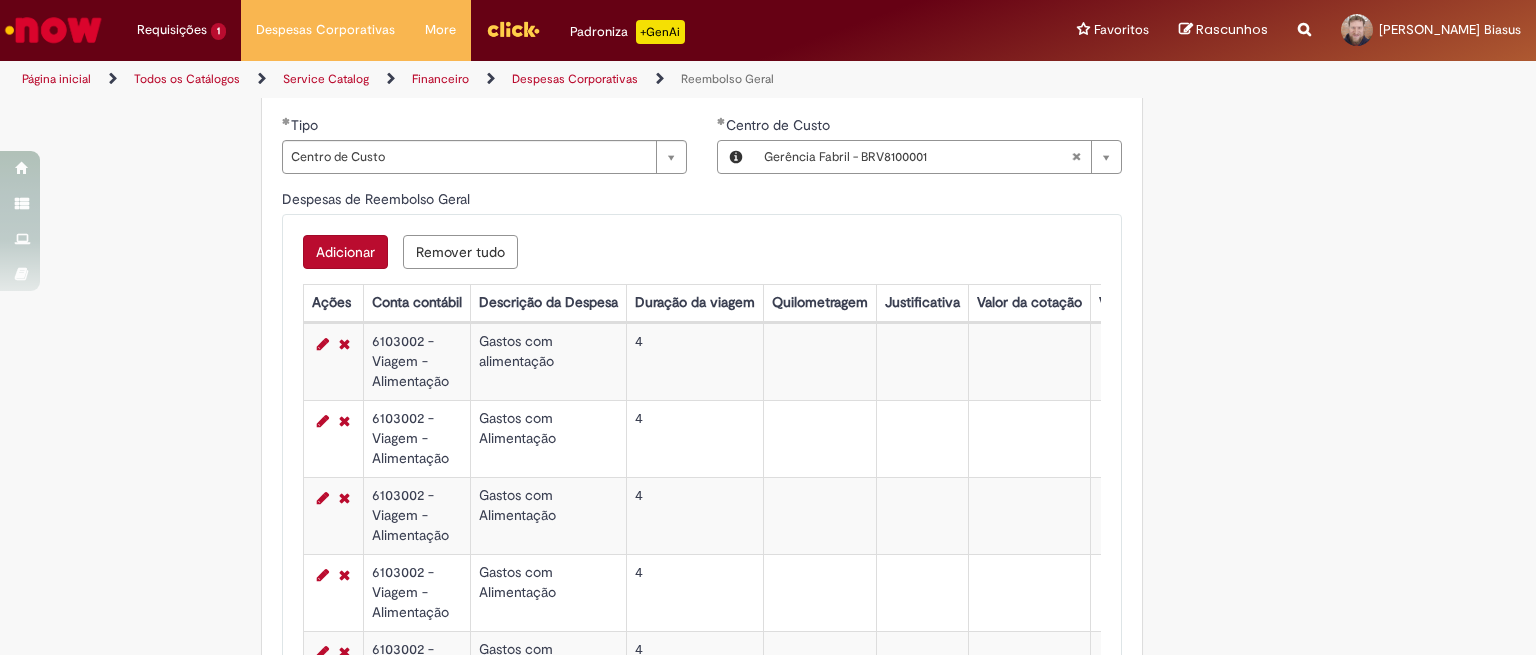 click on "Adicionar" at bounding box center (345, 252) 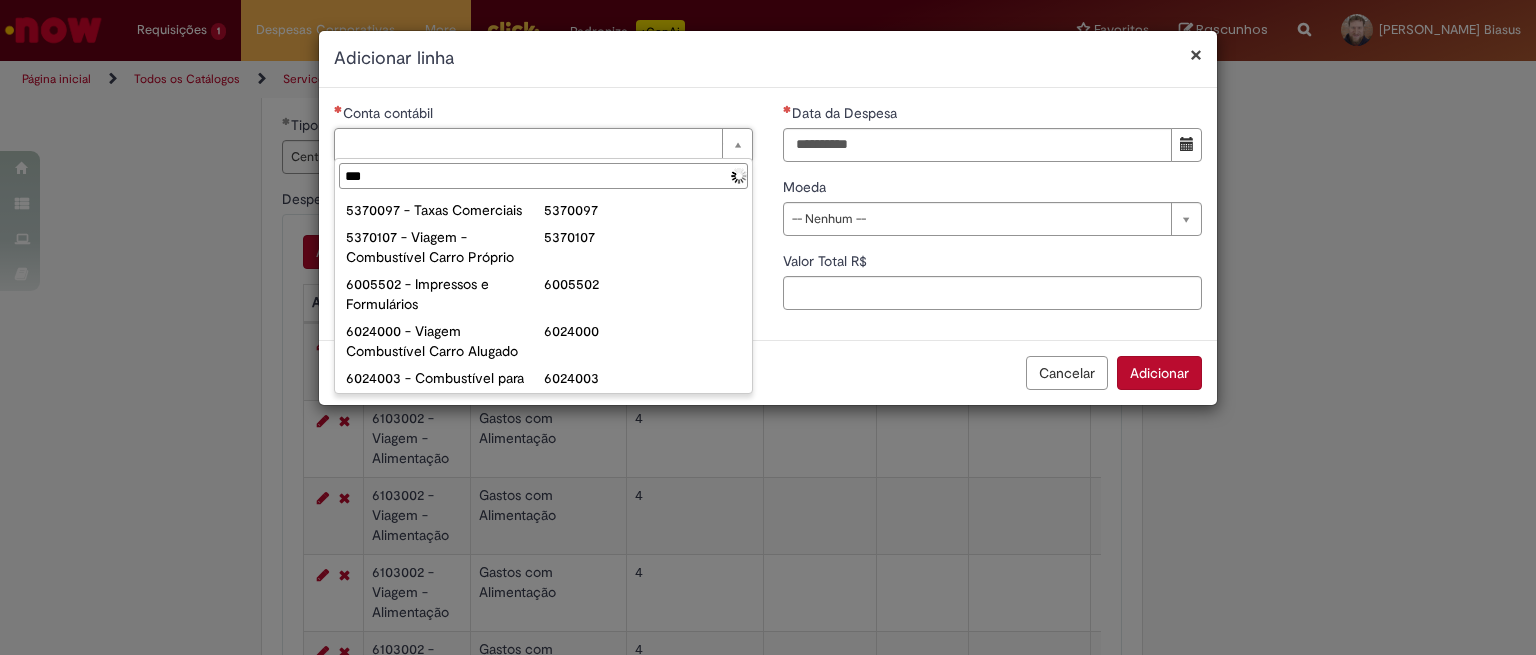 type on "****" 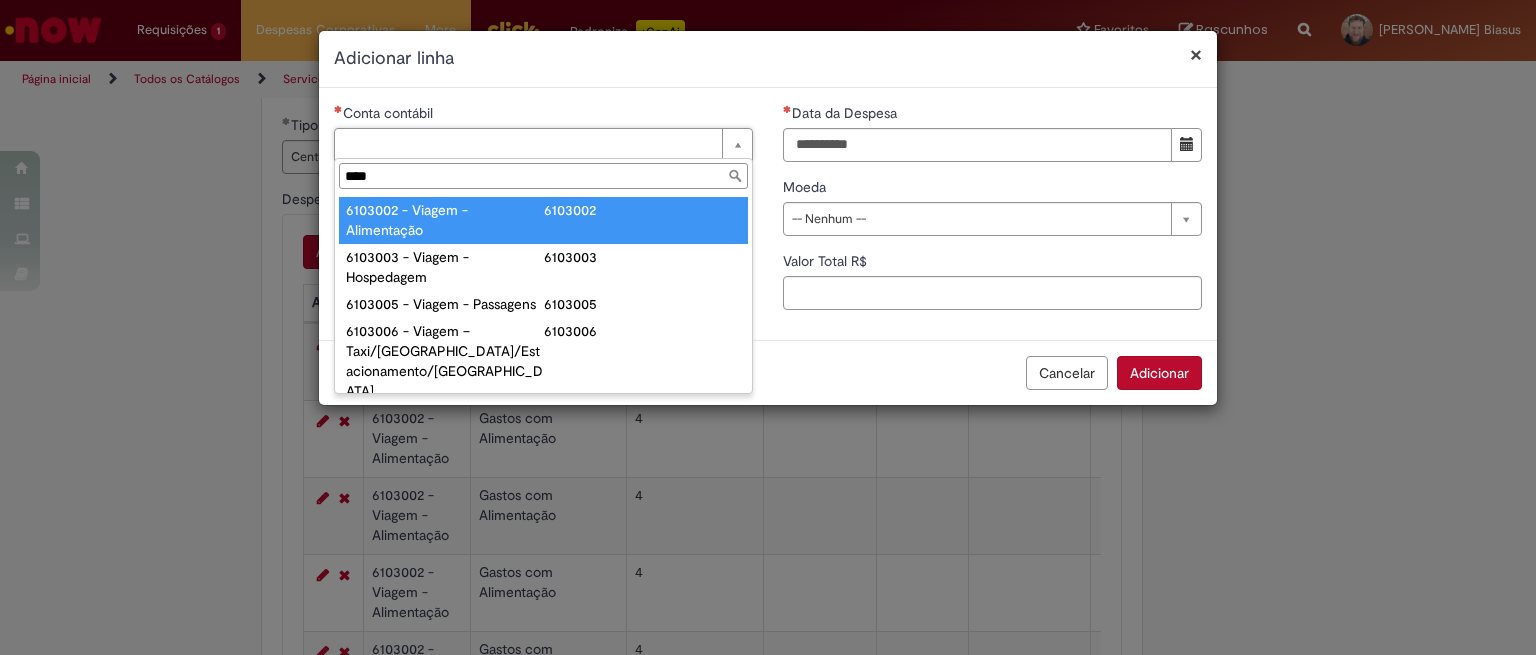 type on "**********" 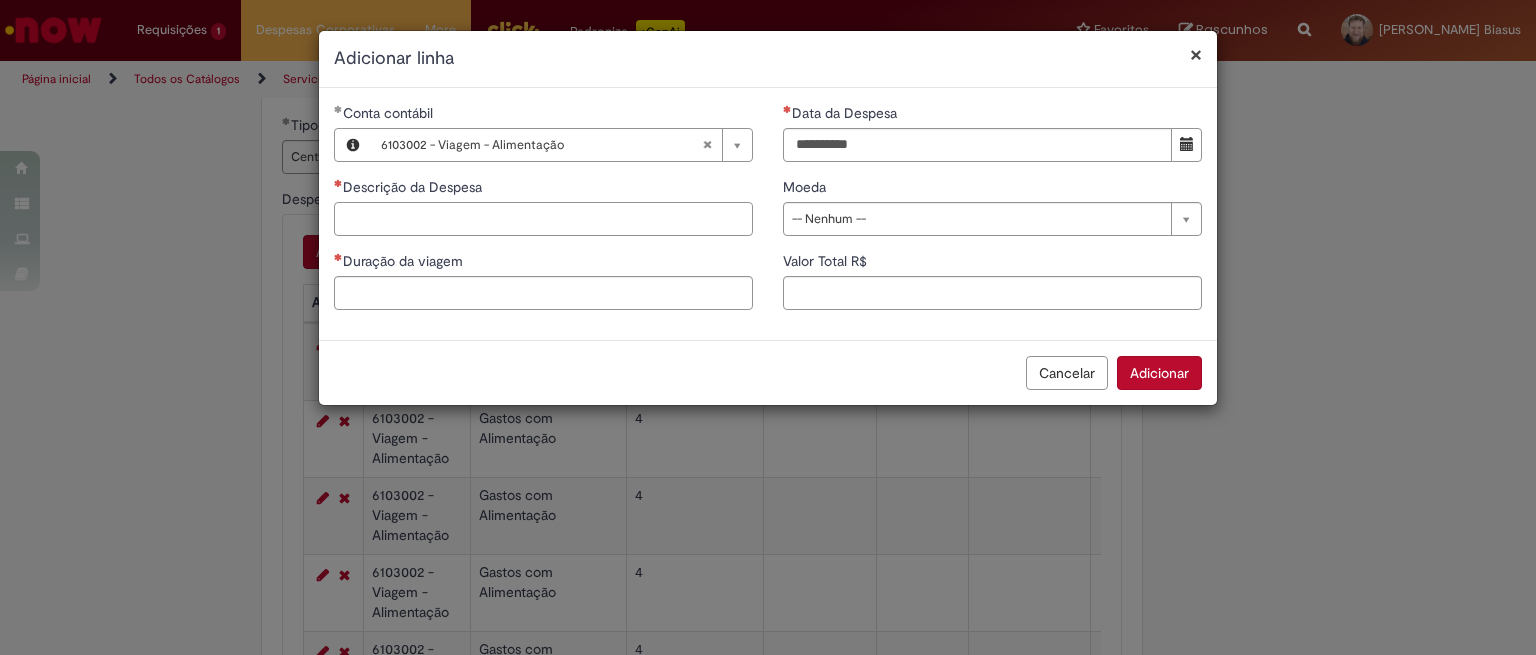 click on "Descrição da Despesa" at bounding box center [543, 219] 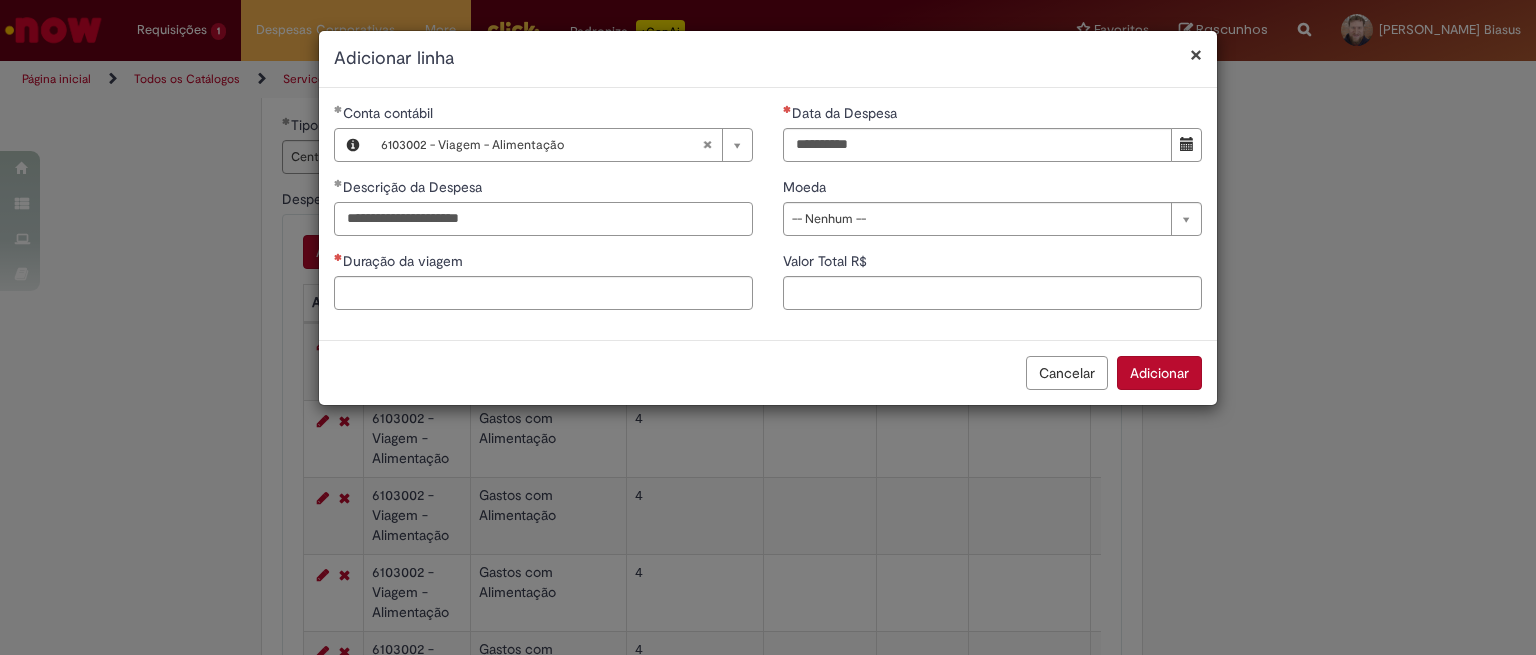 type on "**********" 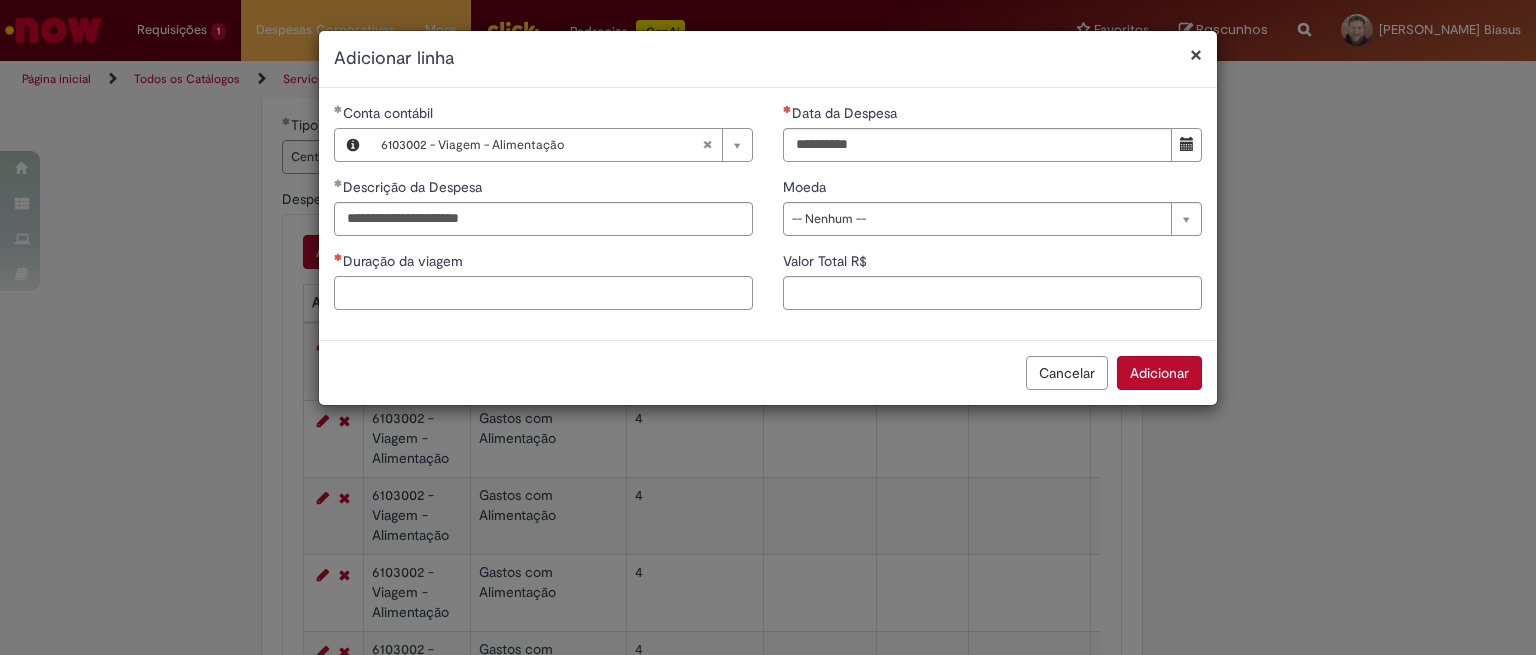 click on "Duração da viagem" at bounding box center [543, 293] 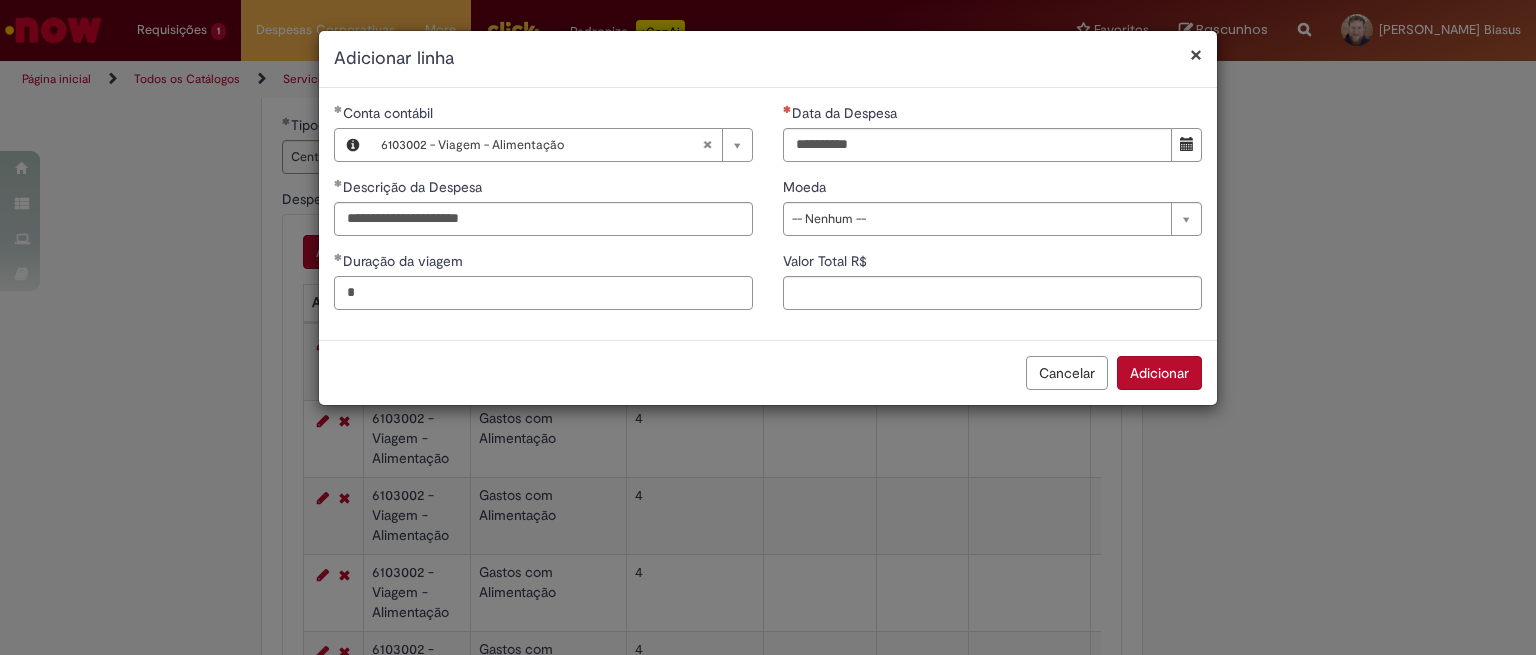 type on "*" 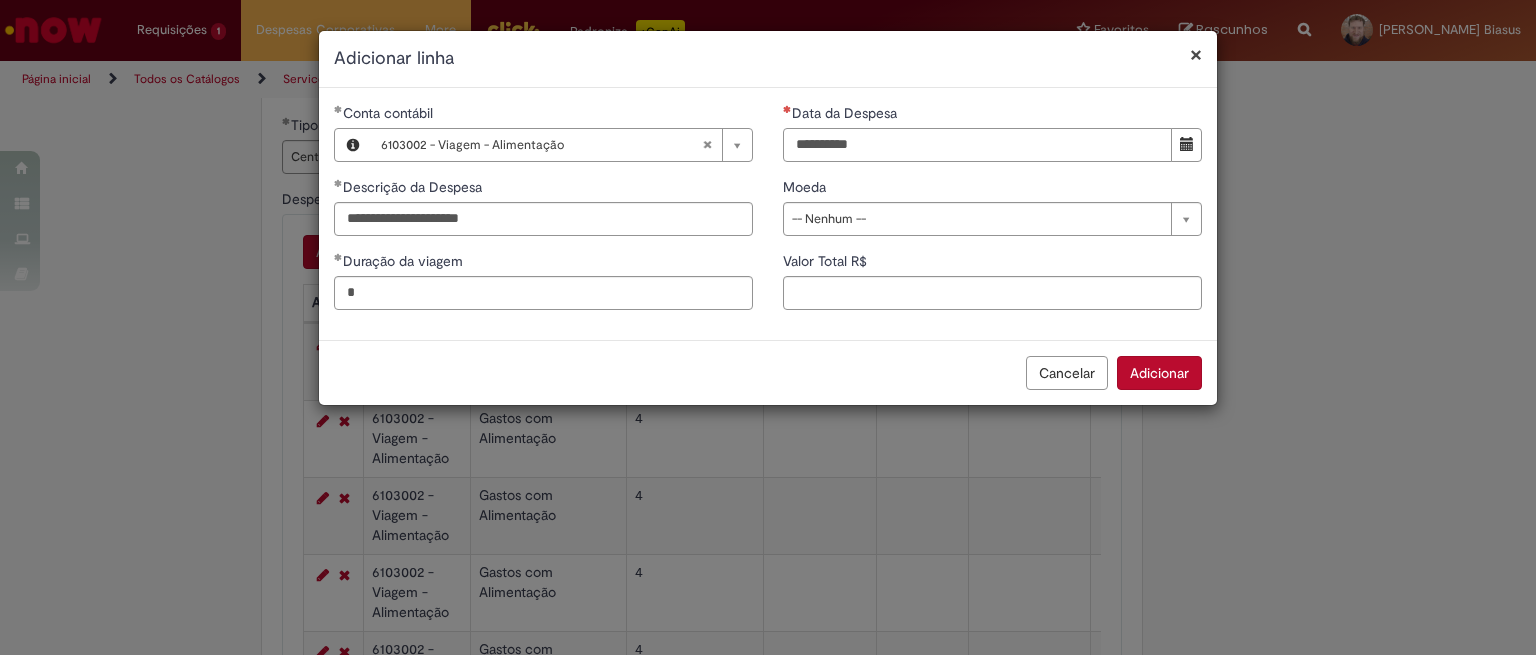 click on "Data da Despesa" at bounding box center (977, 145) 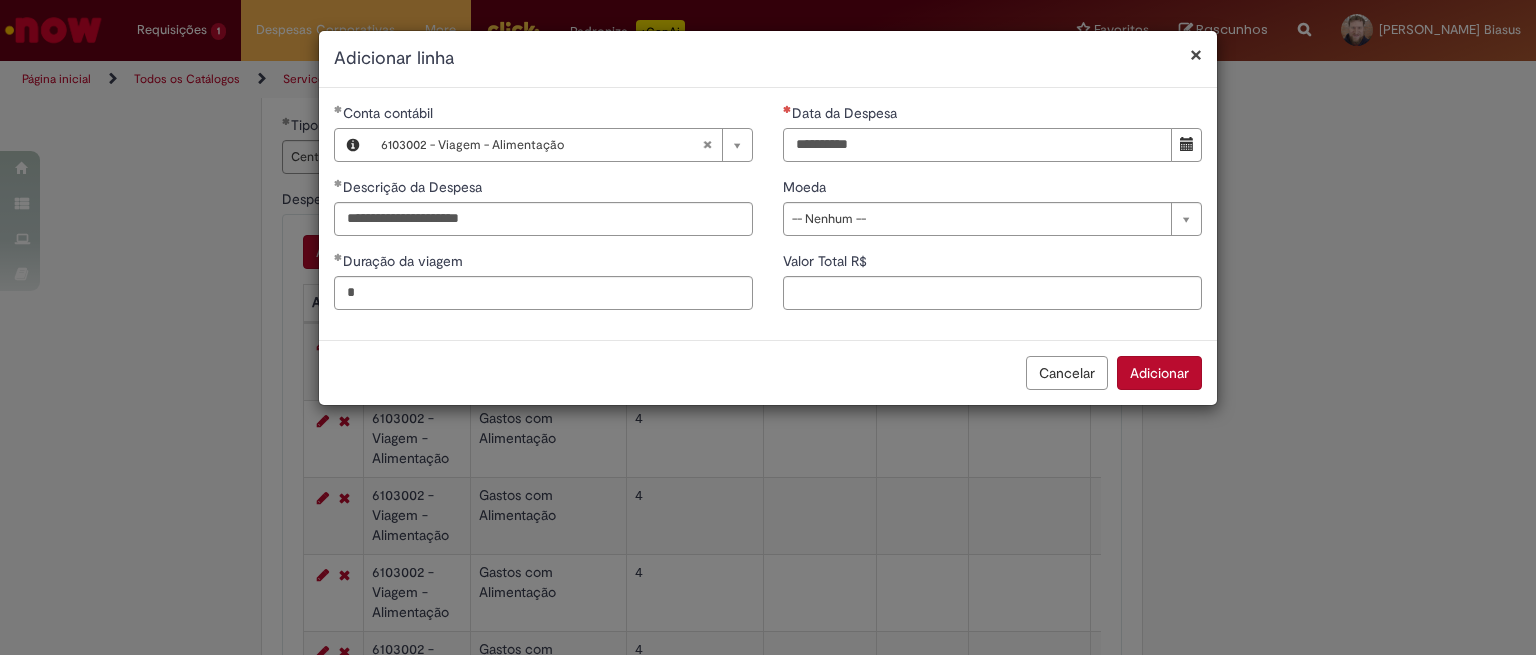type on "**********" 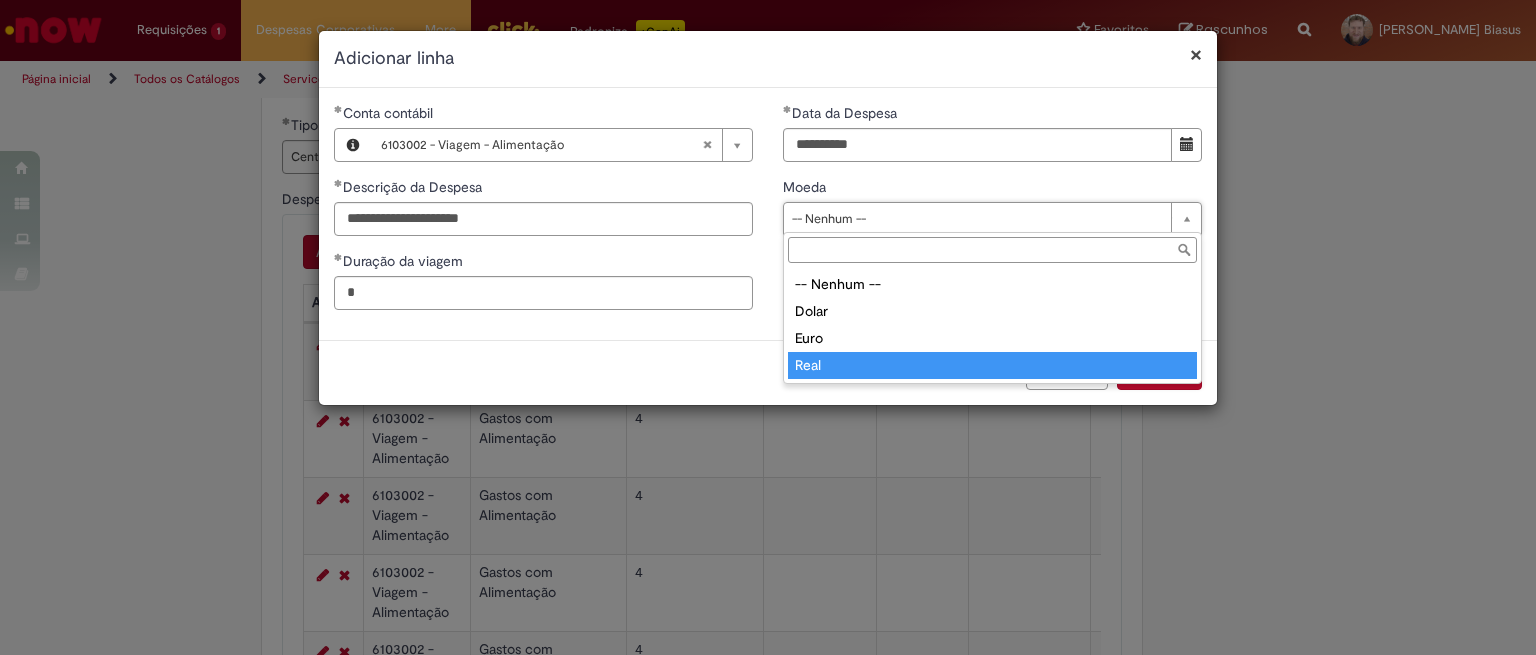 type on "****" 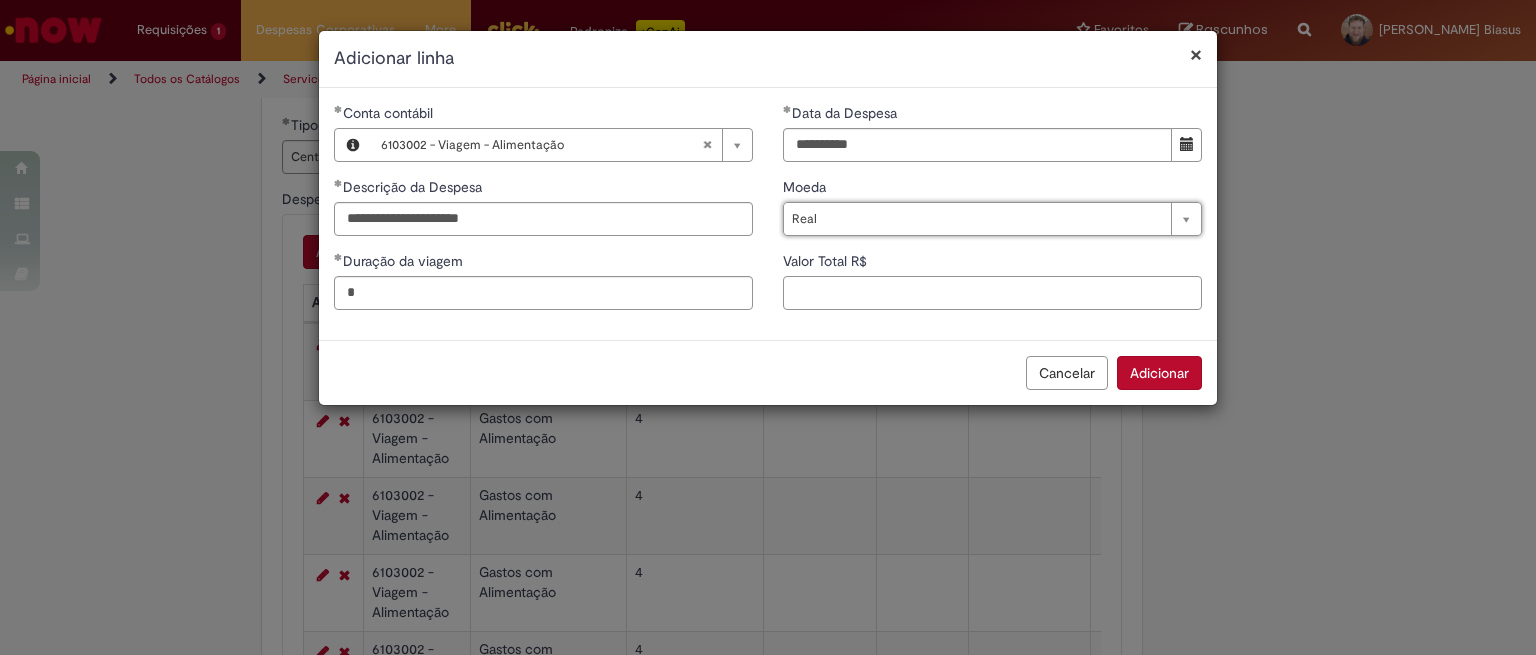 click on "Valor Total R$" at bounding box center (992, 293) 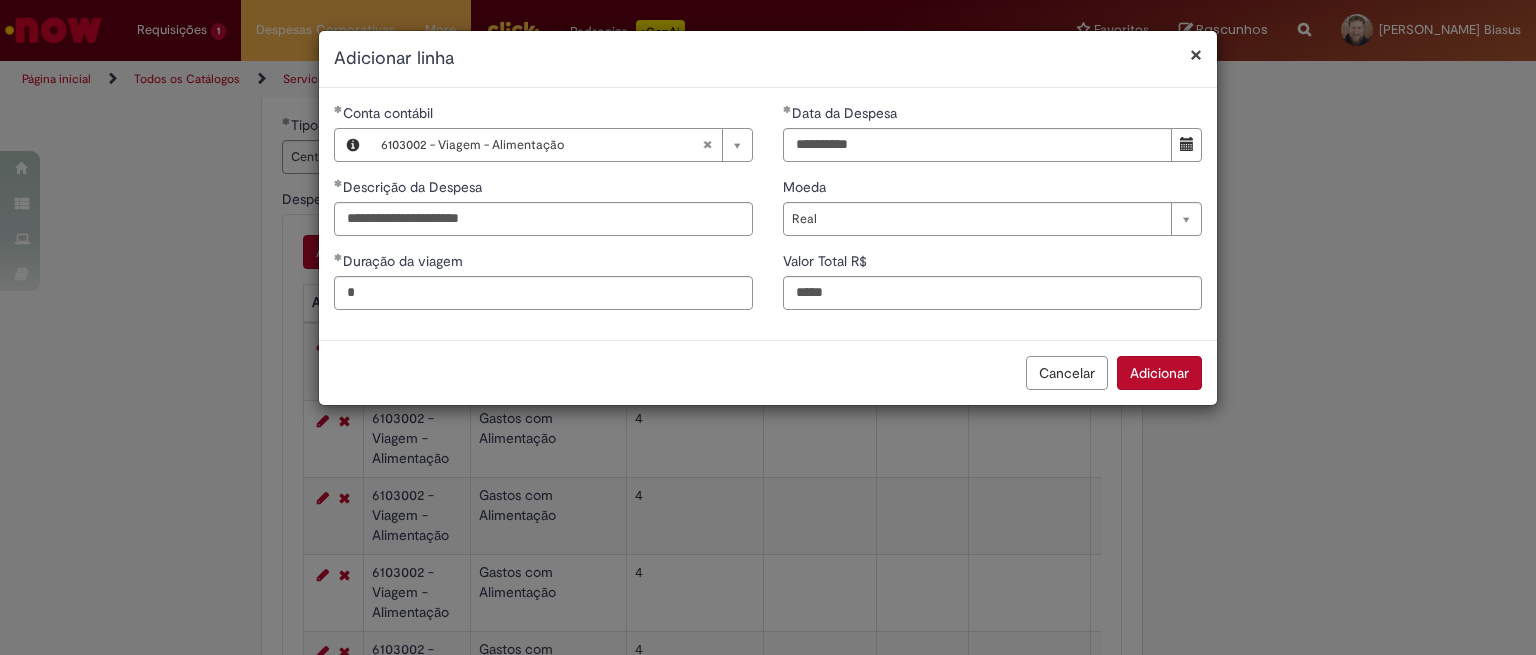 type on "****" 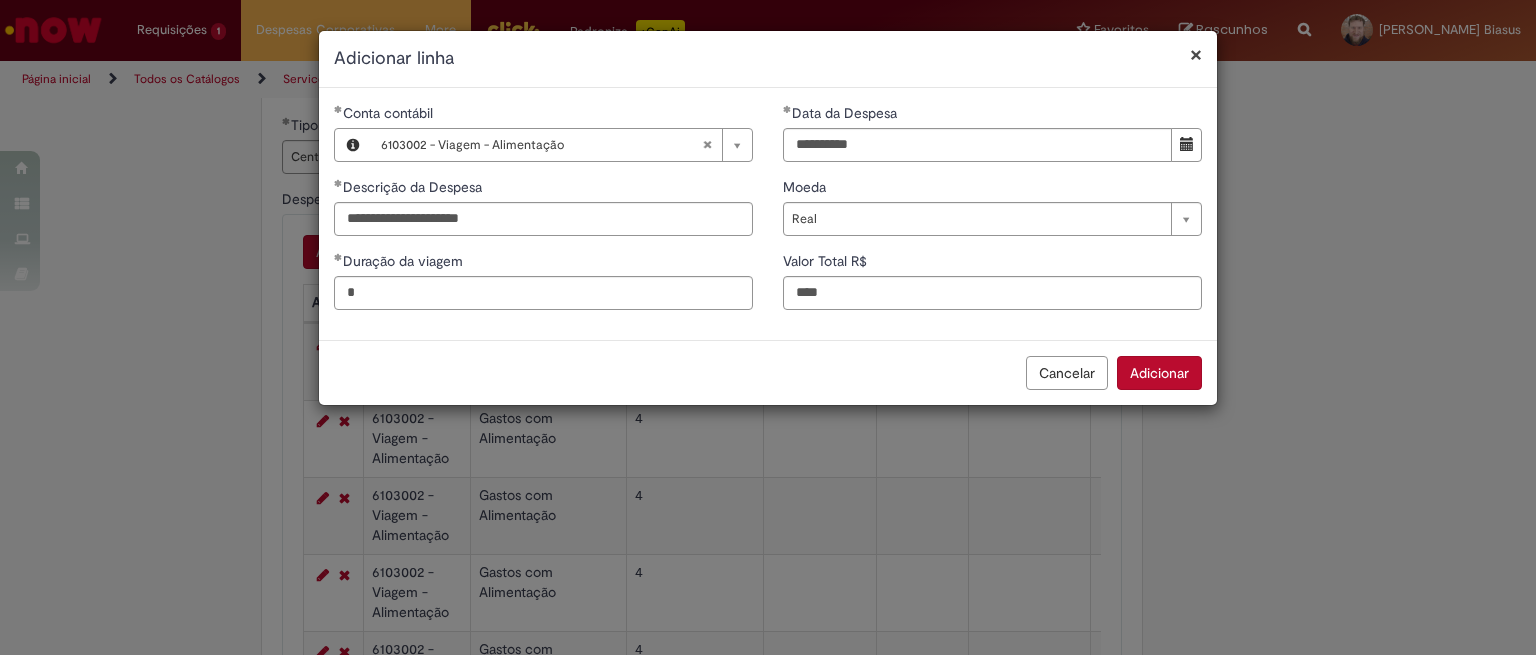 click on "Adicionar" at bounding box center (1159, 373) 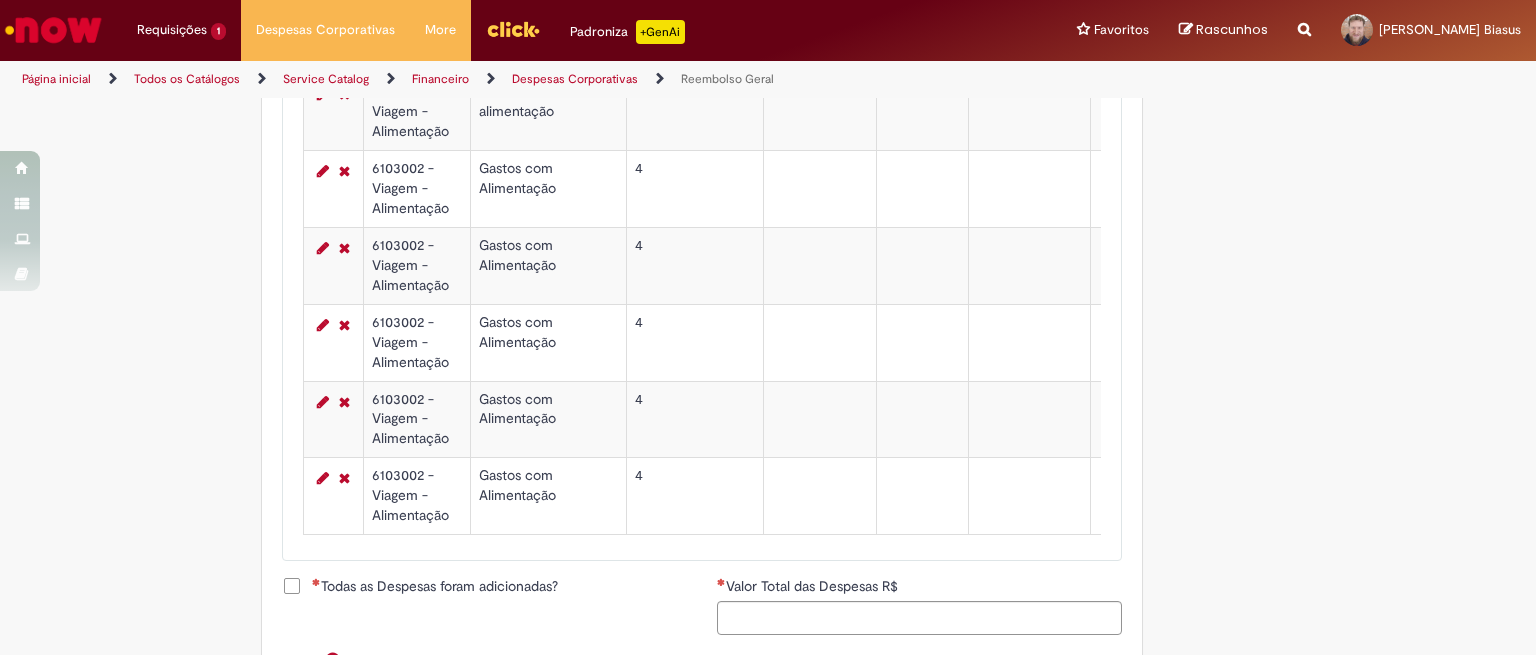 scroll, scrollTop: 733, scrollLeft: 0, axis: vertical 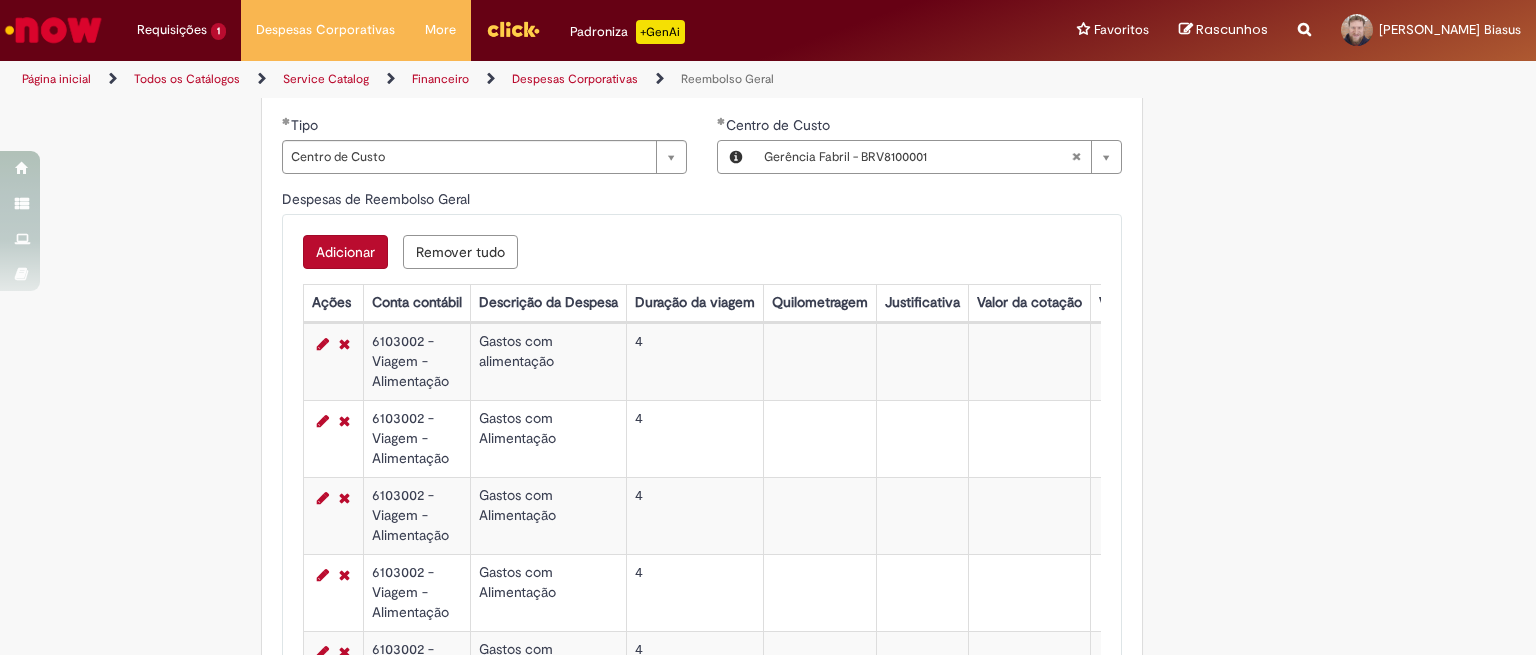 click on "Adicionar" at bounding box center [345, 252] 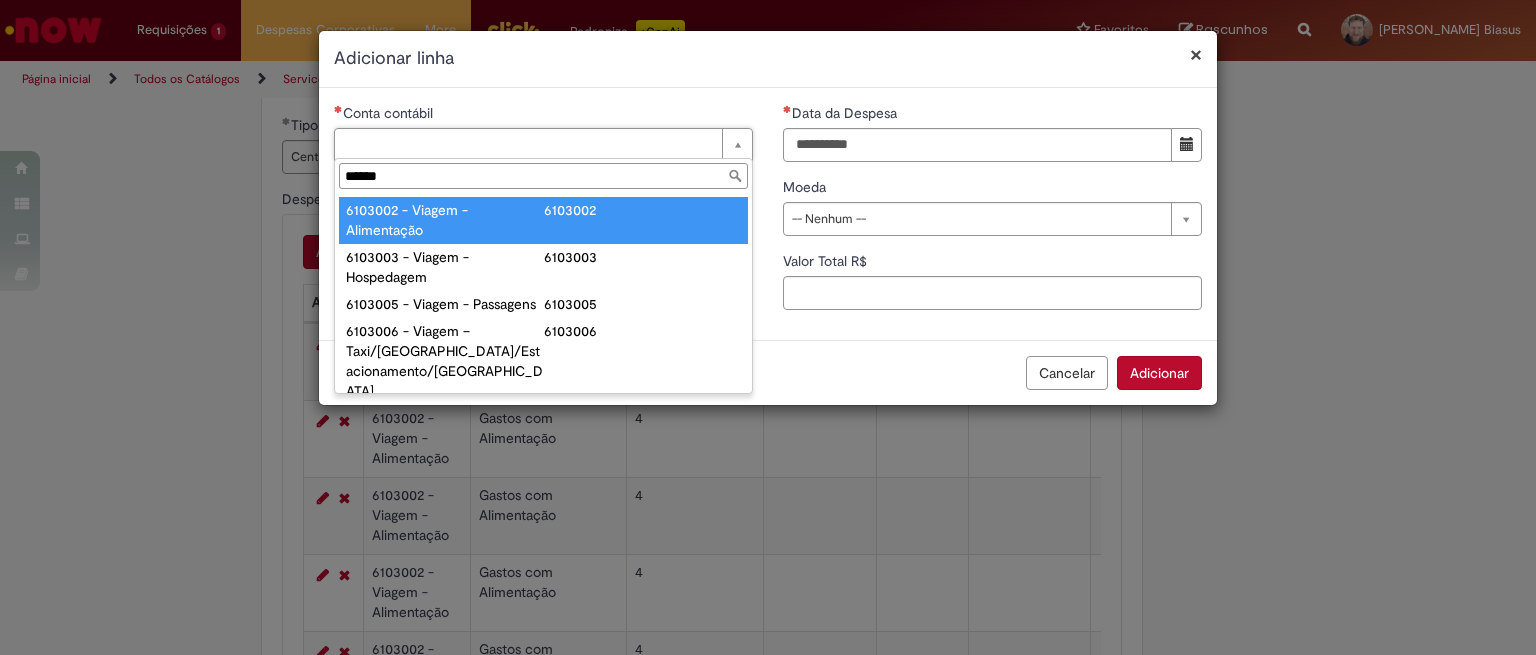 type on "*******" 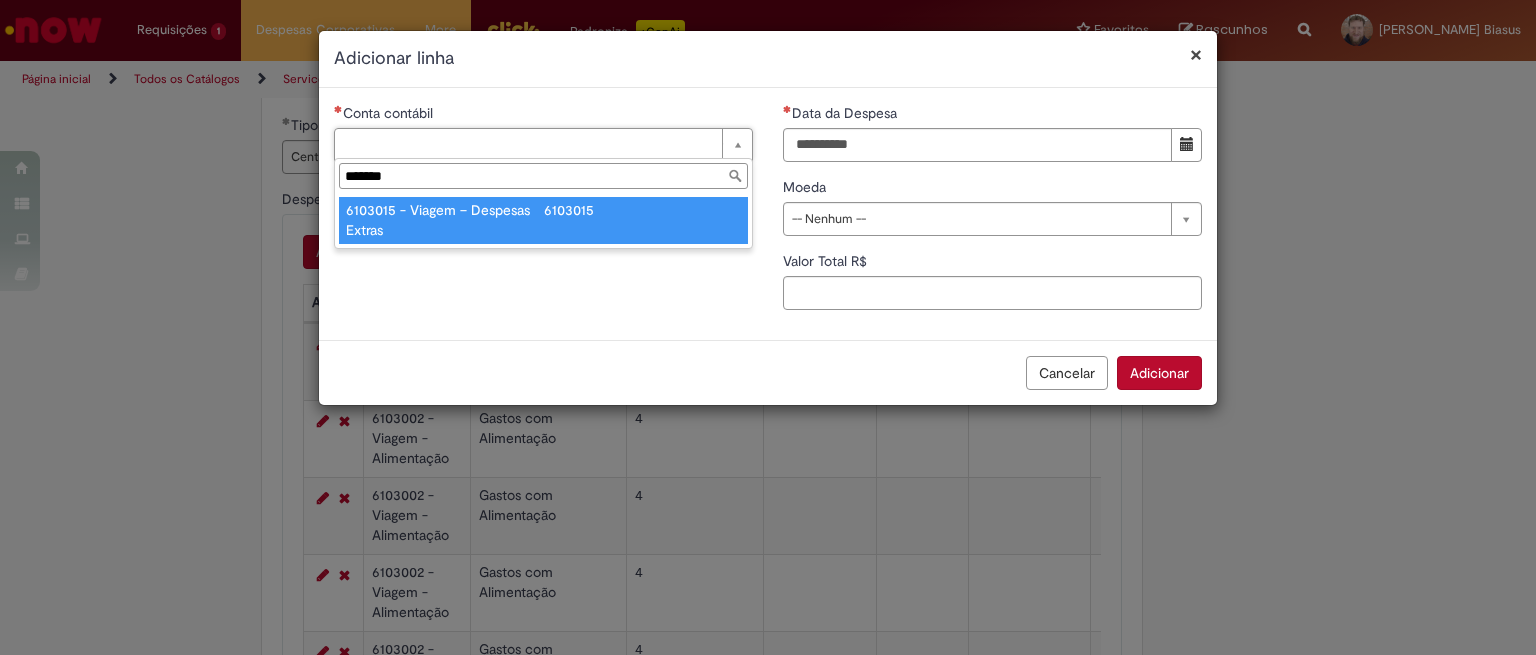 type on "**********" 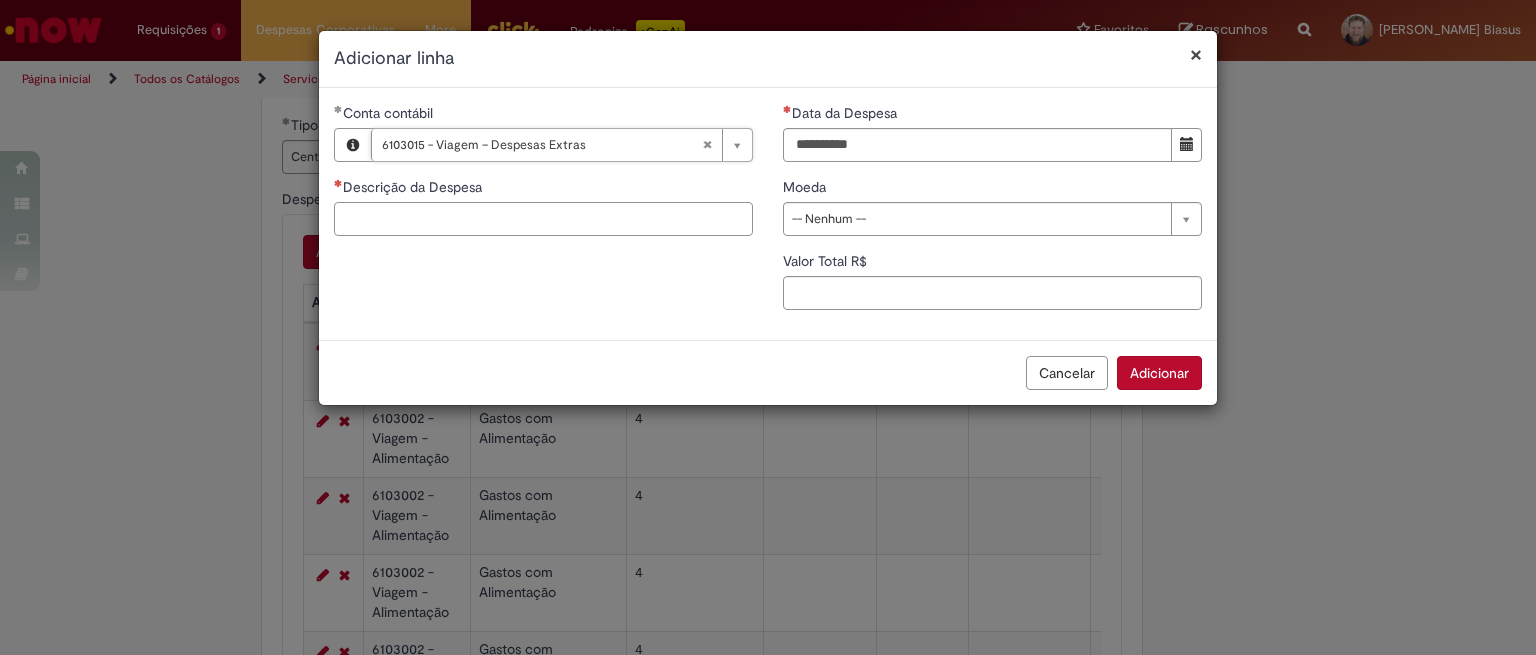 click on "Descrição da Despesa" at bounding box center (543, 219) 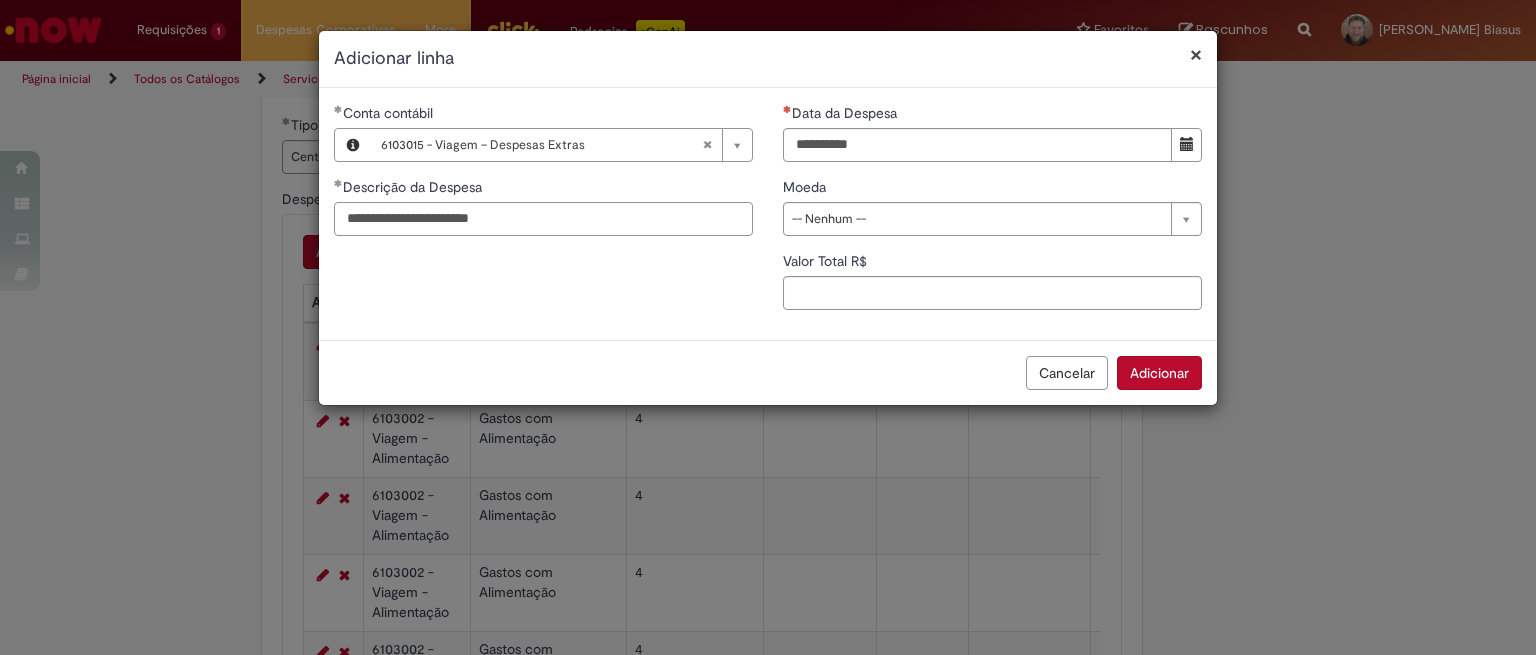 type on "**********" 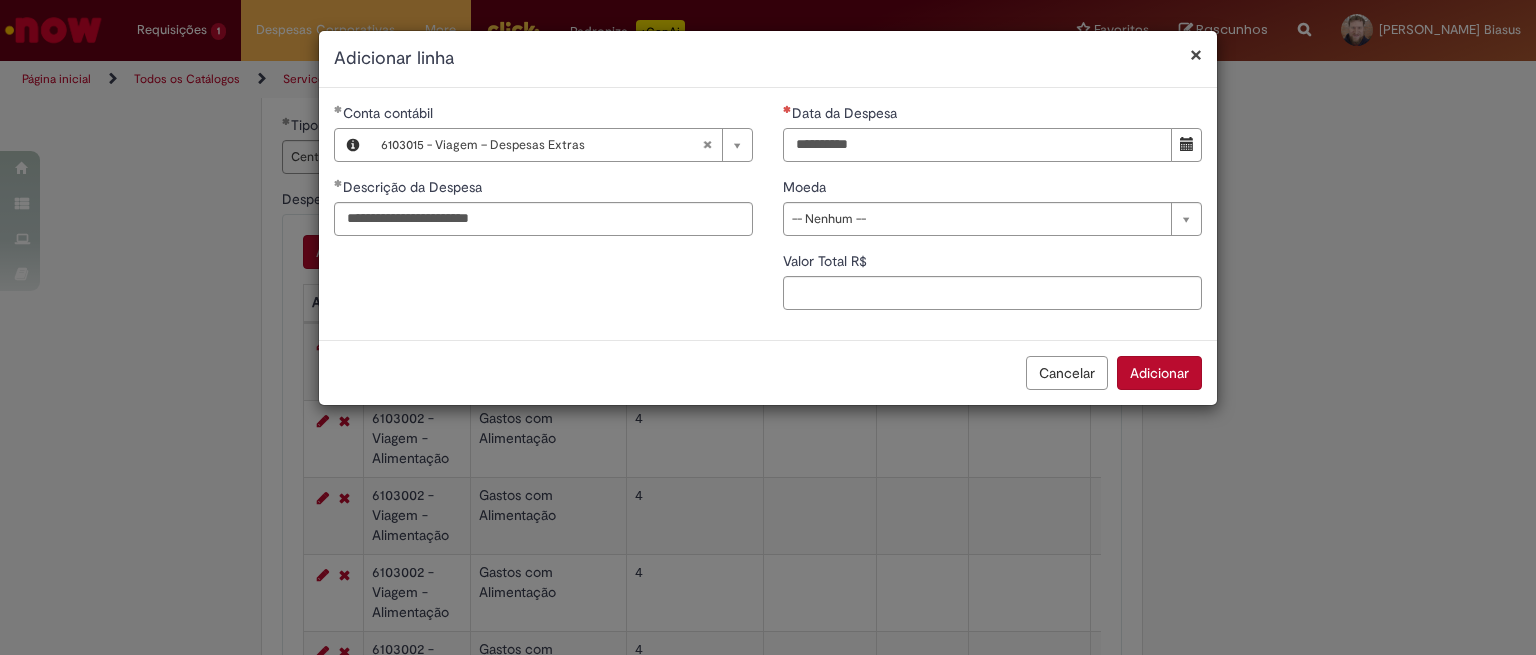 click on "Data da Despesa" at bounding box center (977, 145) 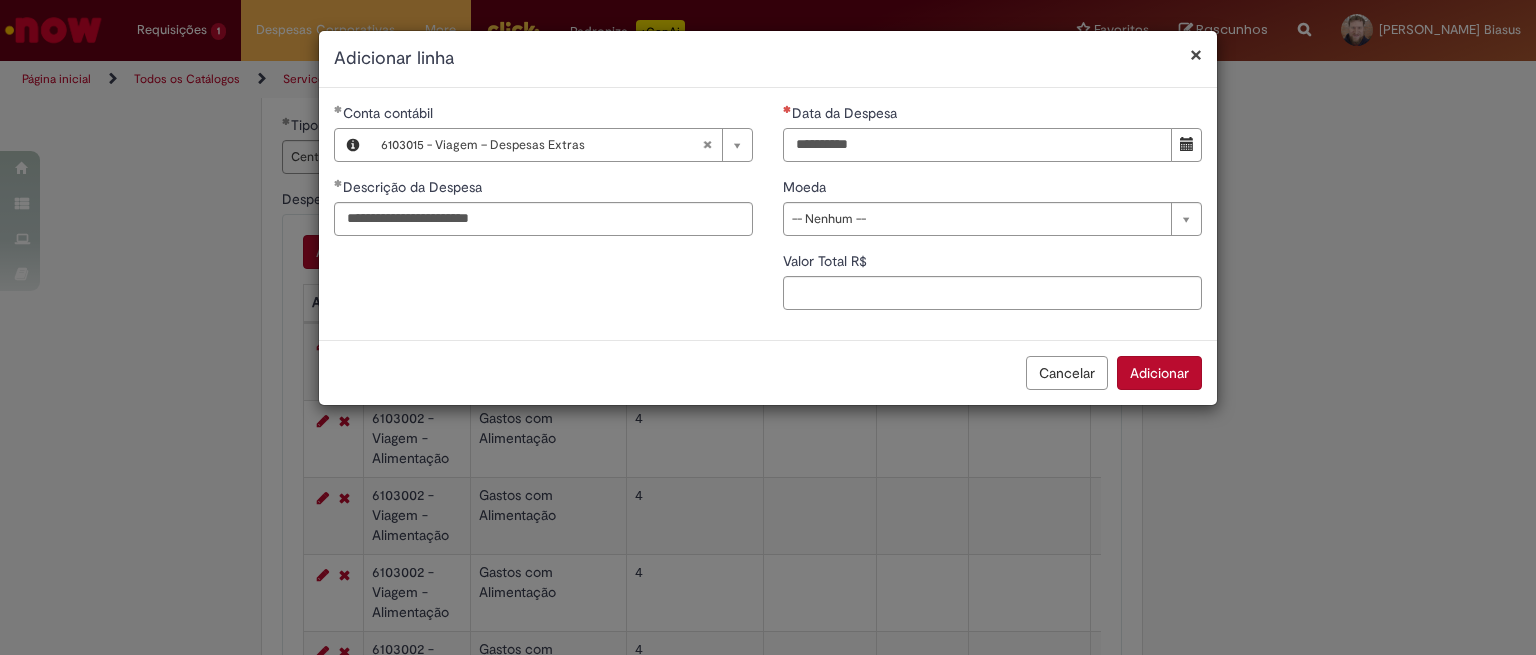 type on "**********" 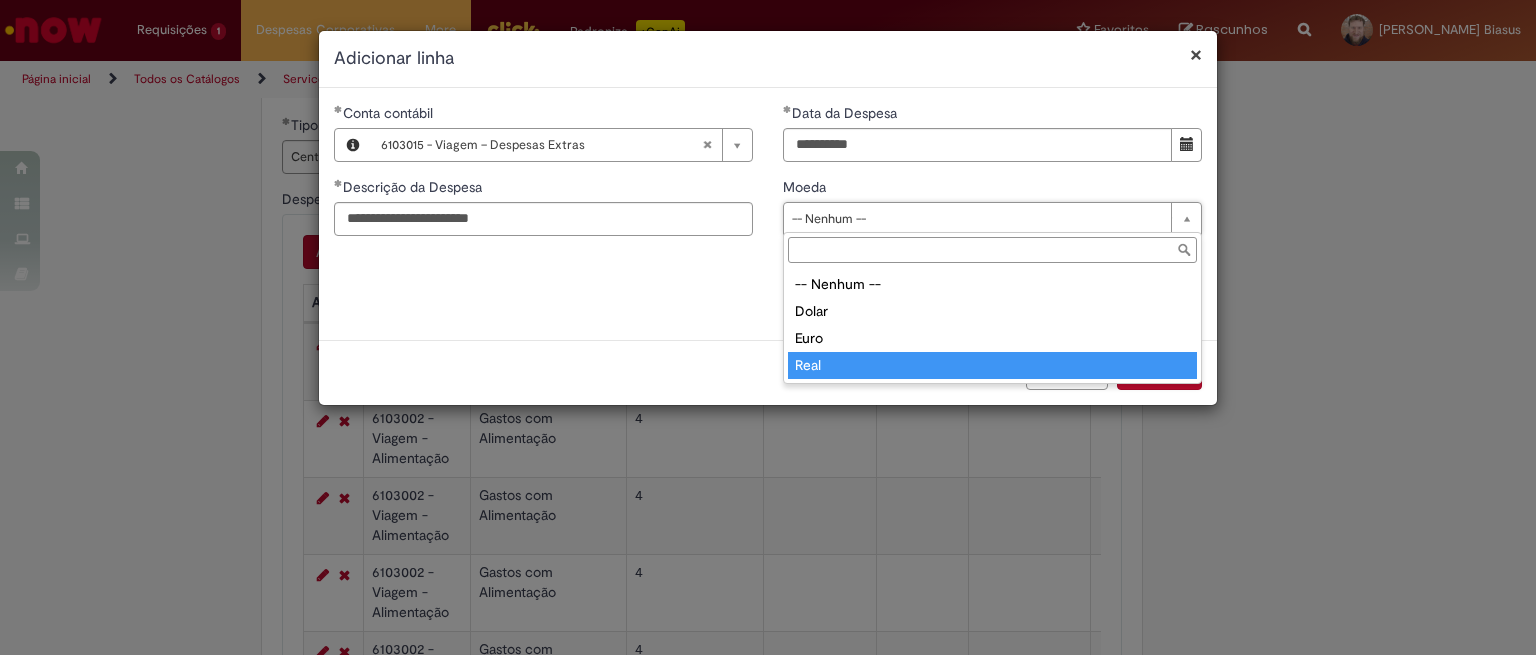 type on "****" 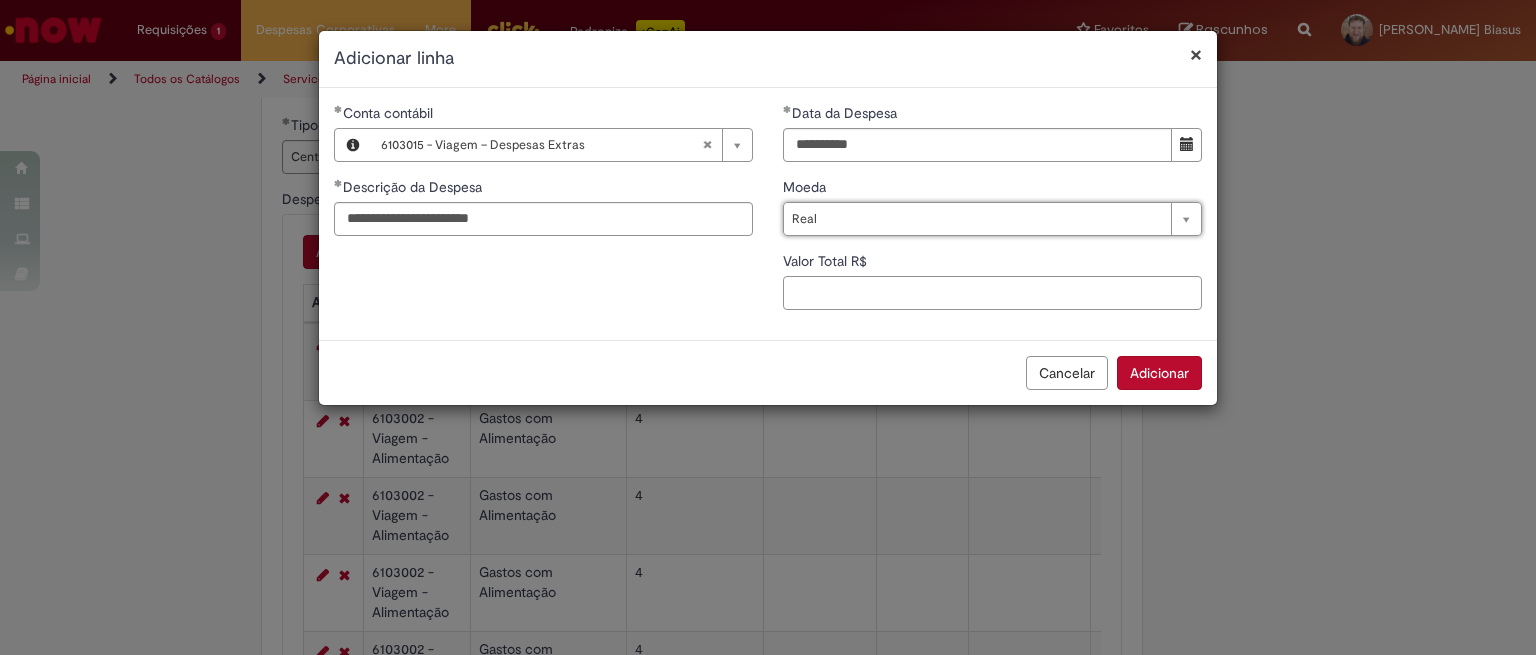 click on "Valor Total R$" at bounding box center (992, 293) 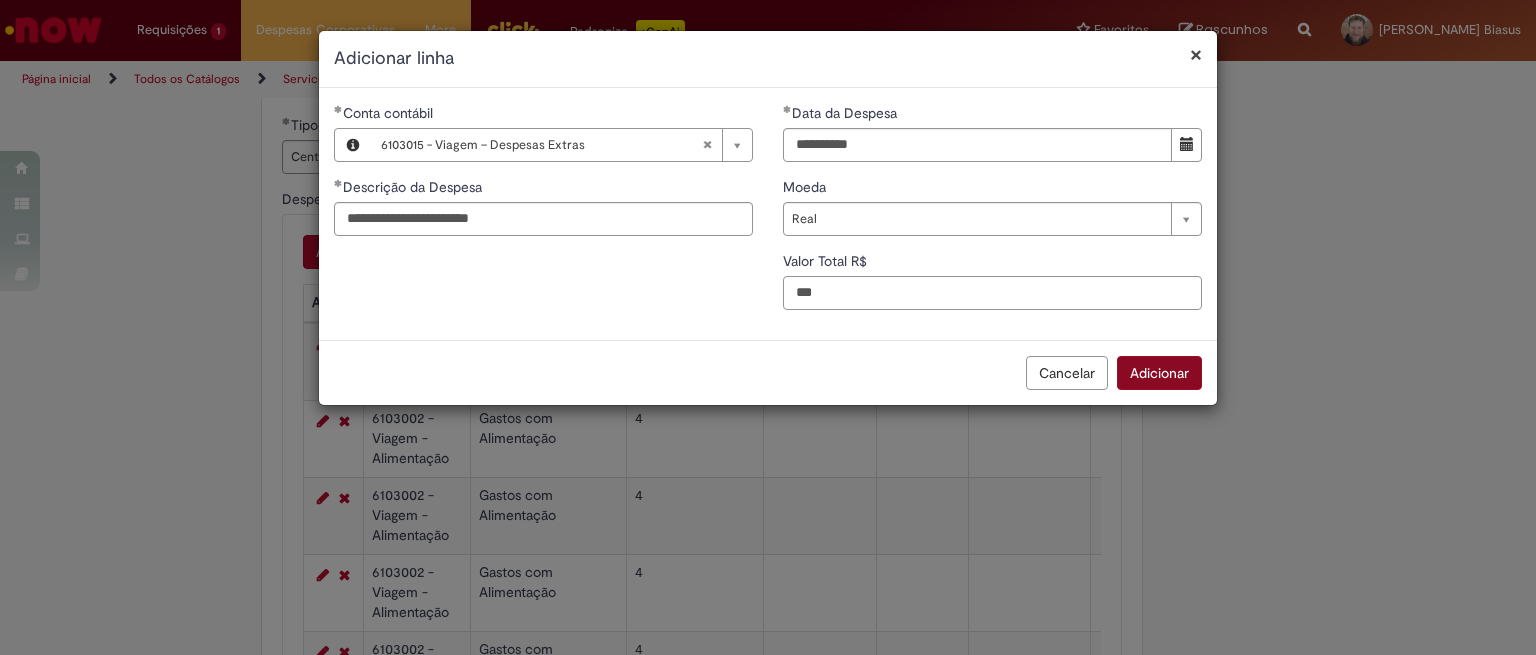 type on "***" 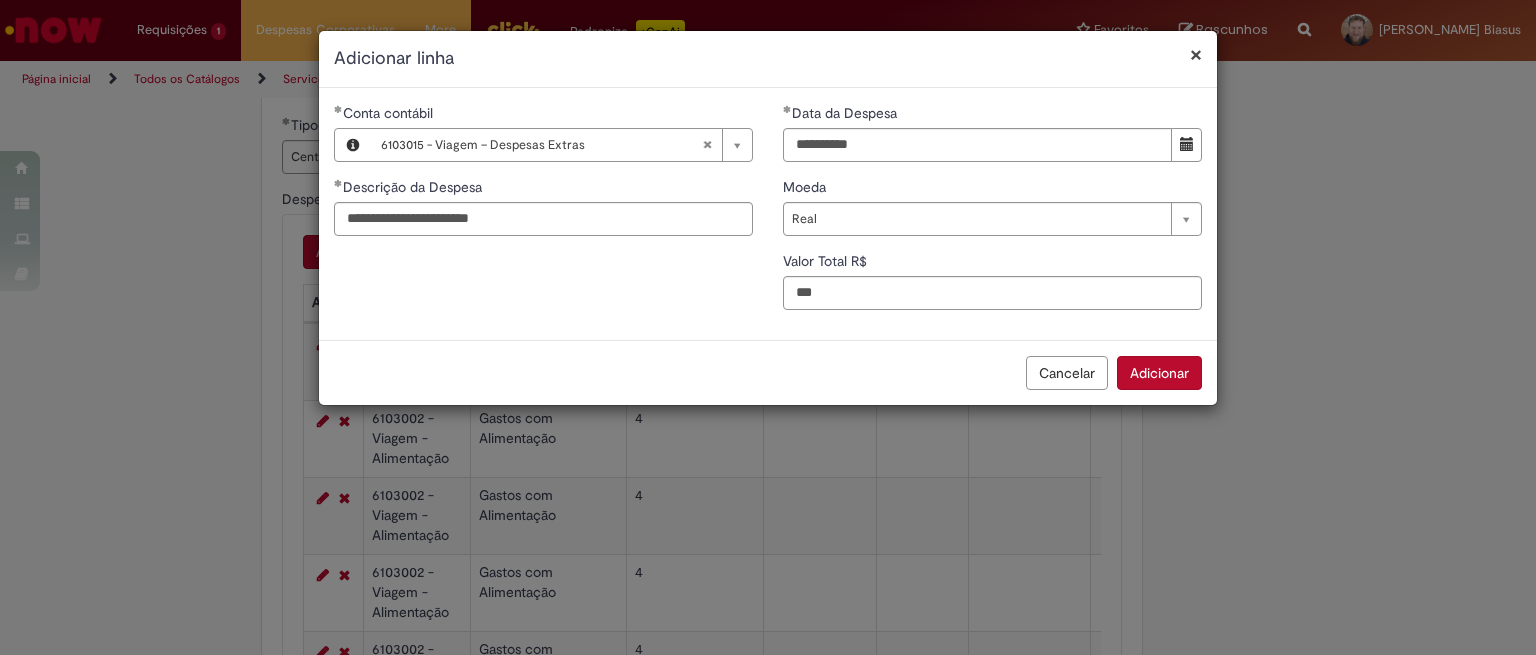 click on "Adicionar" at bounding box center (1159, 373) 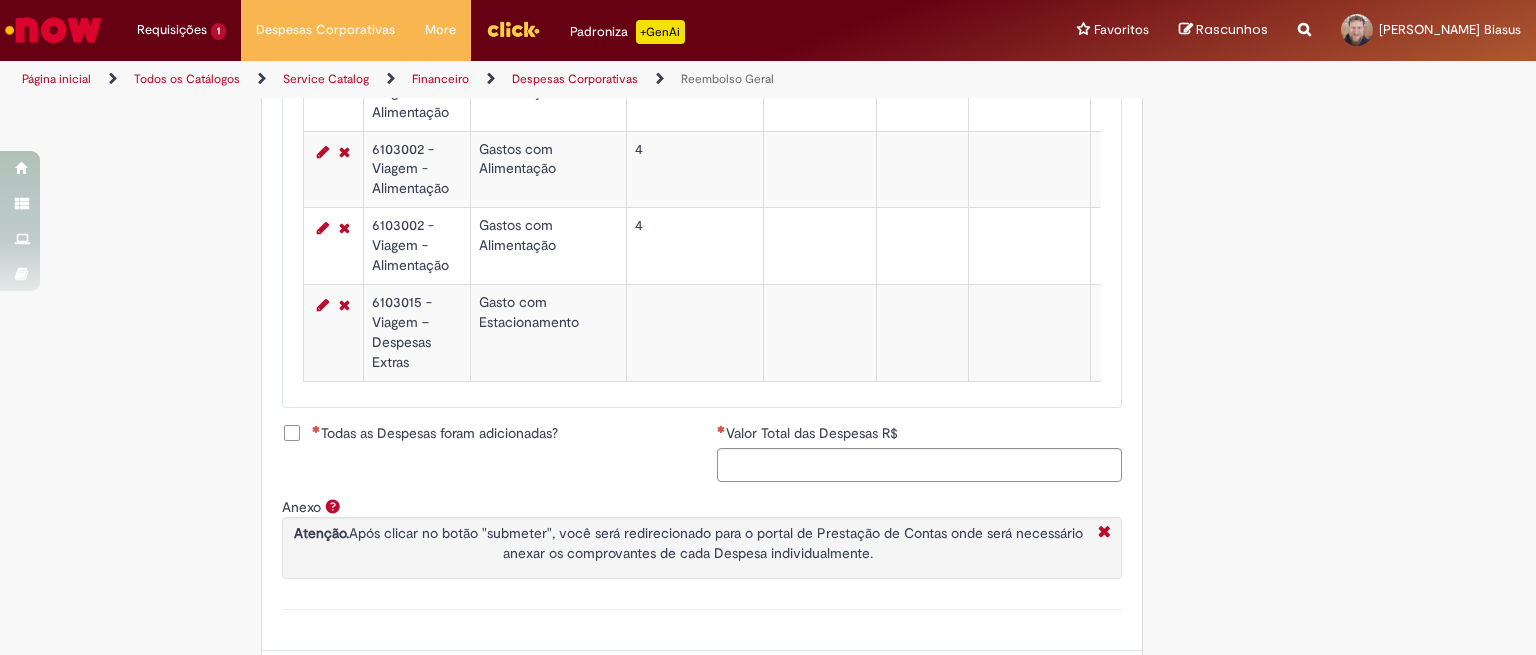 scroll, scrollTop: 1317, scrollLeft: 0, axis: vertical 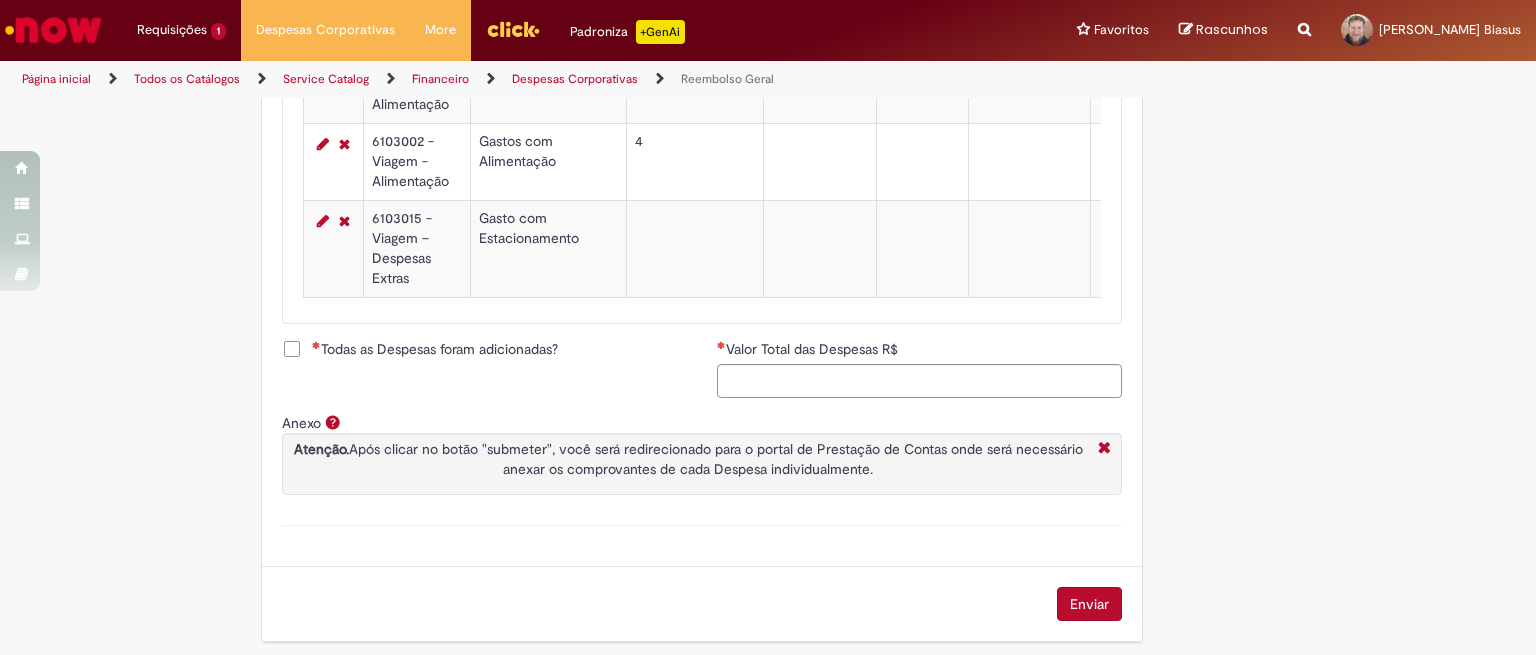 click on "Todas as Despesas foram adicionadas?" at bounding box center [435, 349] 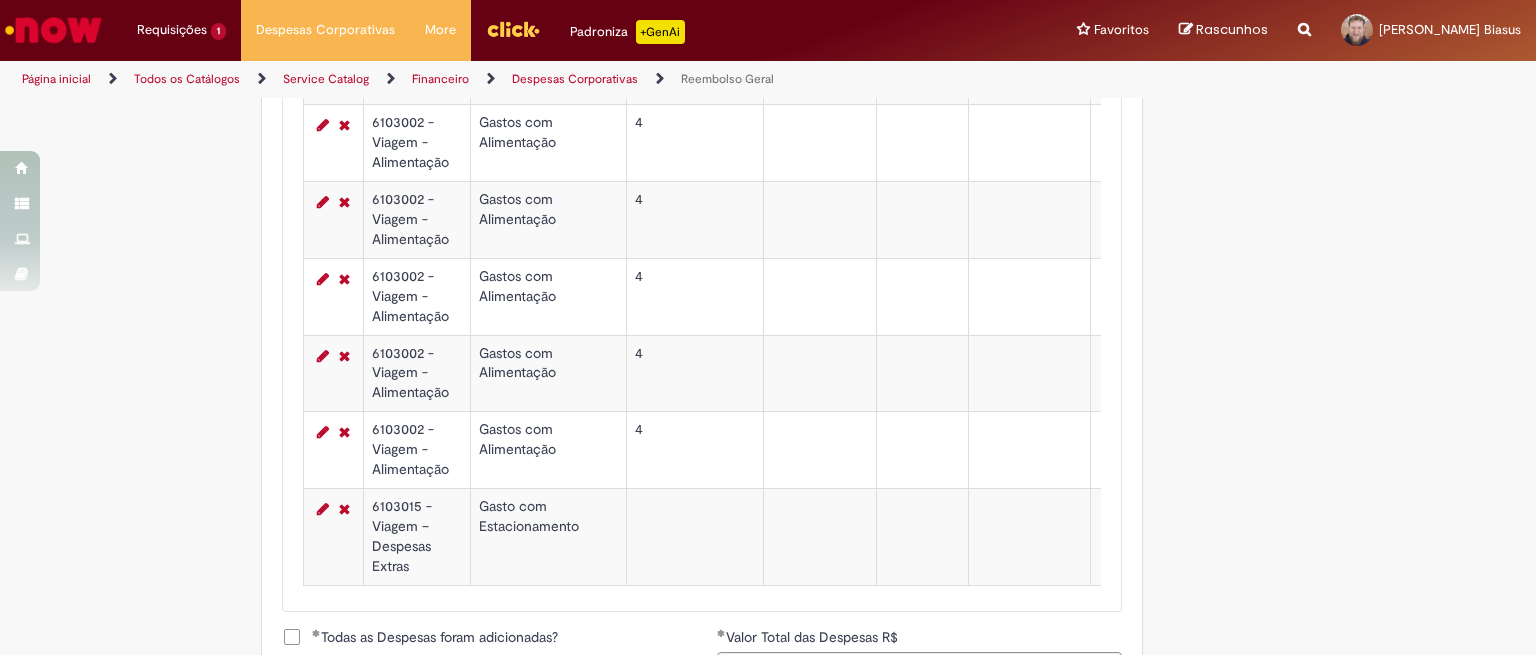 scroll, scrollTop: 1362, scrollLeft: 0, axis: vertical 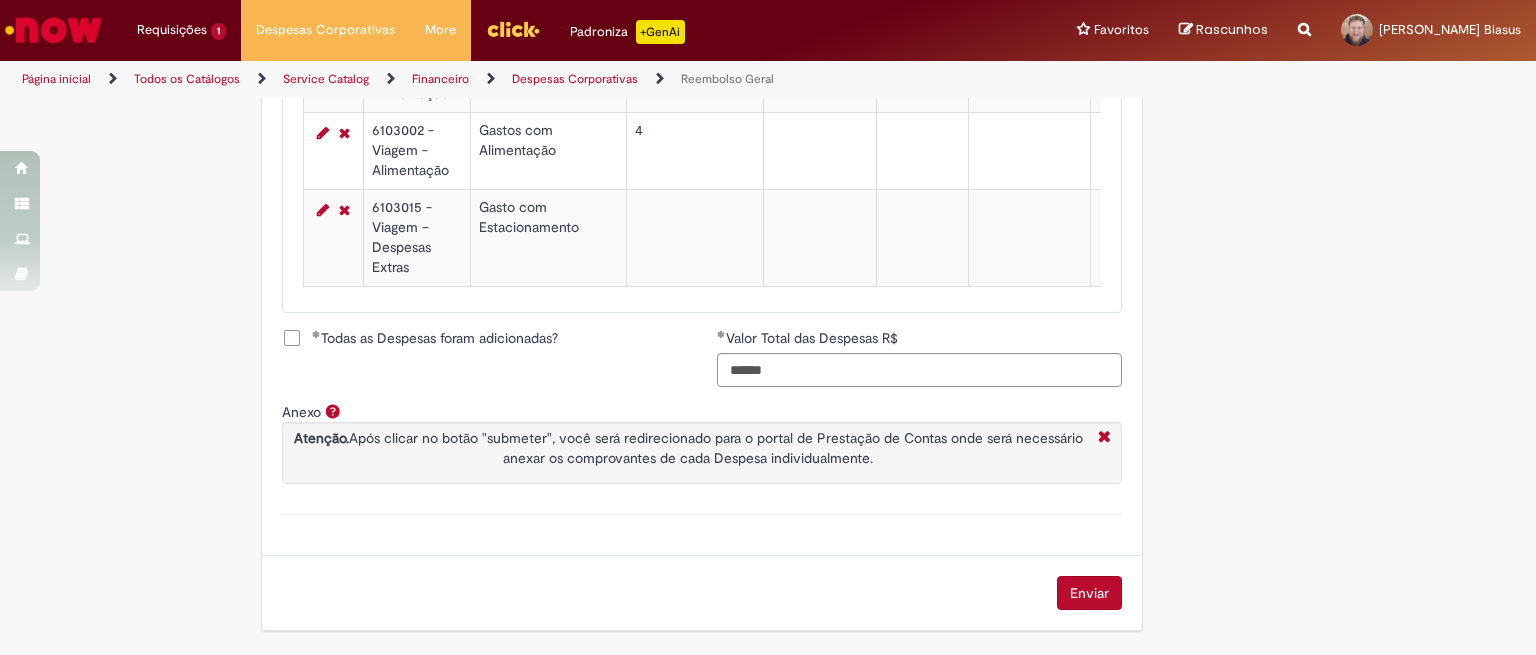 click on "Enviar" at bounding box center (1089, 593) 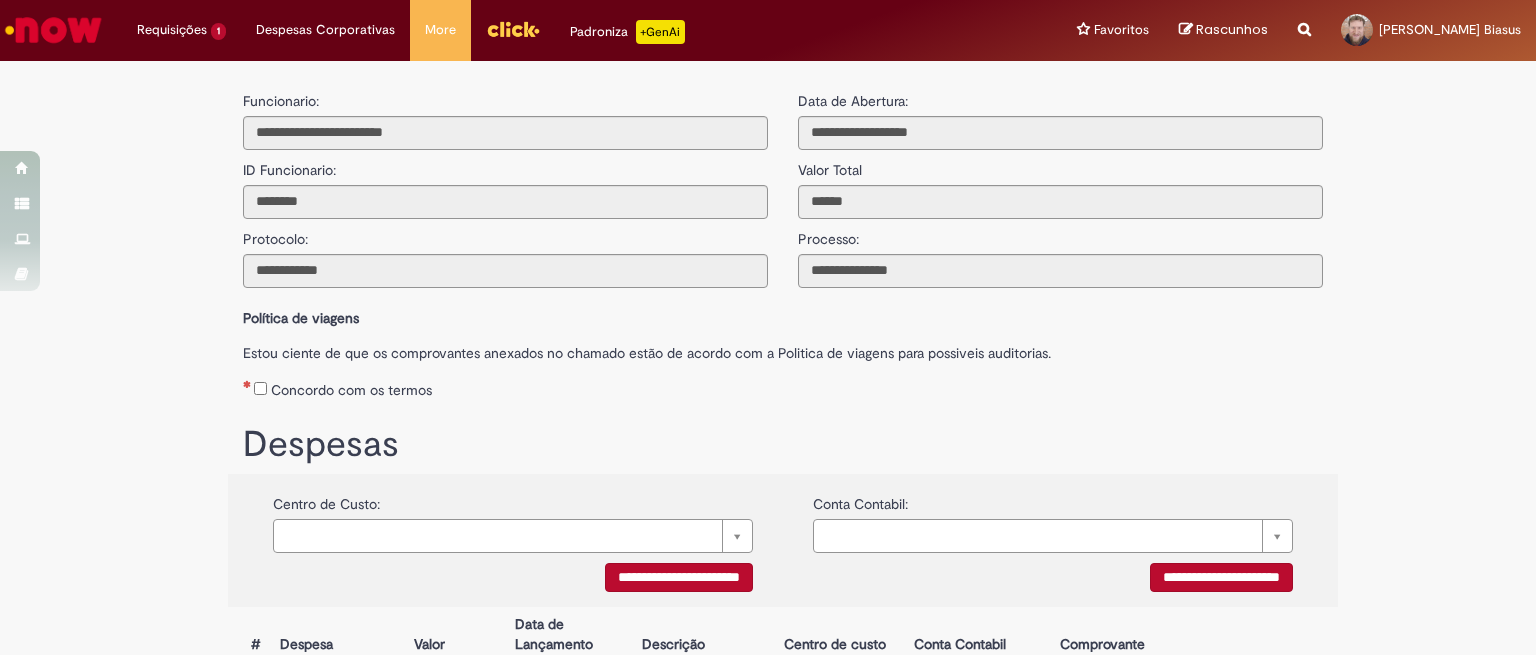 scroll, scrollTop: 0, scrollLeft: 0, axis: both 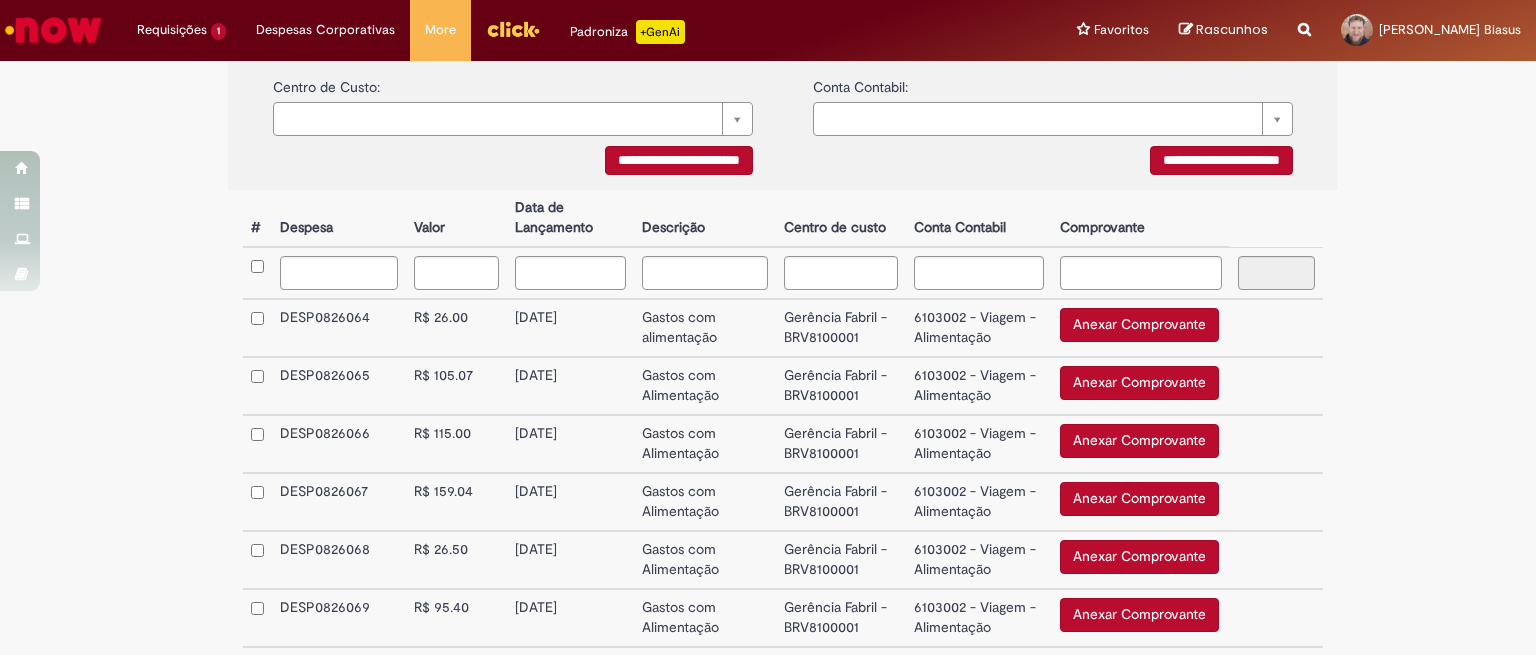 click on "Anexar Comprovante" at bounding box center [1139, 325] 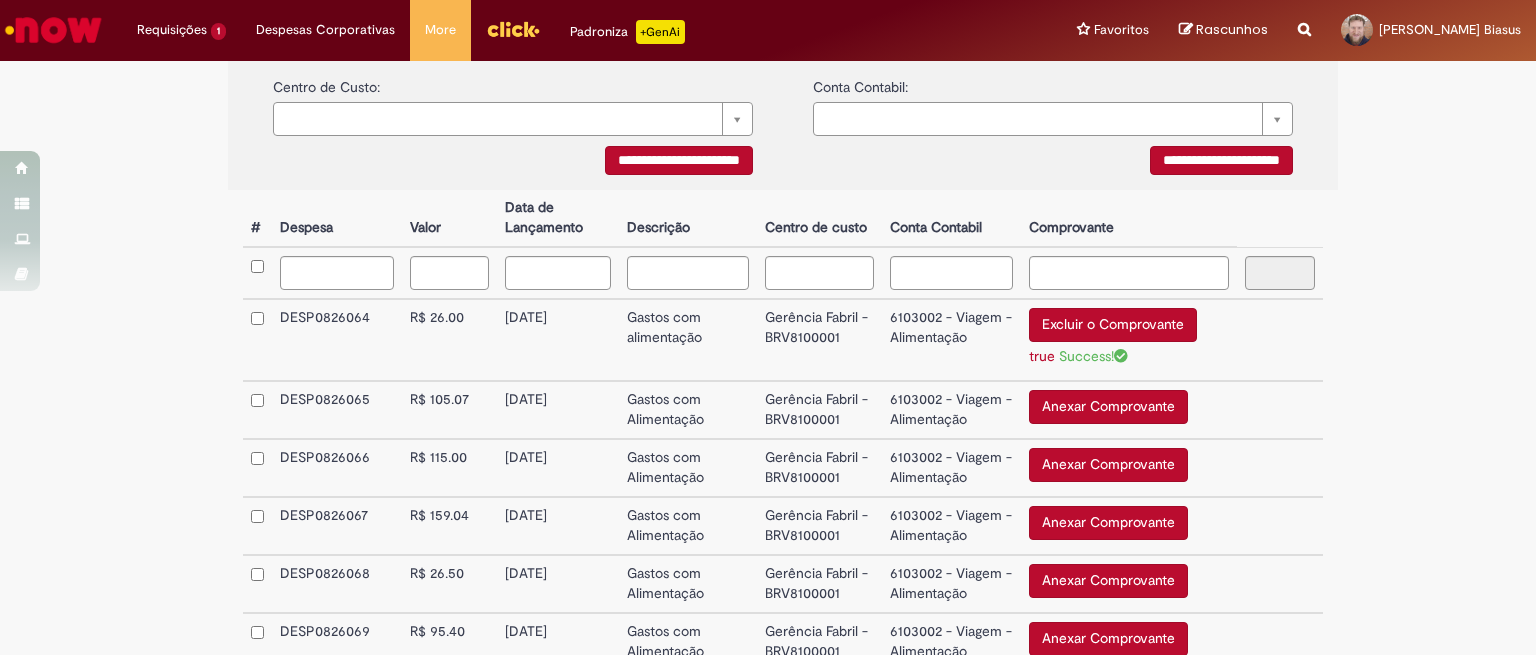 click on "Anexar Comprovante" at bounding box center (1108, 407) 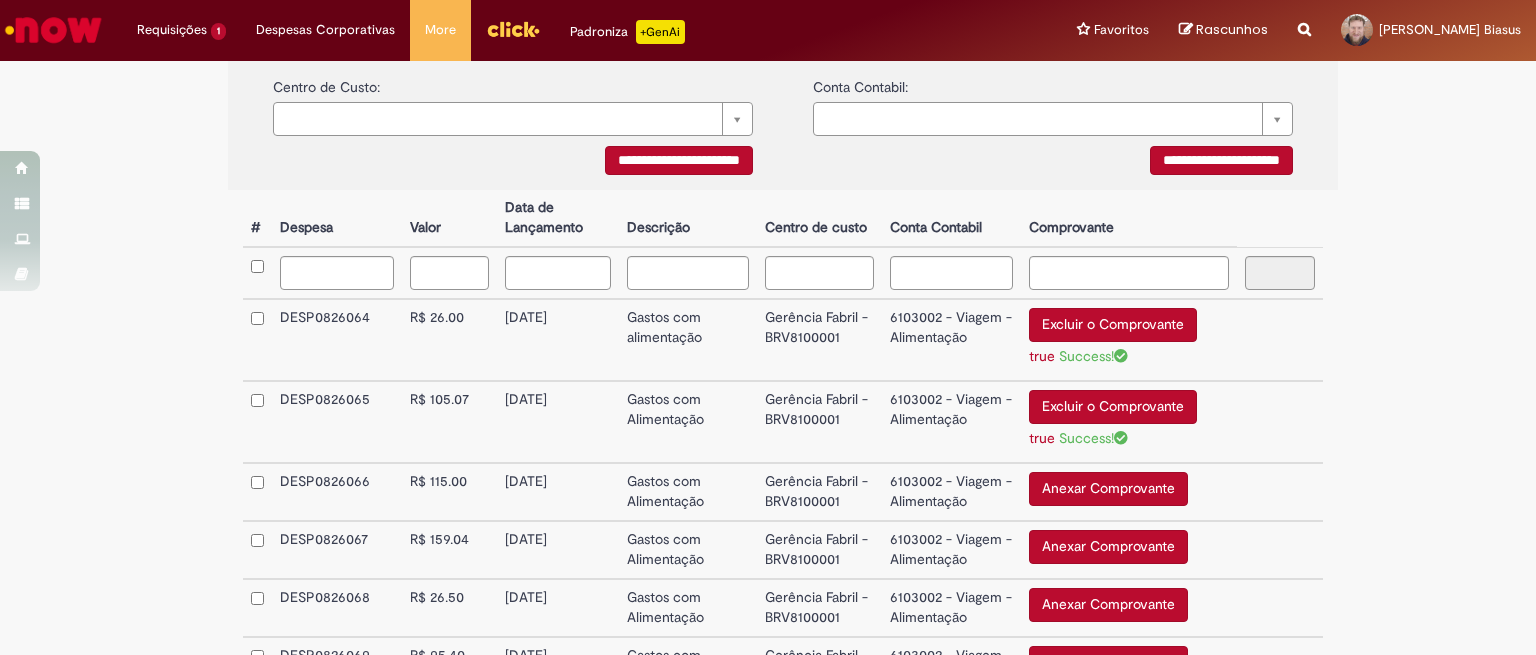 click on "Anexar Comprovante" at bounding box center (1108, 489) 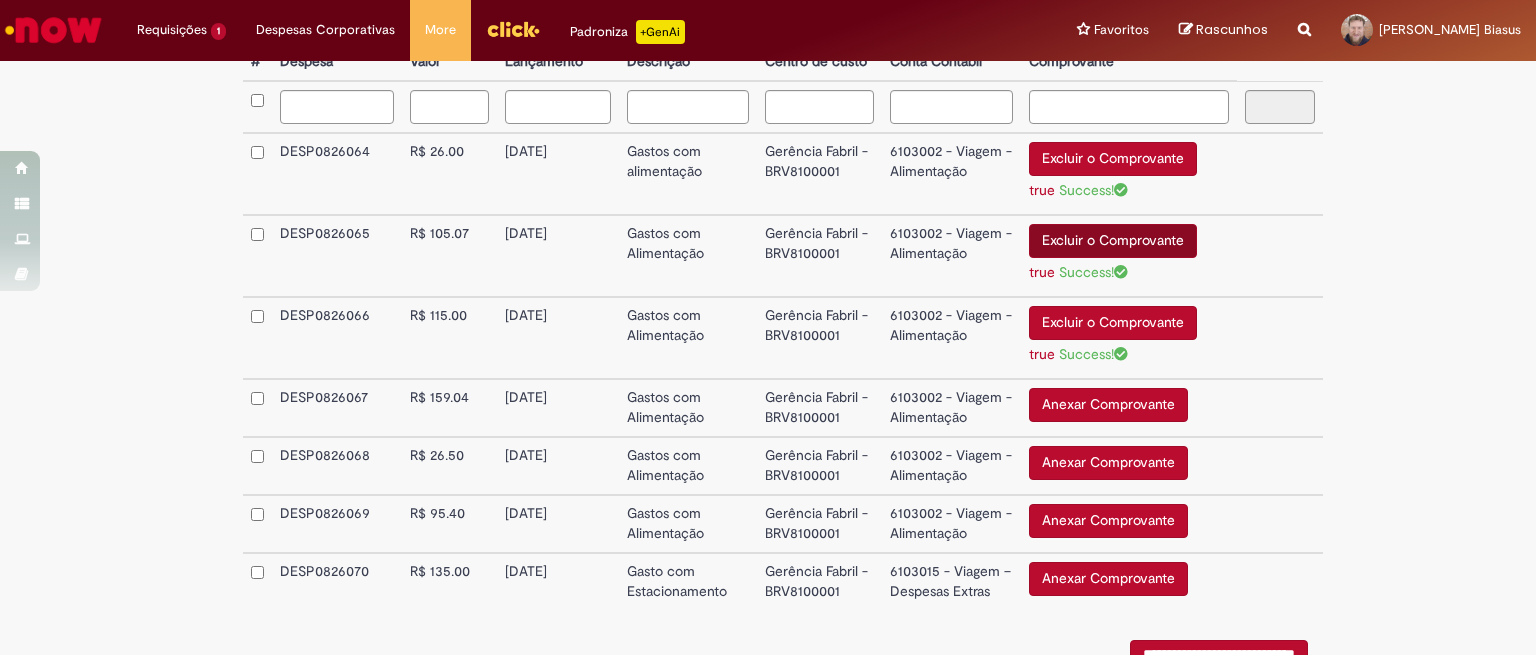 scroll, scrollTop: 667, scrollLeft: 0, axis: vertical 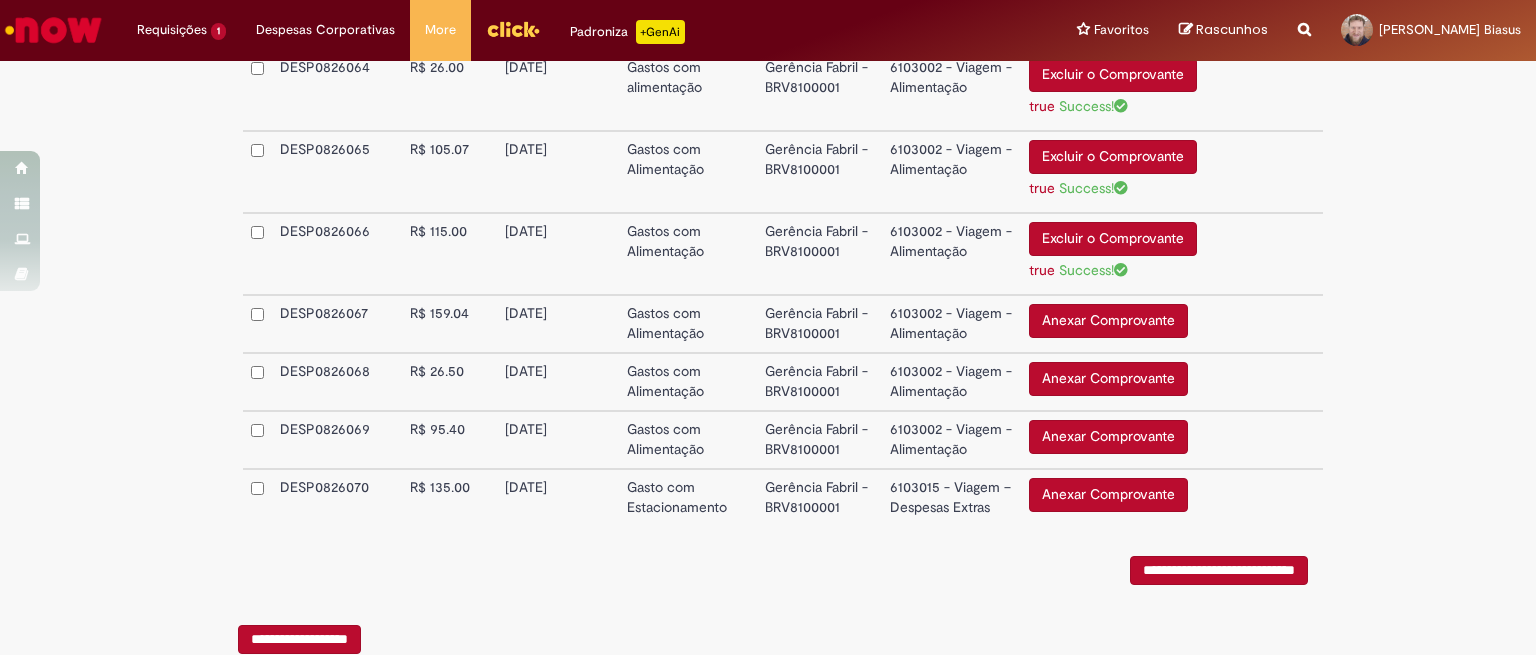 click on "Anexar Comprovante" at bounding box center [1108, 321] 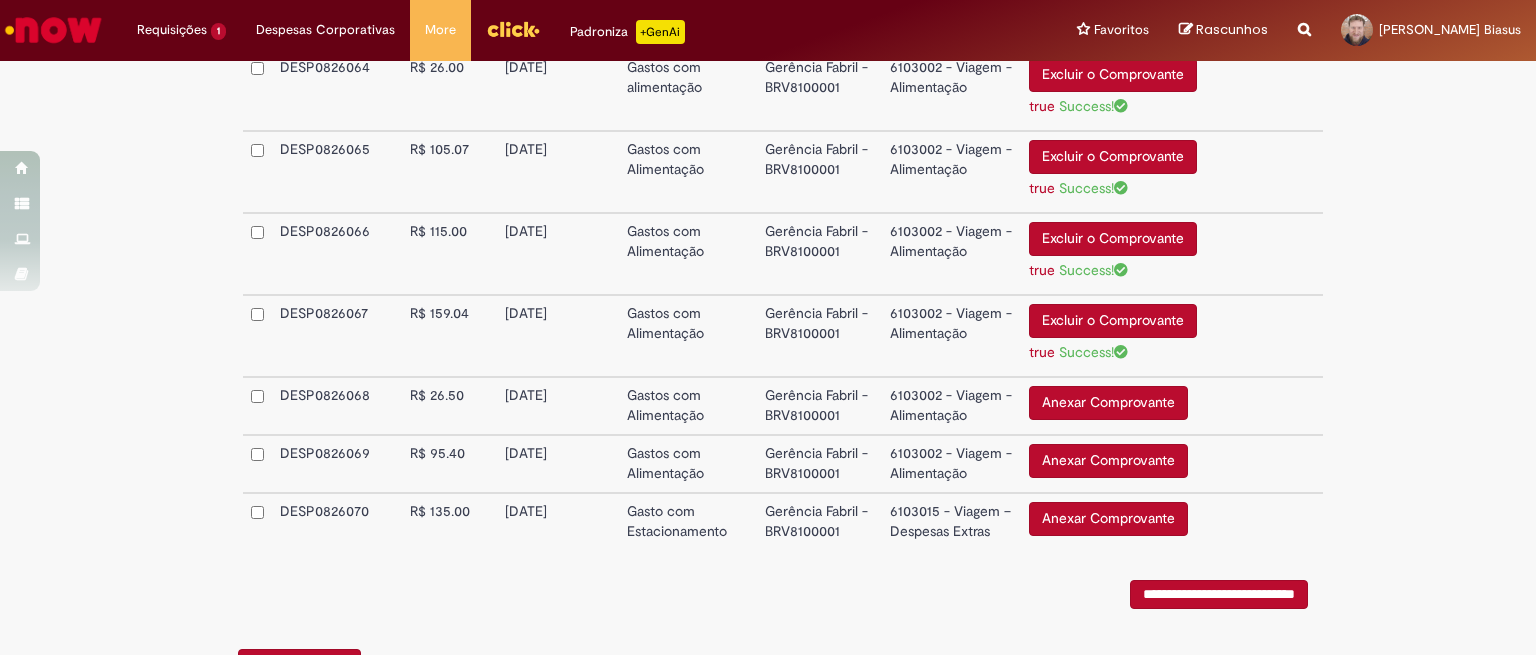 click on "Anexar Comprovante" at bounding box center (1108, 403) 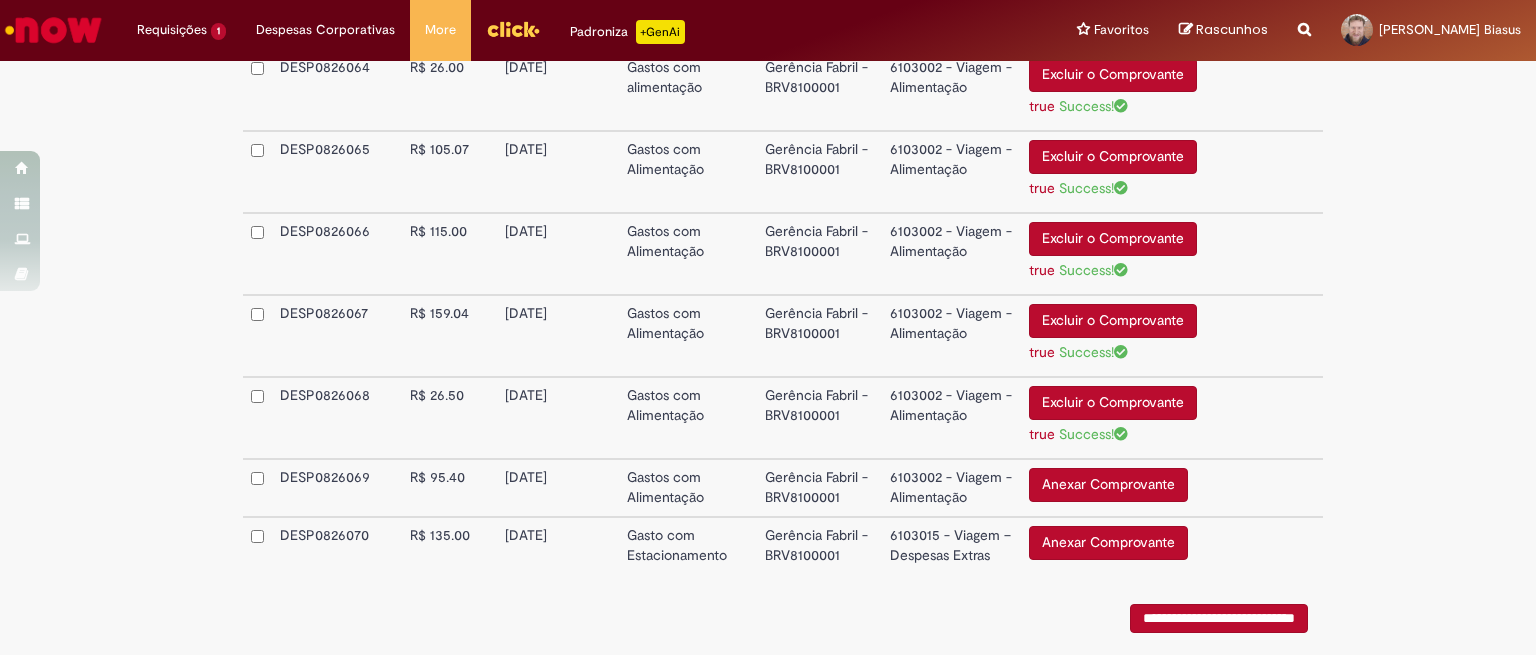 click on "Anexar Comprovante" at bounding box center (1108, 485) 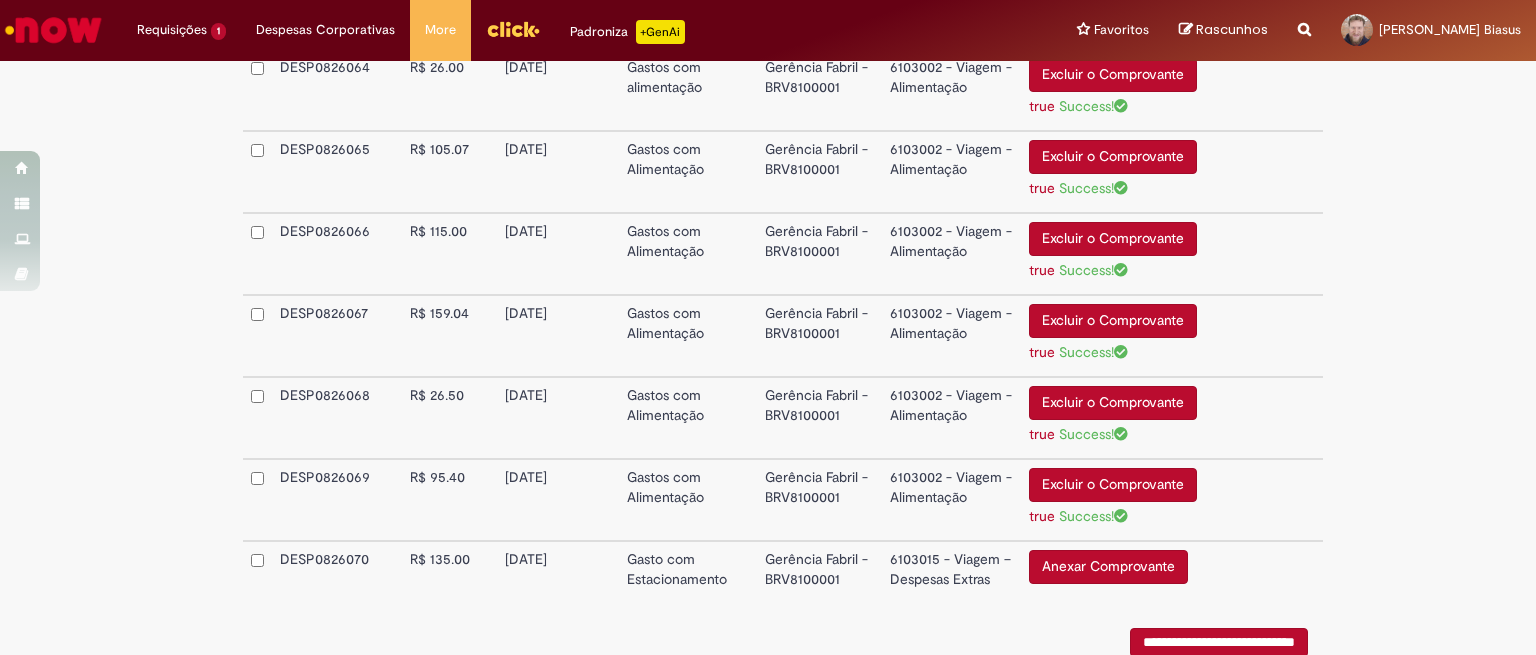 click on "Anexar Comprovante" at bounding box center [1108, 567] 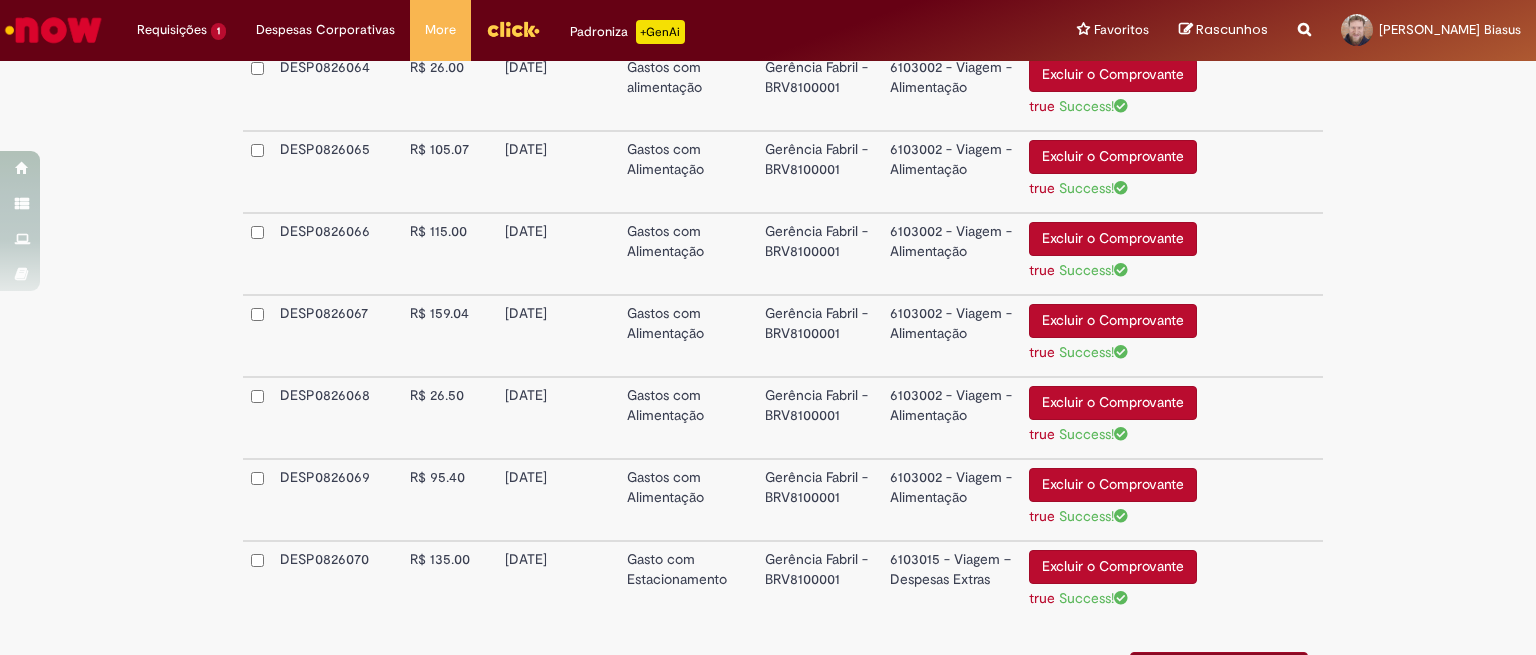 scroll, scrollTop: 821, scrollLeft: 0, axis: vertical 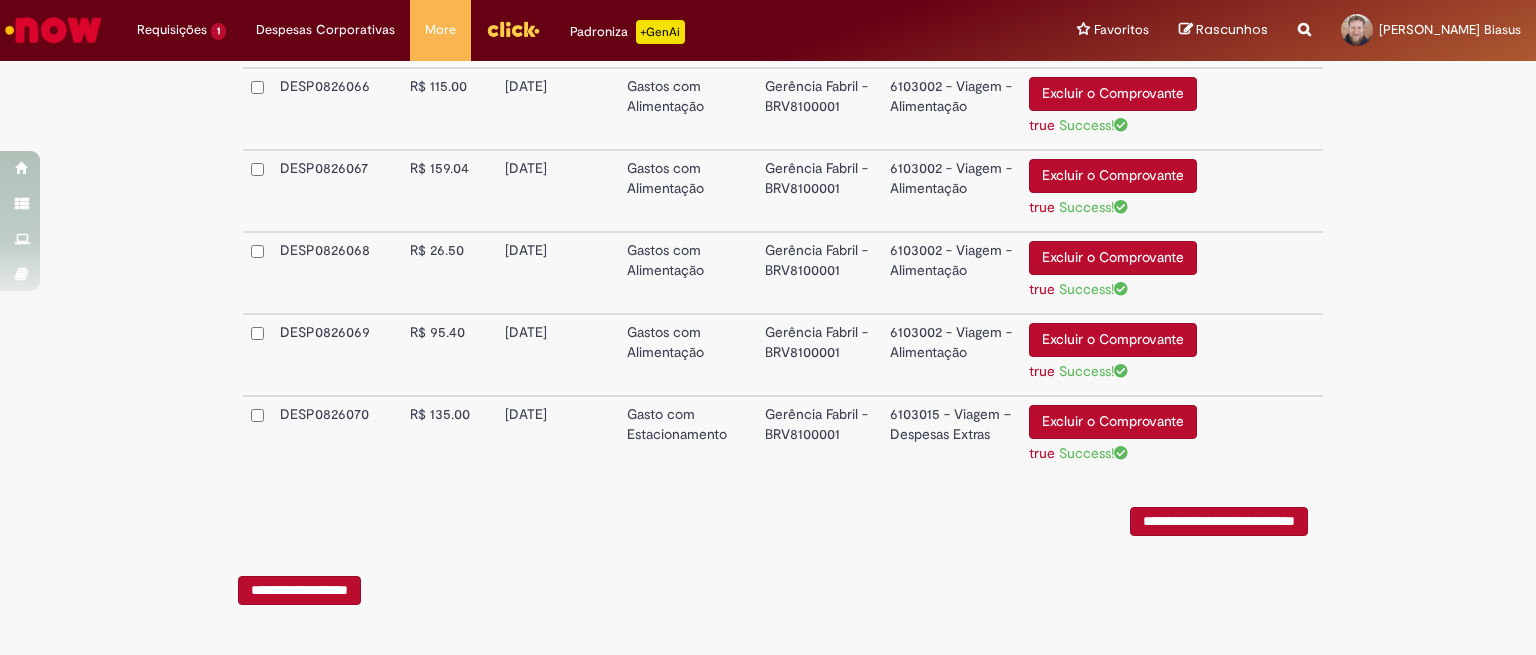 click on "**********" at bounding box center (1219, 521) 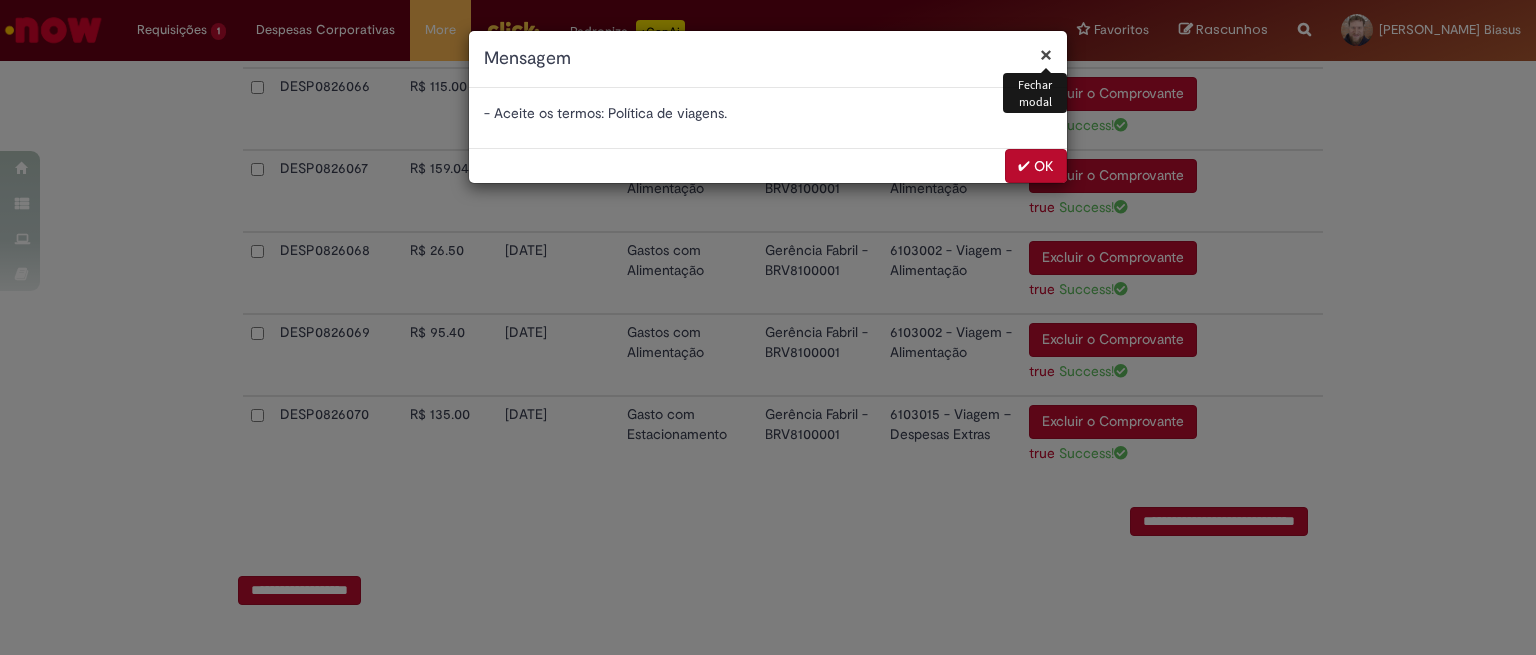 click on "✔ OK" at bounding box center (1036, 166) 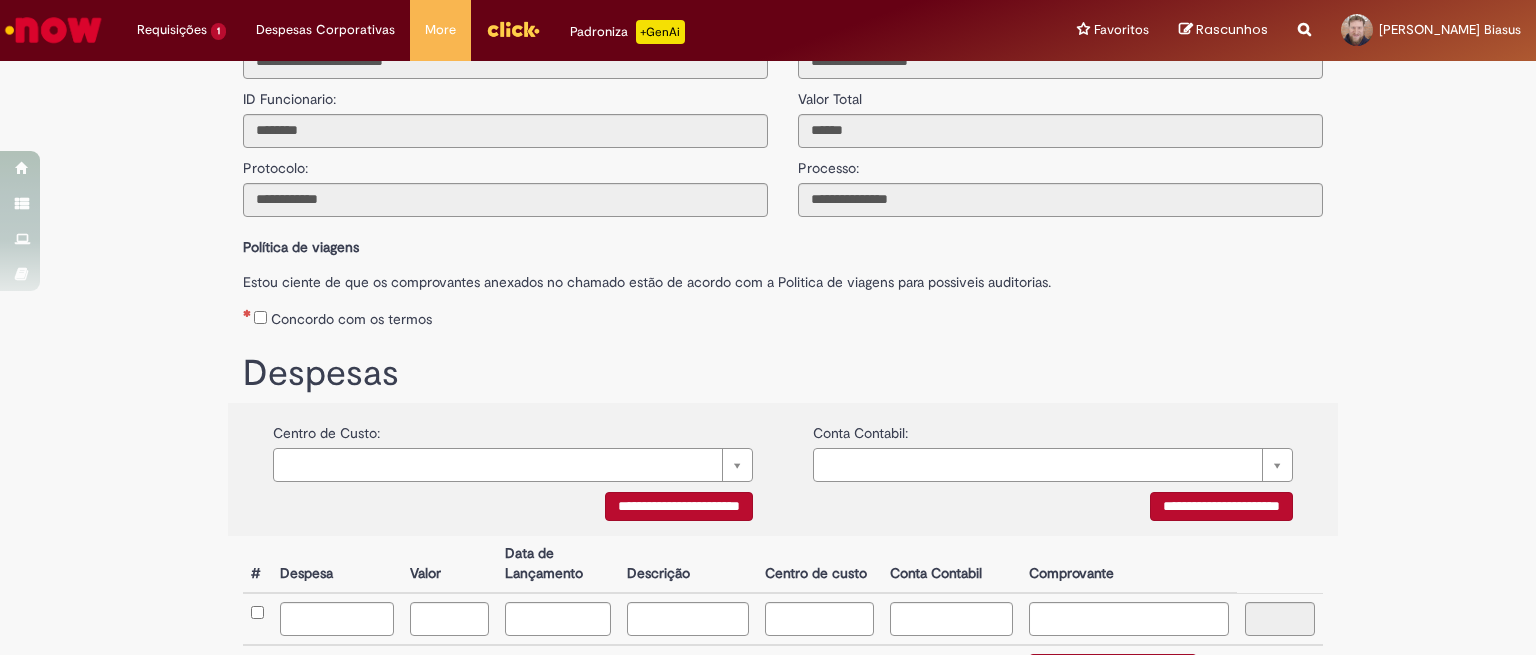 scroll, scrollTop: 0, scrollLeft: 0, axis: both 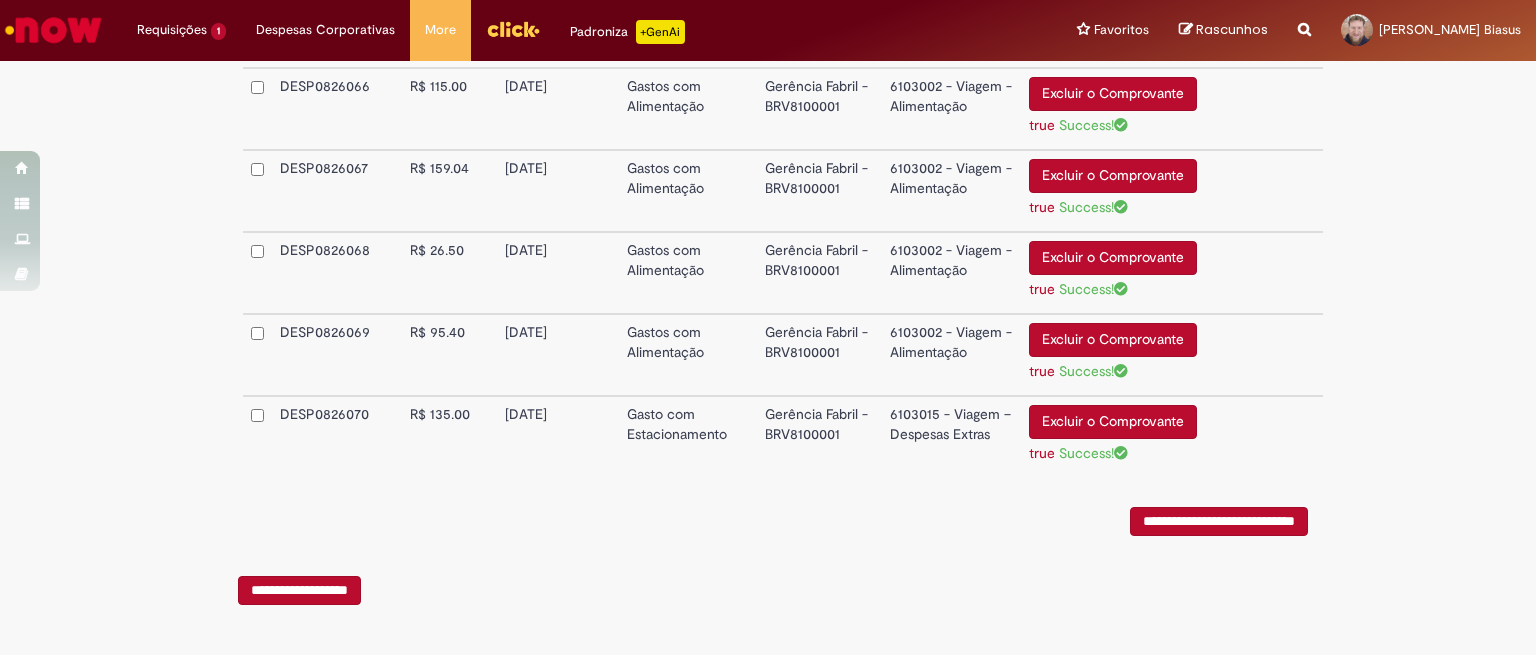 click on "**********" at bounding box center [1219, 521] 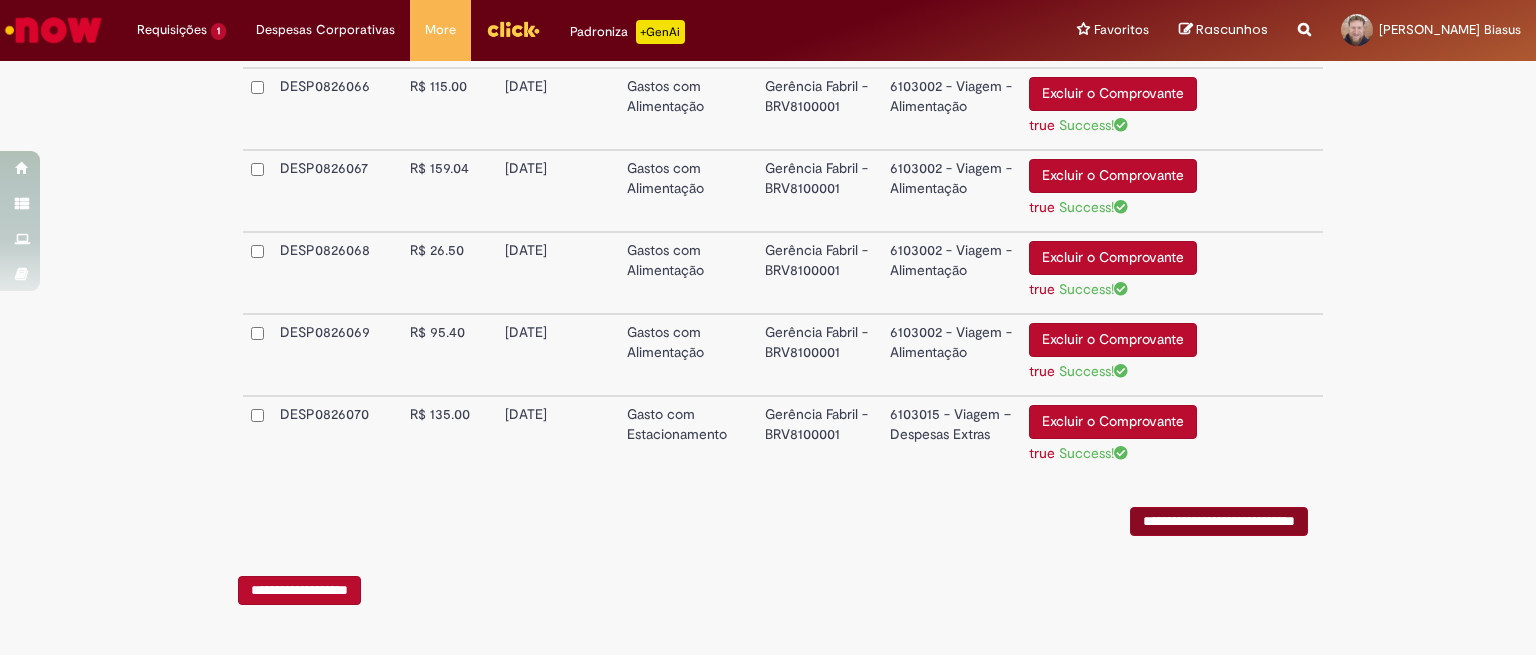 scroll, scrollTop: 0, scrollLeft: 0, axis: both 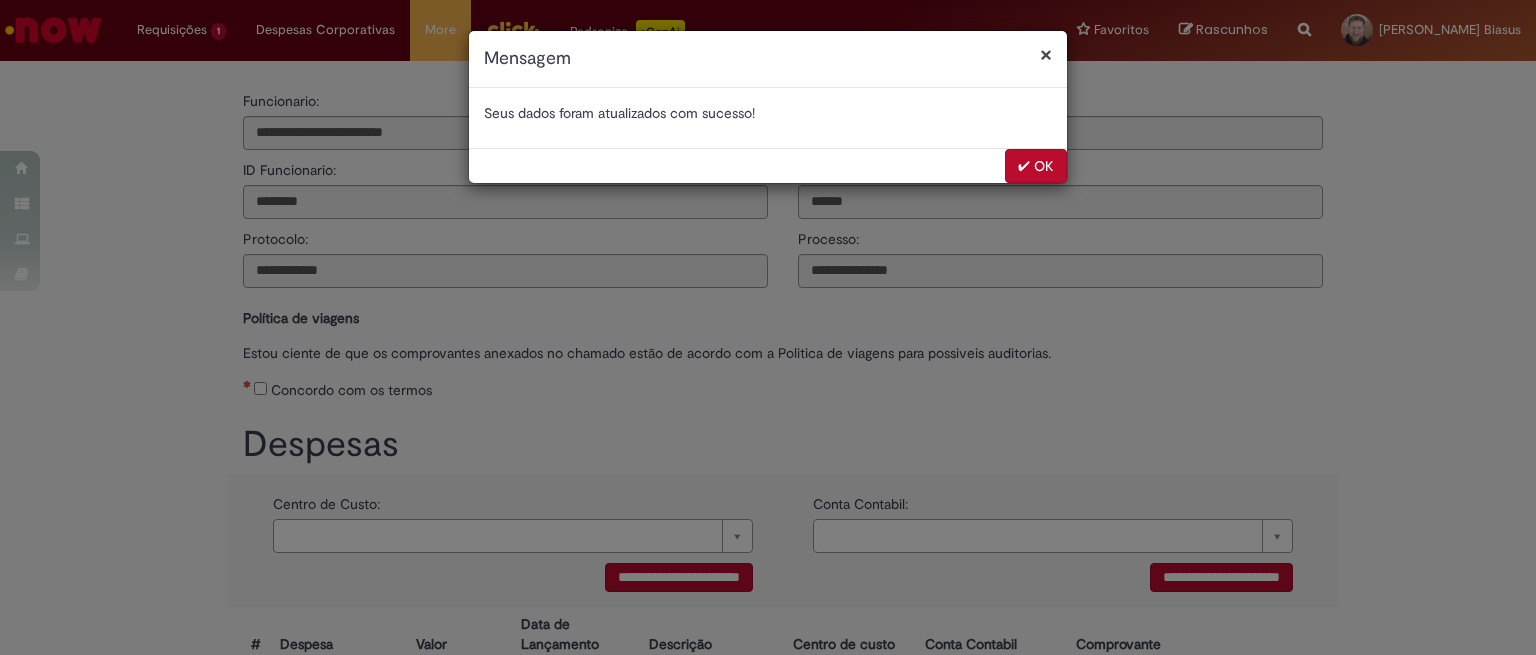 click on "✔ OK" at bounding box center (1036, 166) 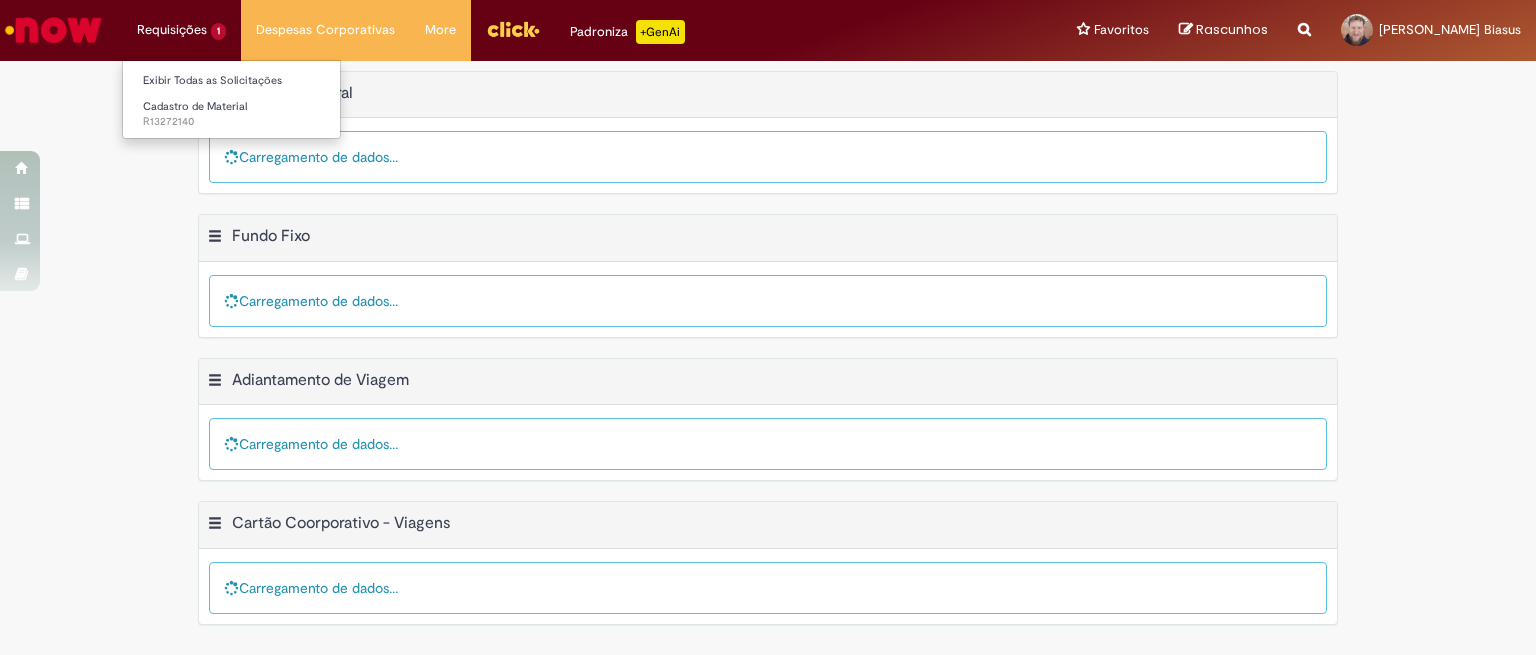 scroll, scrollTop: 0, scrollLeft: 0, axis: both 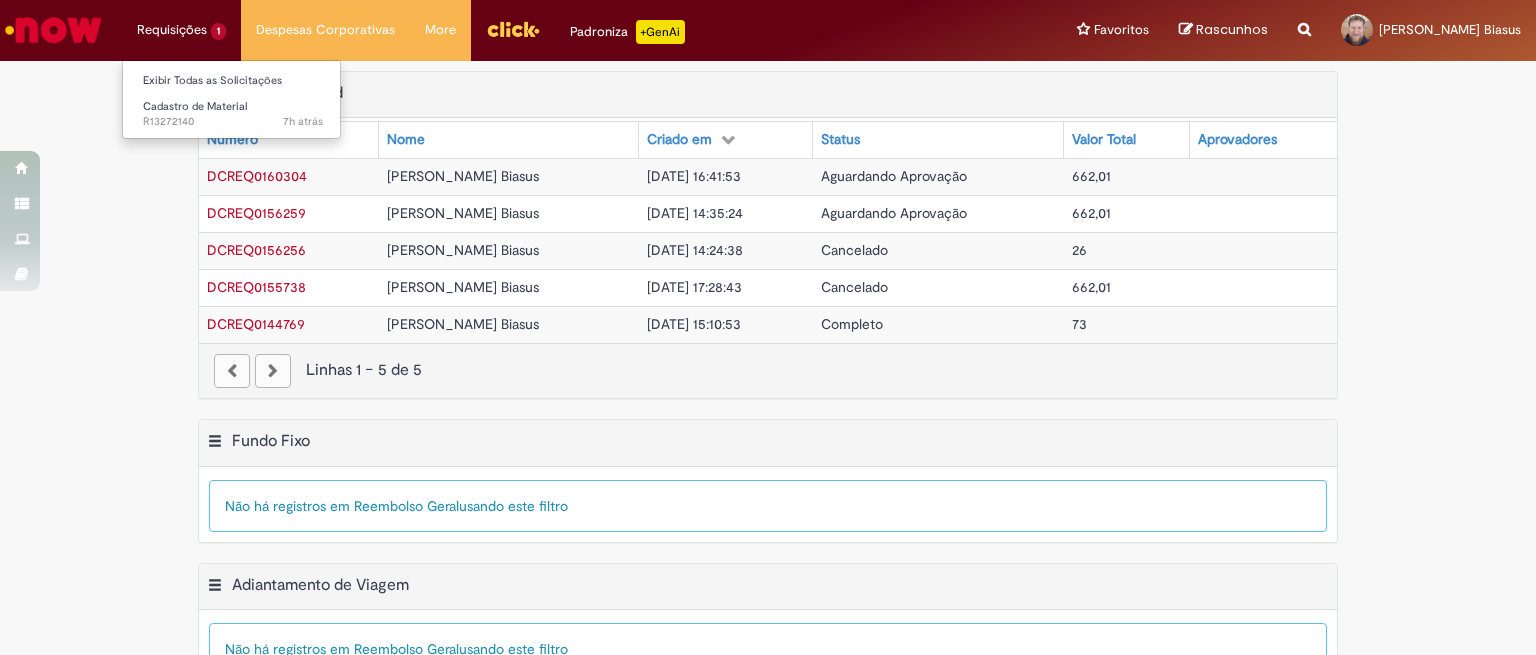 click on "Requisições   1
Exibir Todas as Solicitações
Cadastro de Material
7h atrás 7 horas atrás  R13272140" at bounding box center (181, 30) 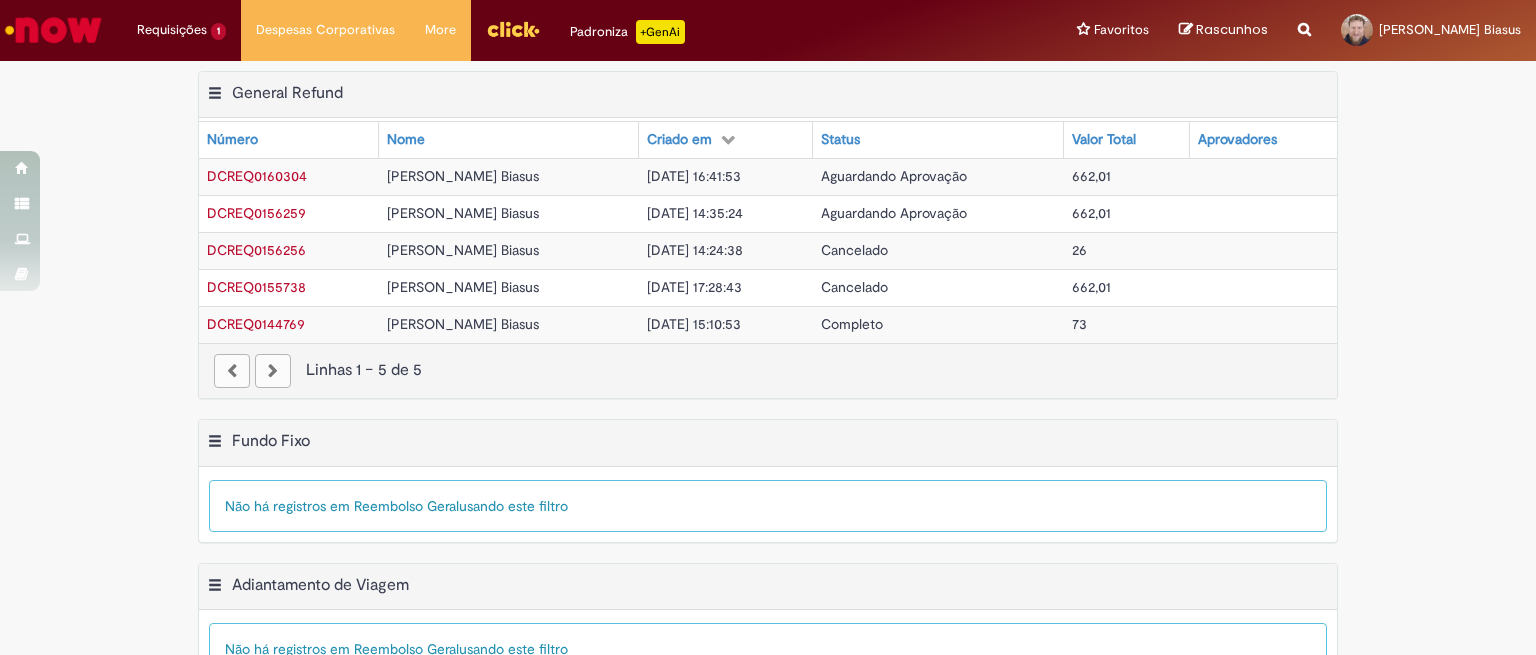 click on "662,01" at bounding box center (1091, 213) 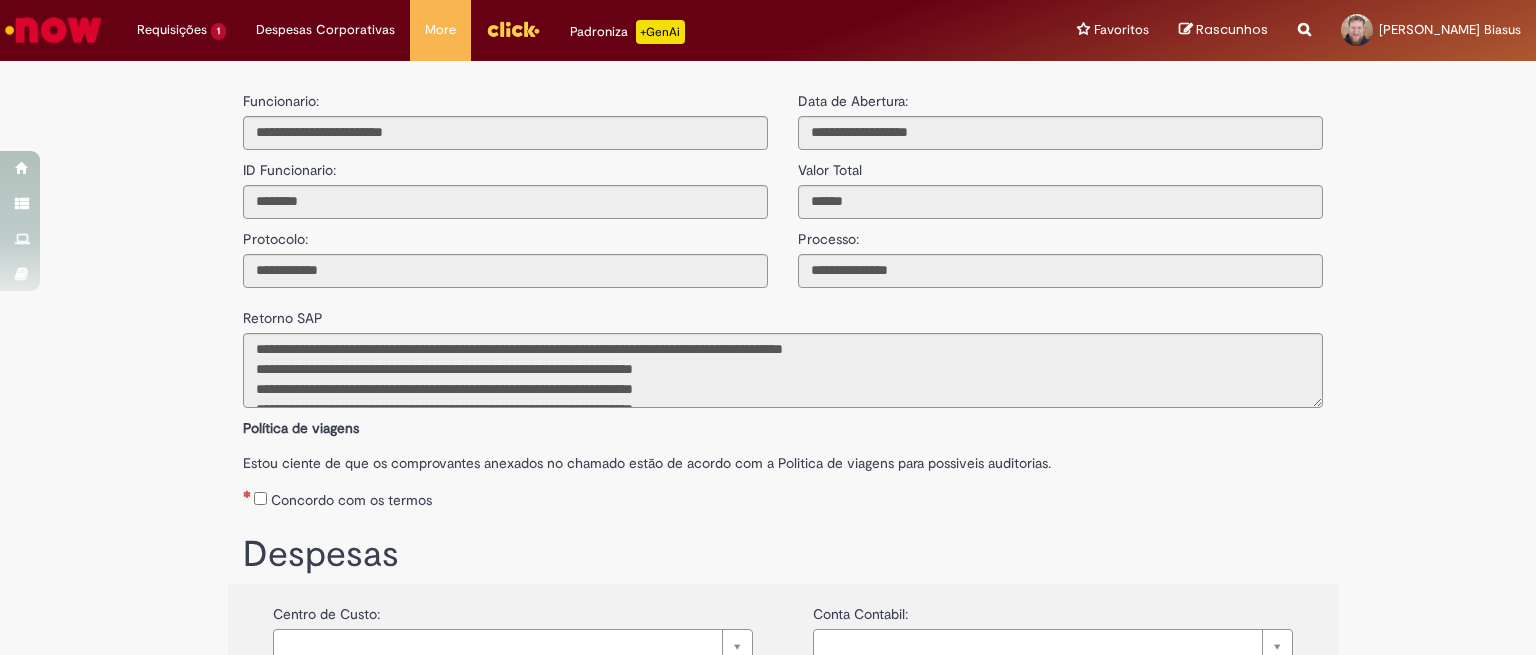 click on "**********" at bounding box center (1060, 184) 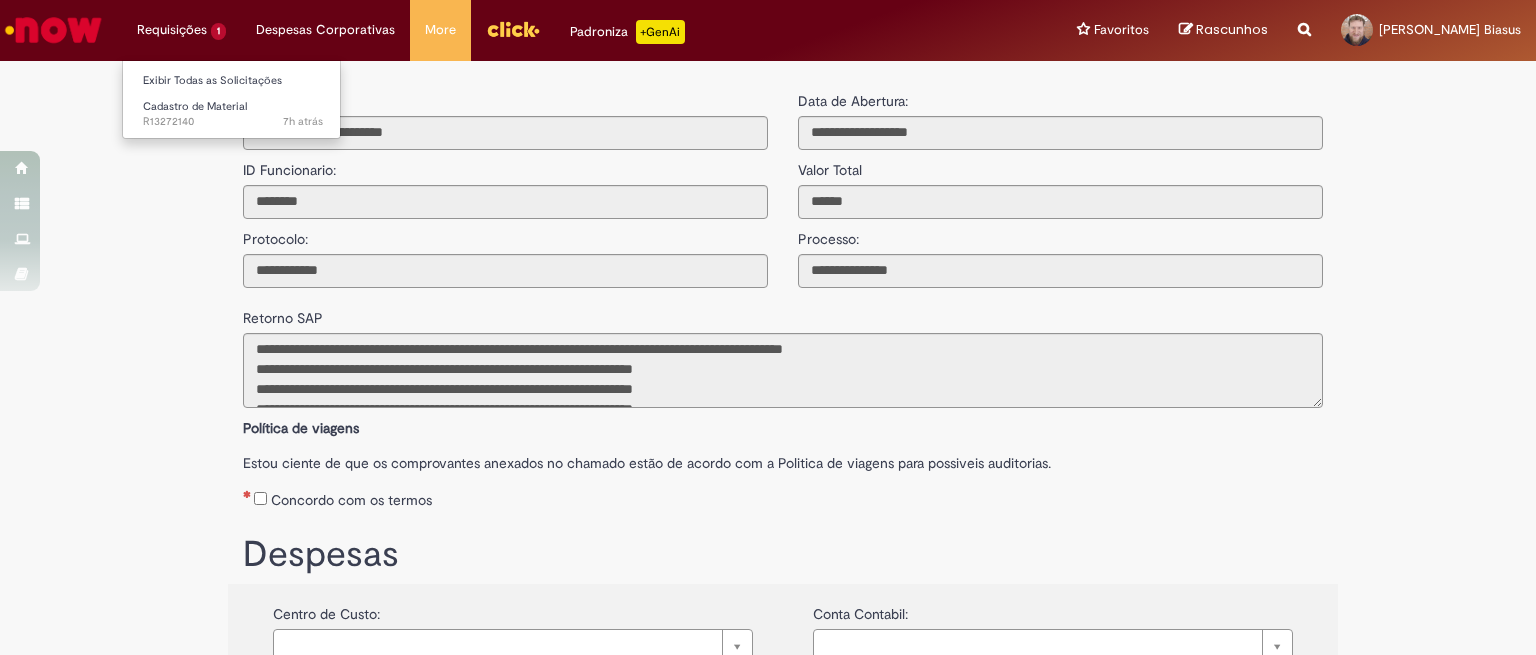 click on "Requisições   1
Exibir Todas as Solicitações
Cadastro de Material
7h atrás 7 horas atrás  R13272140" at bounding box center (181, 30) 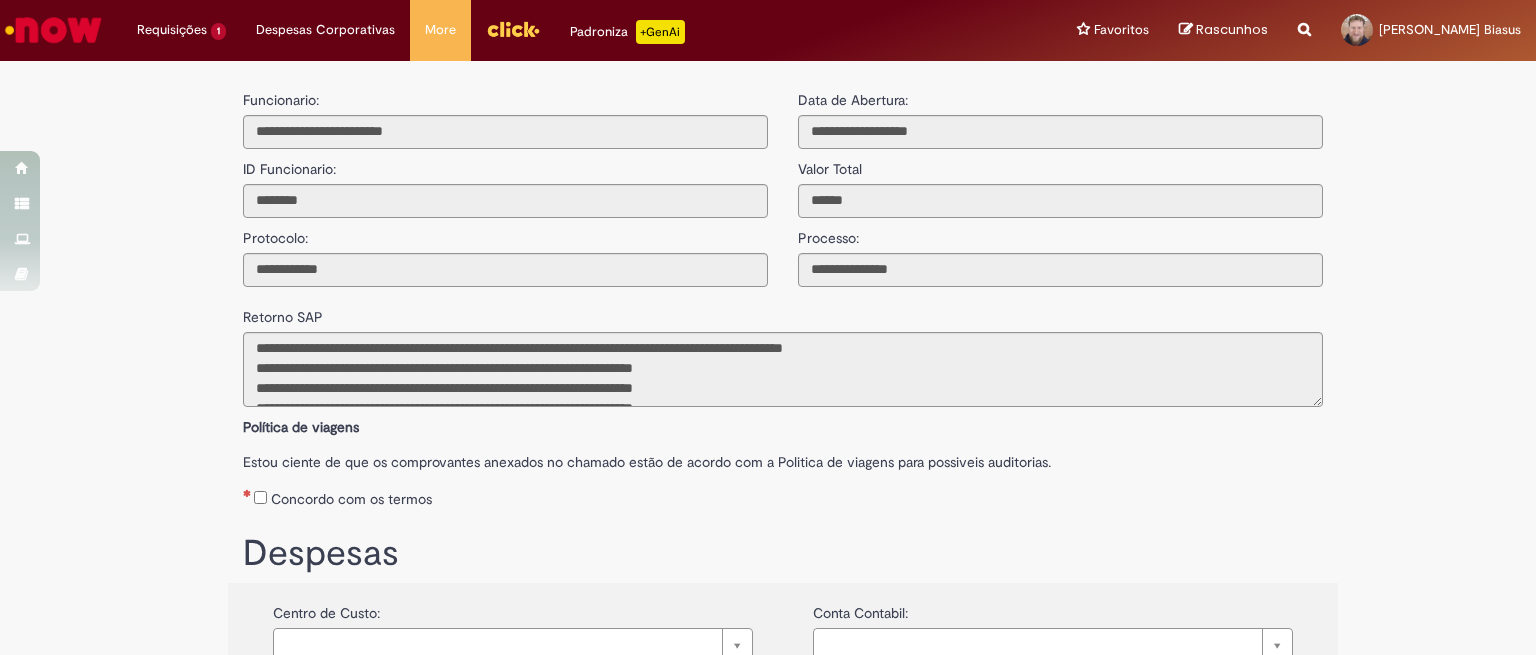 scroll, scrollTop: 0, scrollLeft: 0, axis: both 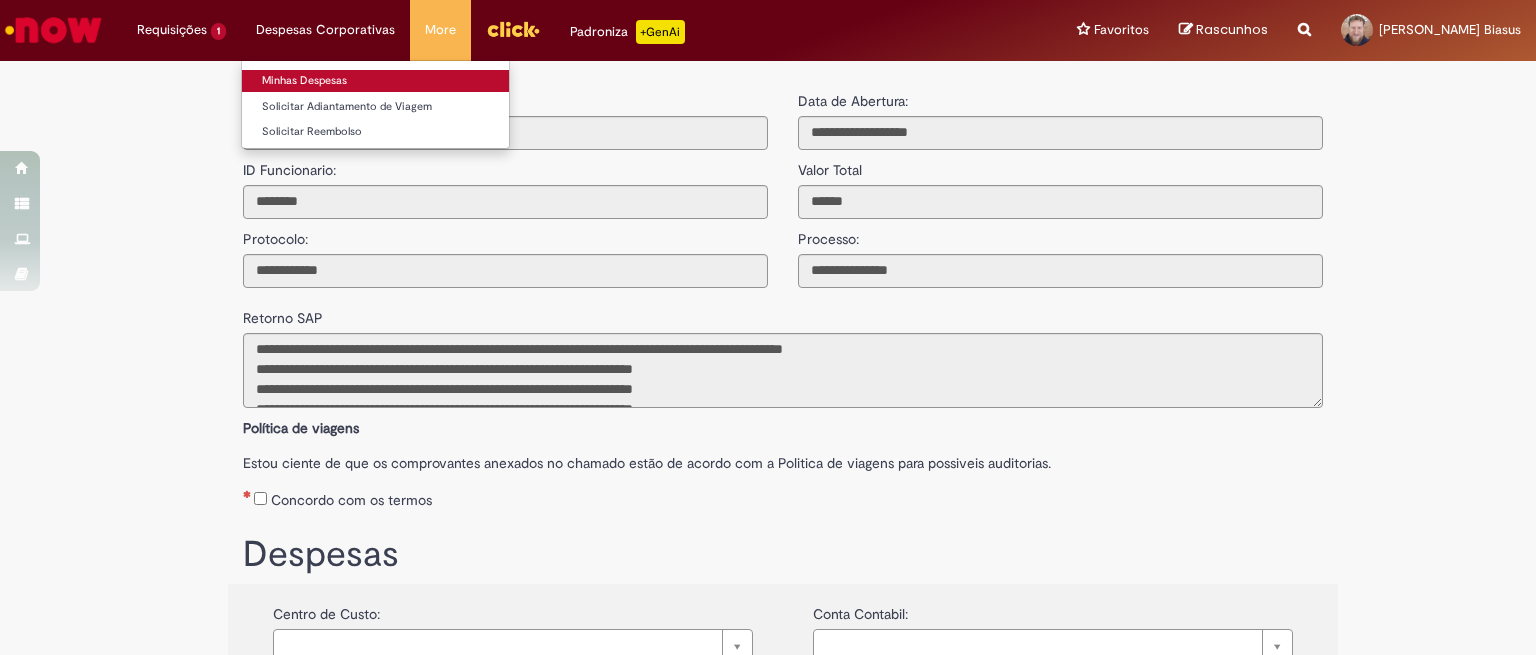 click on "Minhas Despesas" at bounding box center (375, 81) 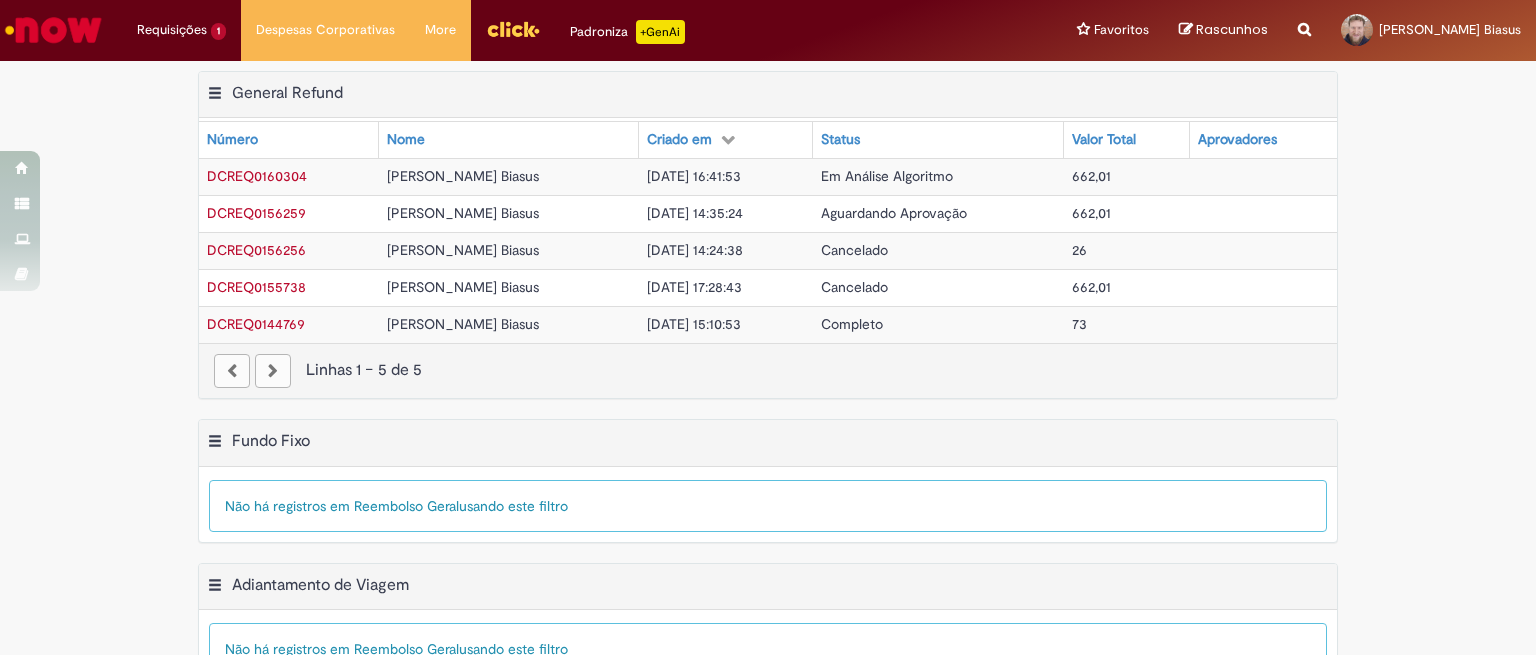 click on "Exportar como PDF   Exportar como Excel   Exportar como CSV
General Refund Tabela - Página 1
Mostrar filtro       Tudo     >   Funcionário é [PERSON_NAME] Biasus     >   Processo = Reembolso Geral
General Refund
Número
Nome
Criado em
Status
Valor Total
Aprovadores
DCREQ0160304 [PERSON_NAME] Tomassoni Biasus [DATE] 16:41:53 Em Análise Algoritmo 662,01
DCREQ0156259 [PERSON_NAME] Biasus [DATE] 14:35:24 Aguardando Aprovação 662,01
DCREQ0156256 [PERSON_NAME] Biasus [DATE] 14:24:38 Cancelado 26
DCREQ0155738 [PERSON_NAME] Biasus [DATE] 17:28:43 Cancelado 662,01
DCREQ0144769 [PERSON_NAME] Tomassoni Biasus [DATE] 15:10:53 Completo 73" at bounding box center (768, 245) 